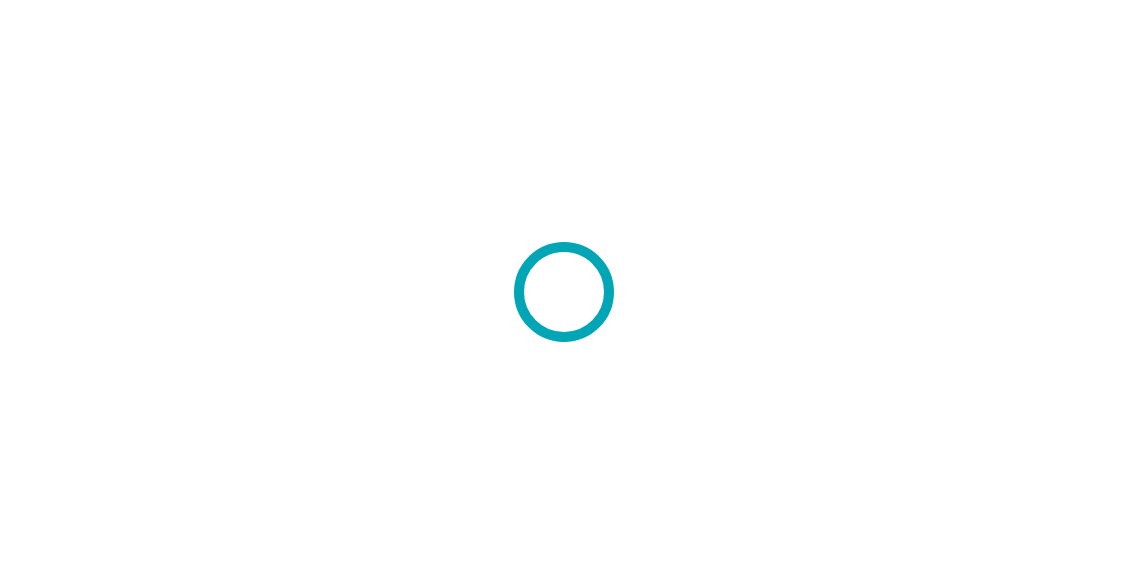 scroll, scrollTop: 0, scrollLeft: 0, axis: both 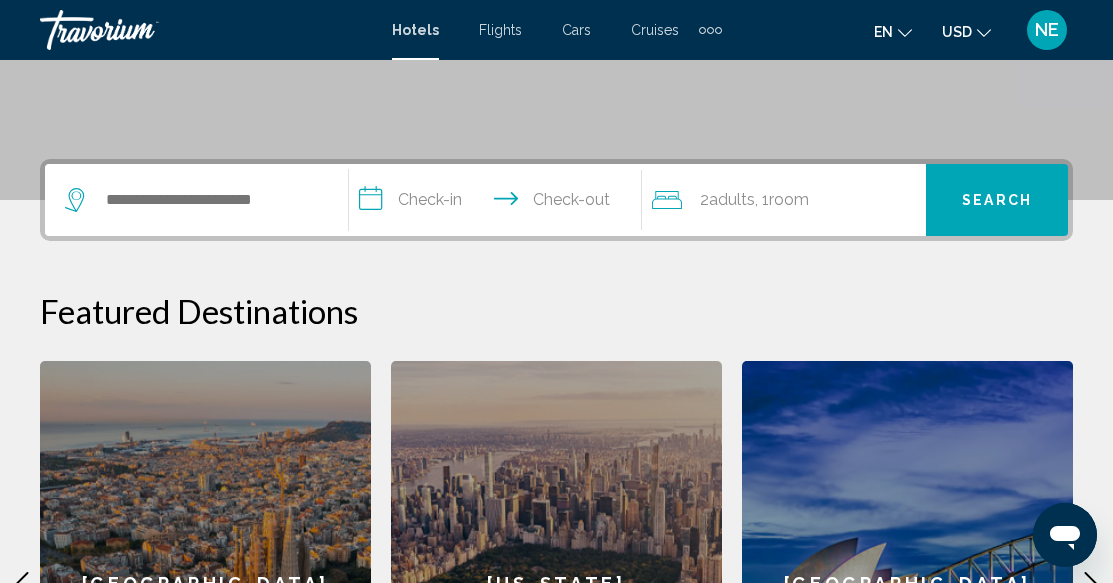 click on "Cruises" at bounding box center [655, 30] 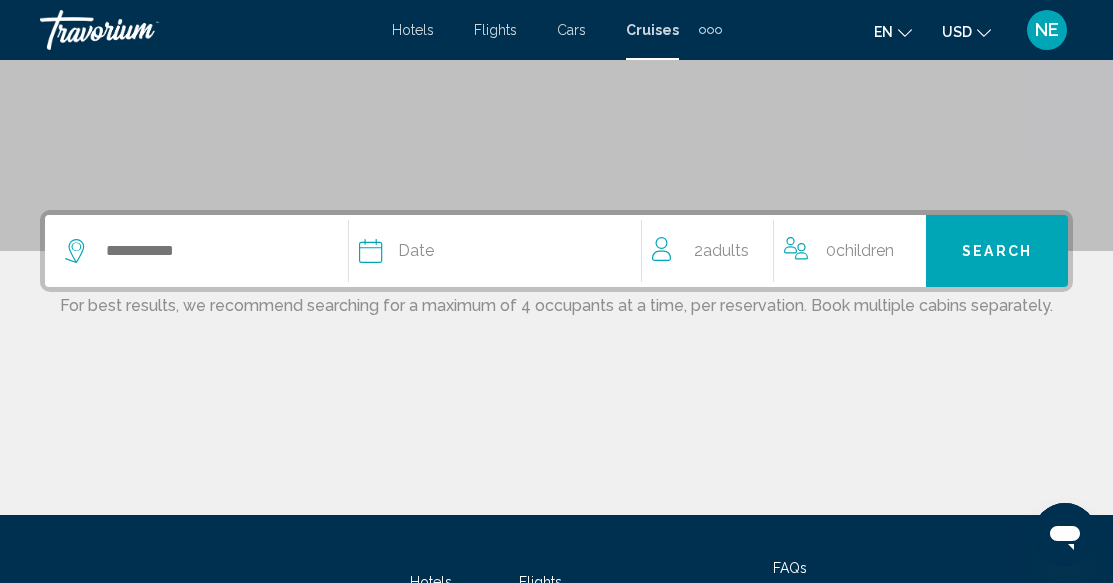 scroll, scrollTop: 400, scrollLeft: 0, axis: vertical 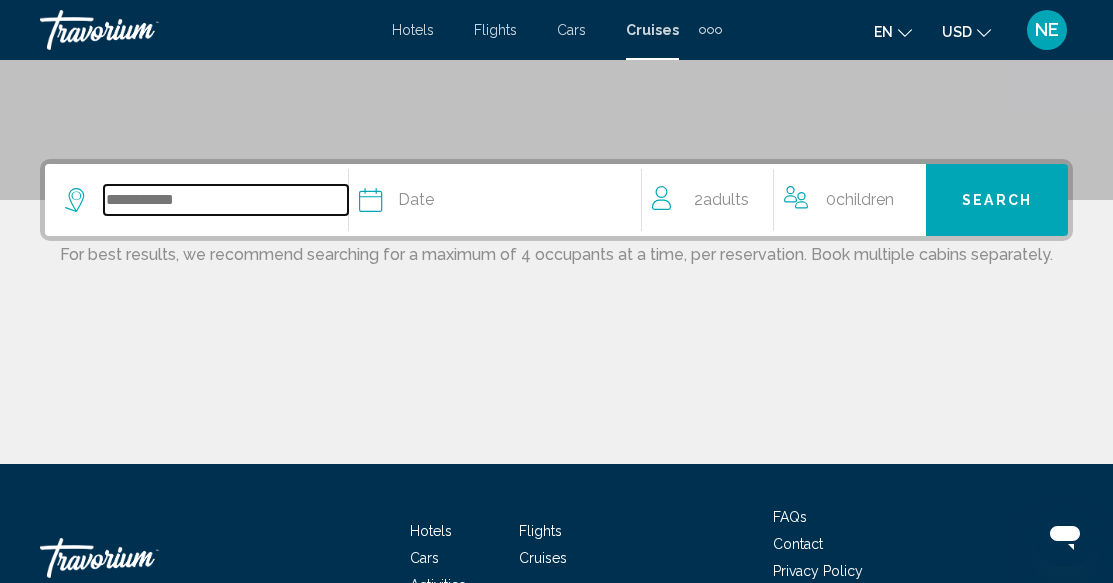click at bounding box center (226, 200) 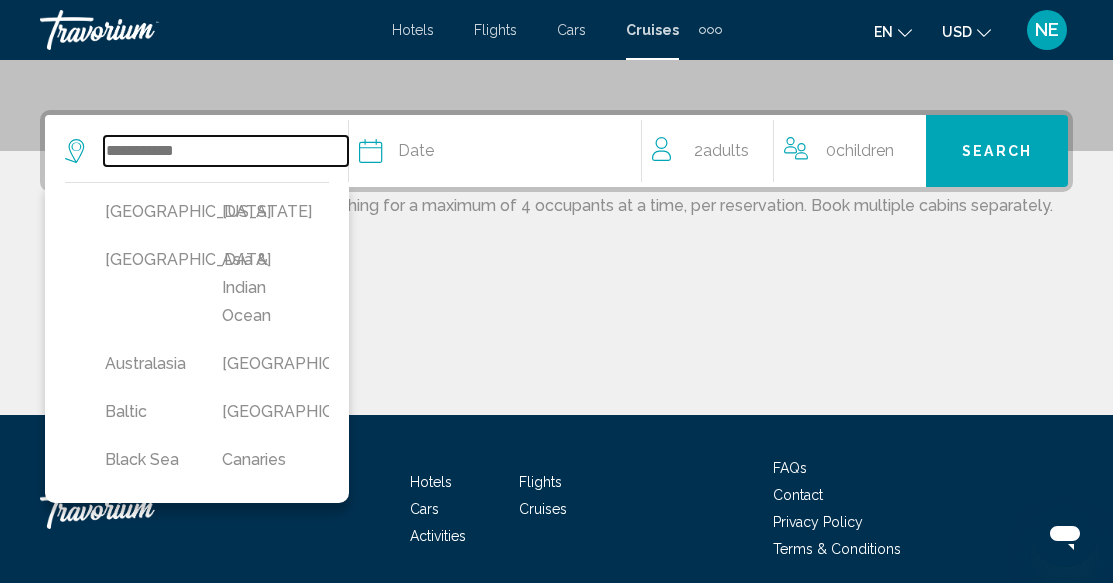 scroll, scrollTop: 494, scrollLeft: 0, axis: vertical 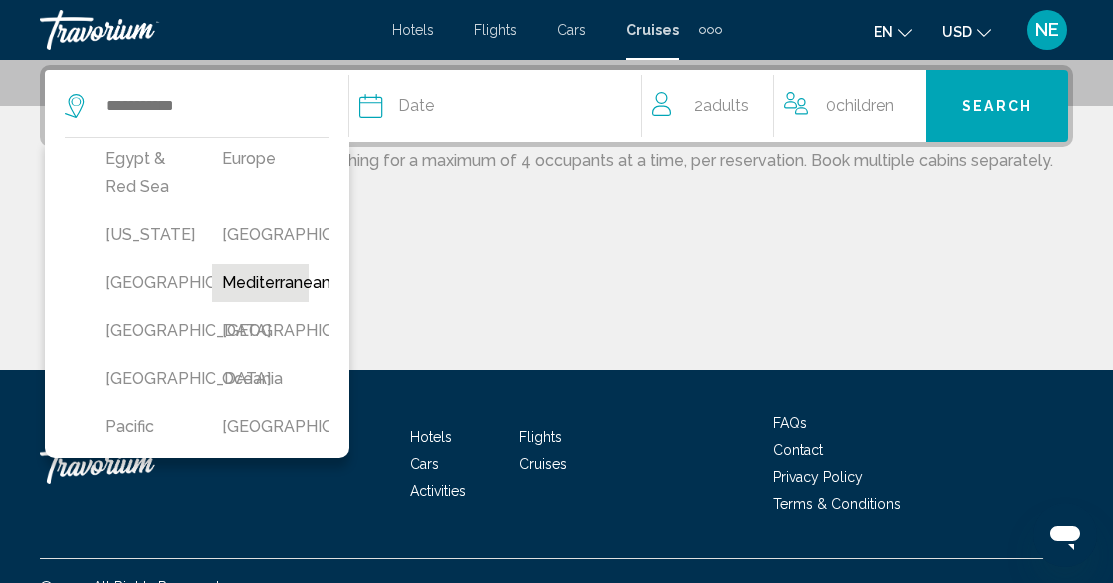 click on "Mediterranean" at bounding box center [260, 283] 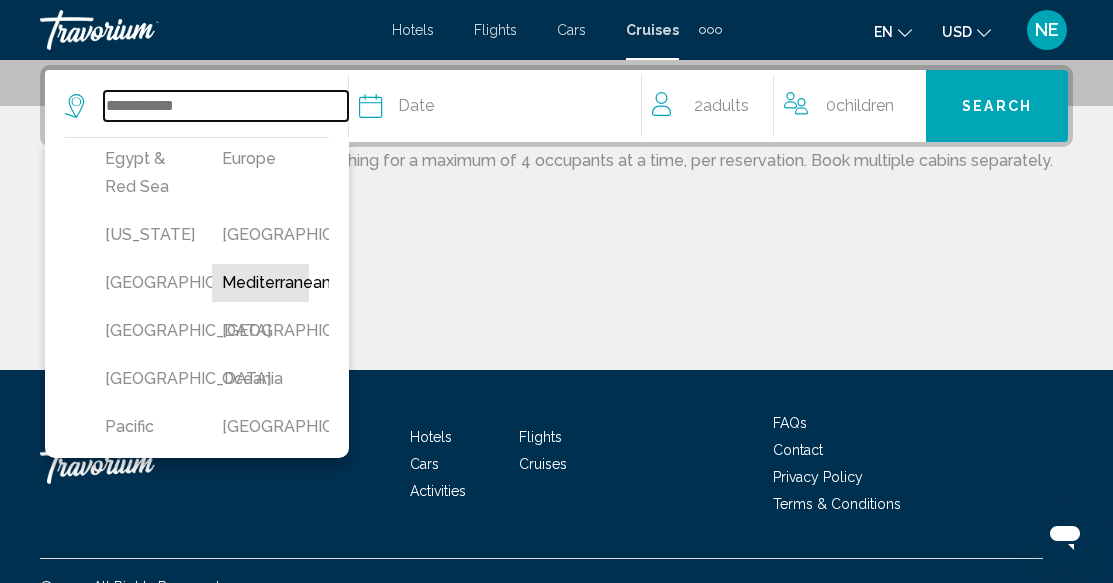 type on "**********" 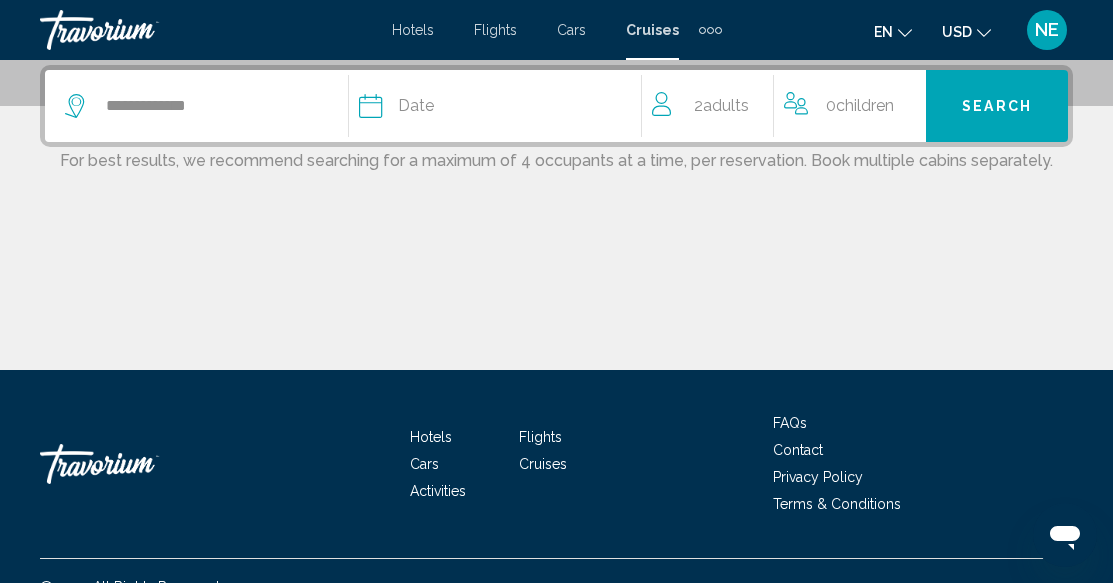 click on "Date" 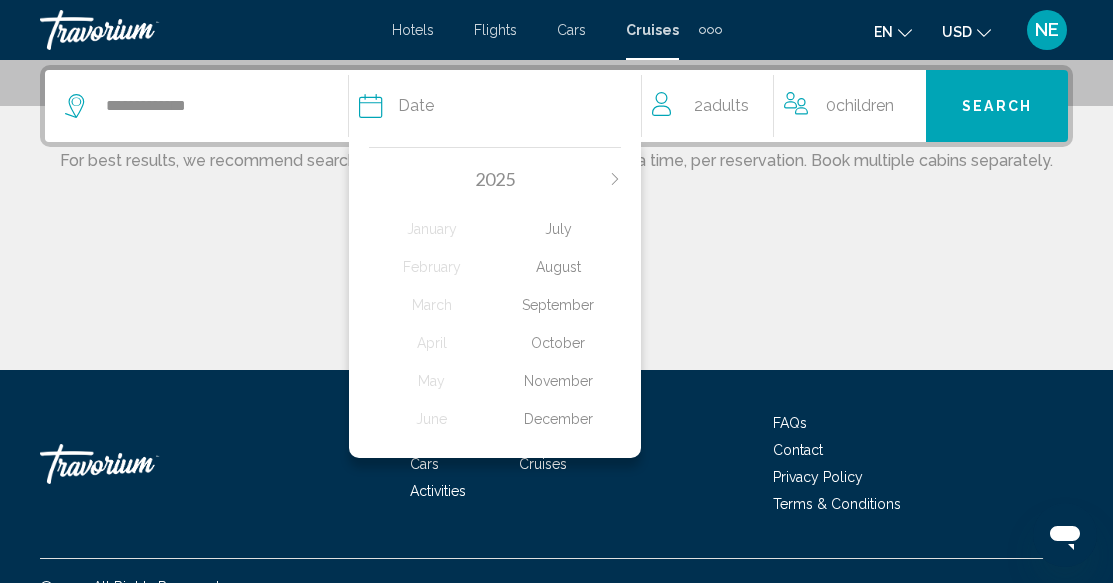 click on "August" 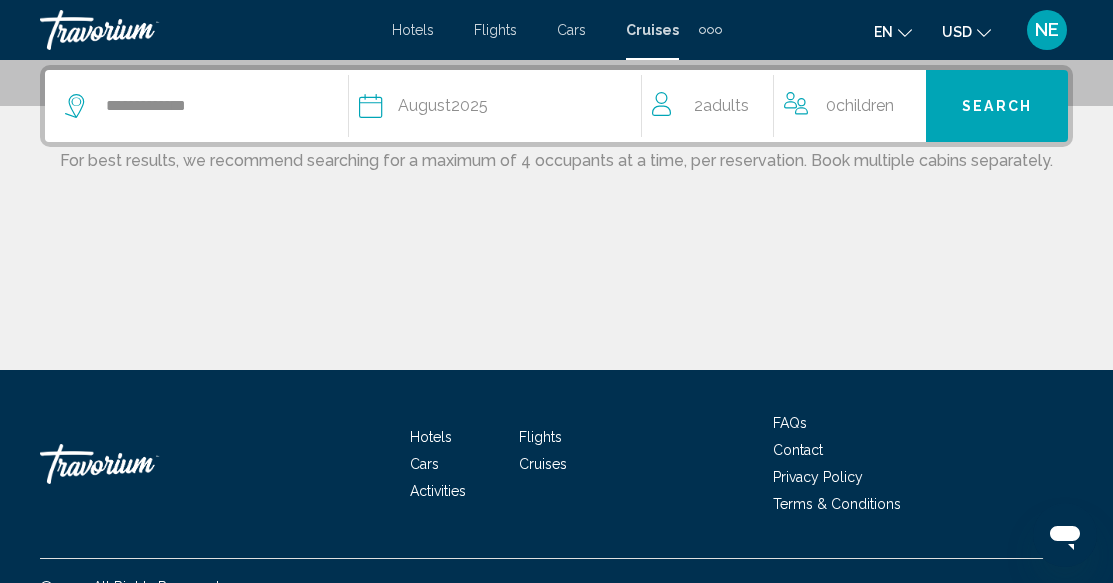 click on "2  Adult Adults" 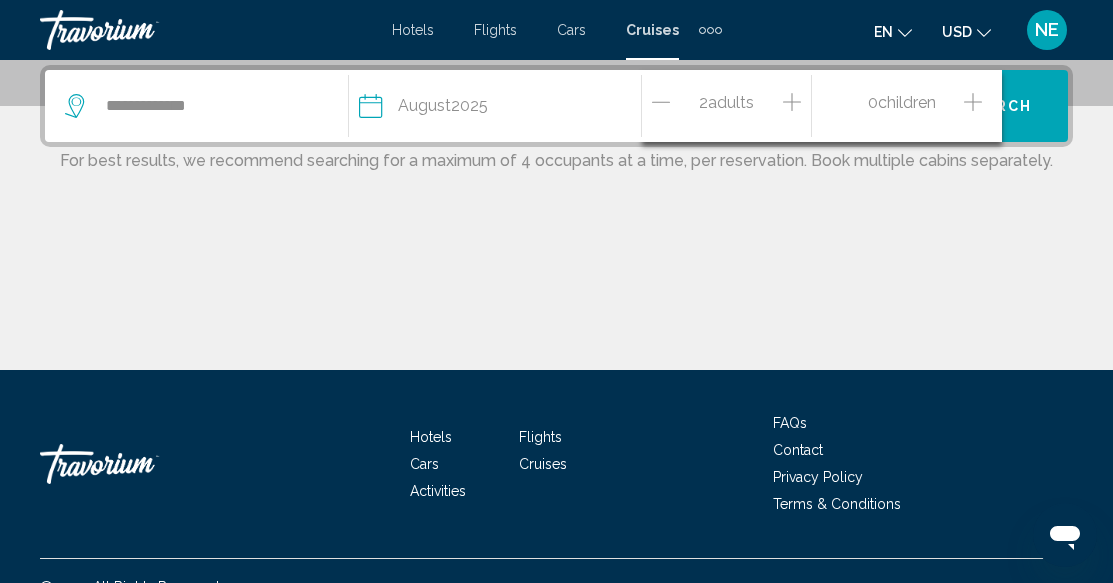 click 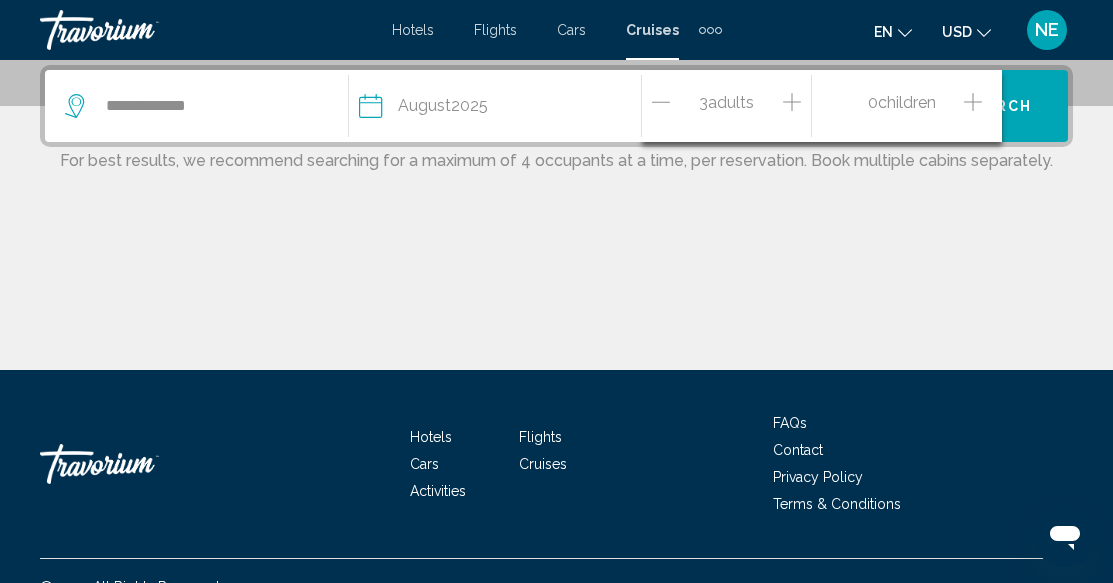 click 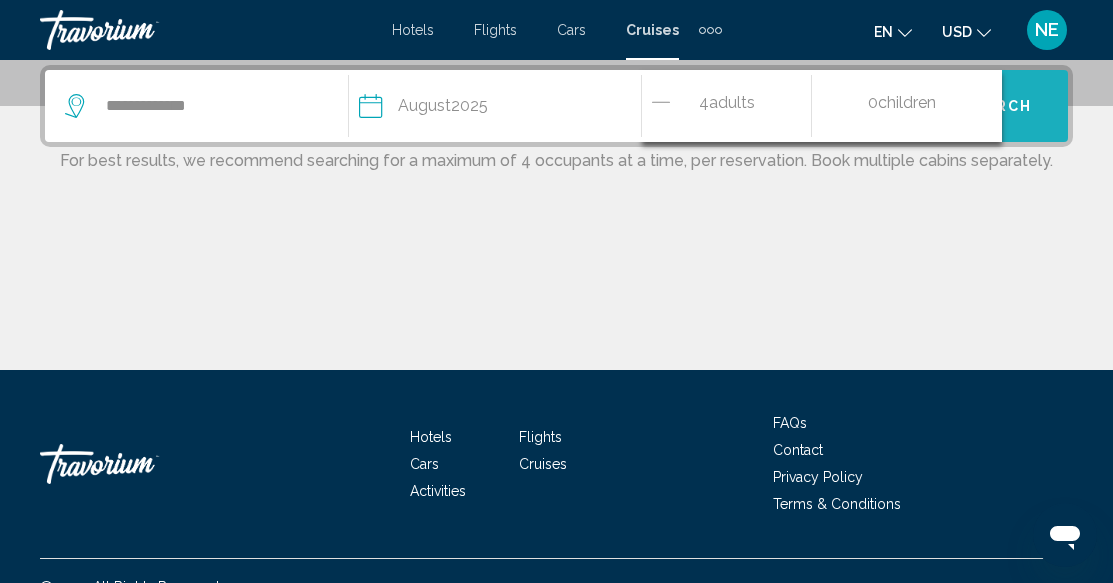 click on "Search" at bounding box center [997, 106] 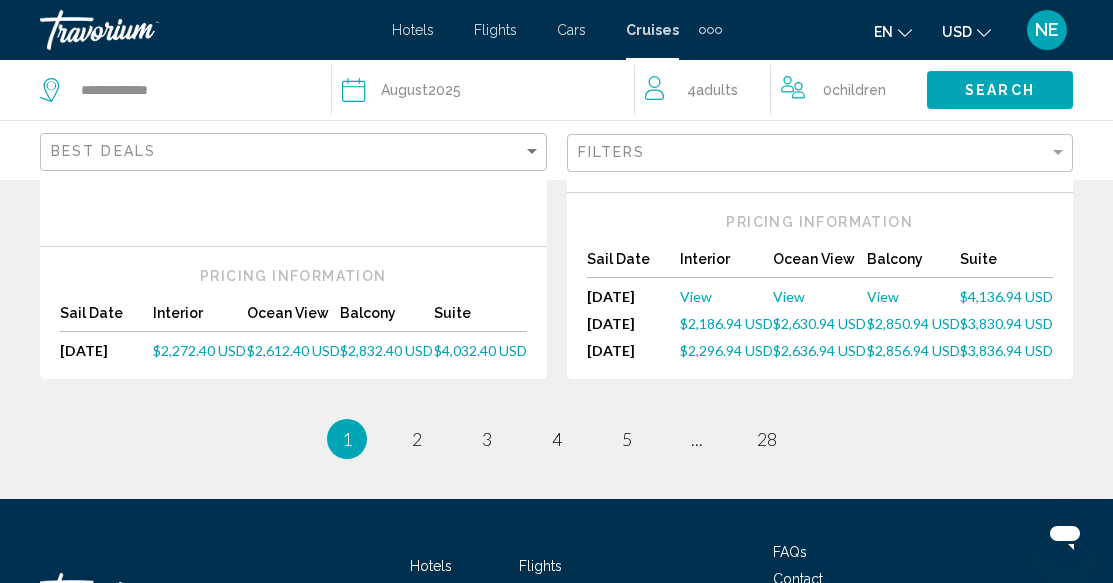 scroll, scrollTop: 3100, scrollLeft: 0, axis: vertical 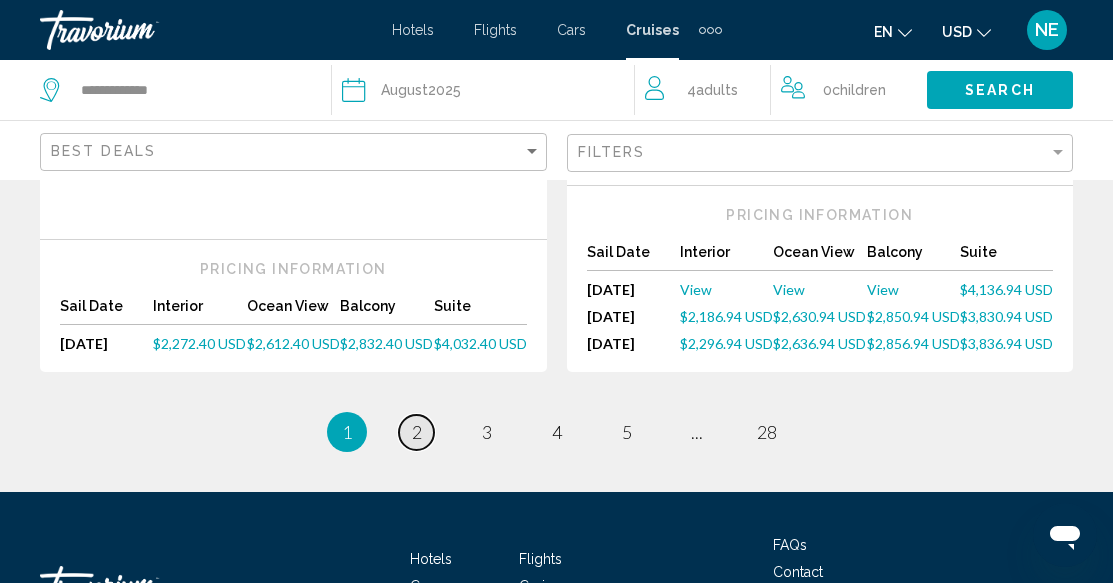 click on "2" at bounding box center (417, 432) 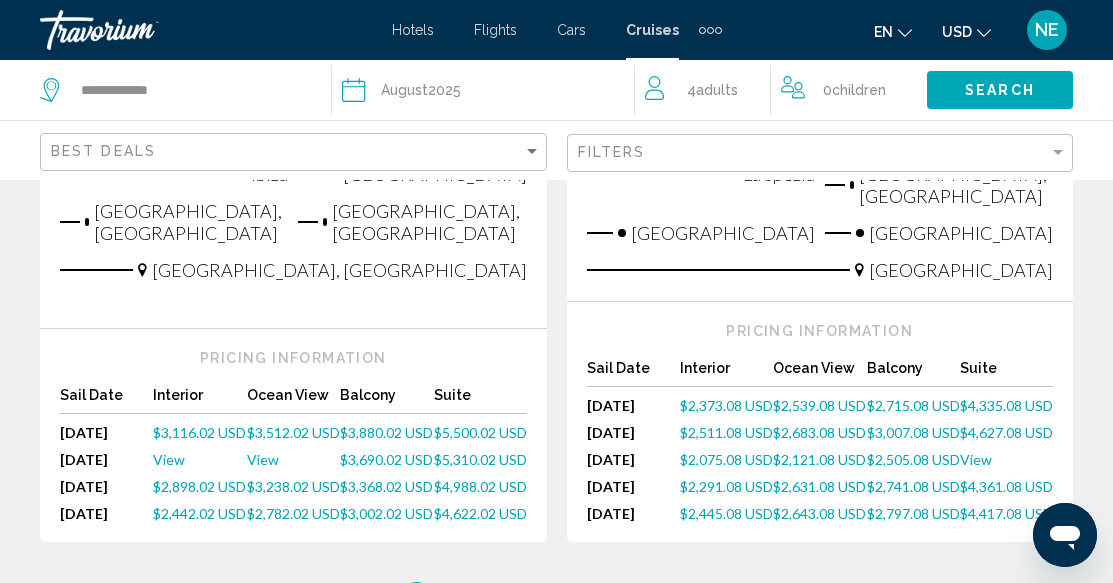 scroll, scrollTop: 3200, scrollLeft: 0, axis: vertical 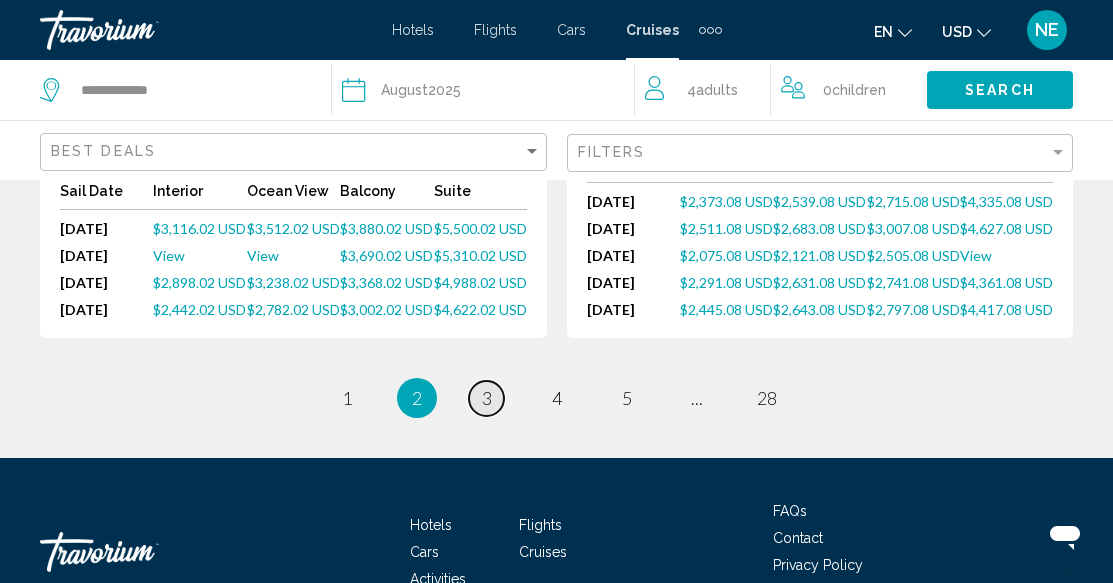 click on "3" at bounding box center (487, 398) 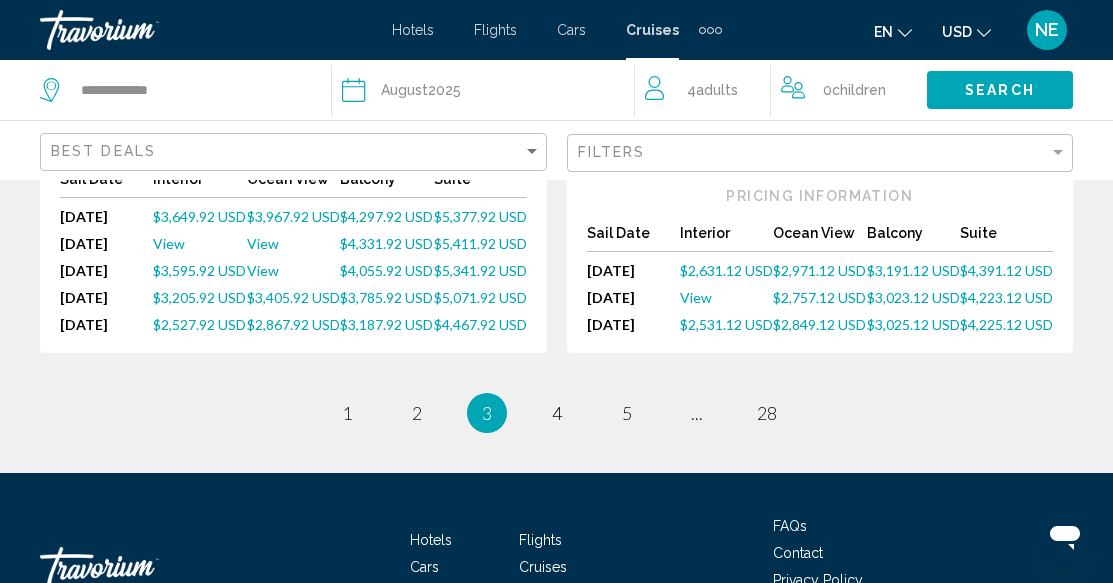 scroll, scrollTop: 3100, scrollLeft: 0, axis: vertical 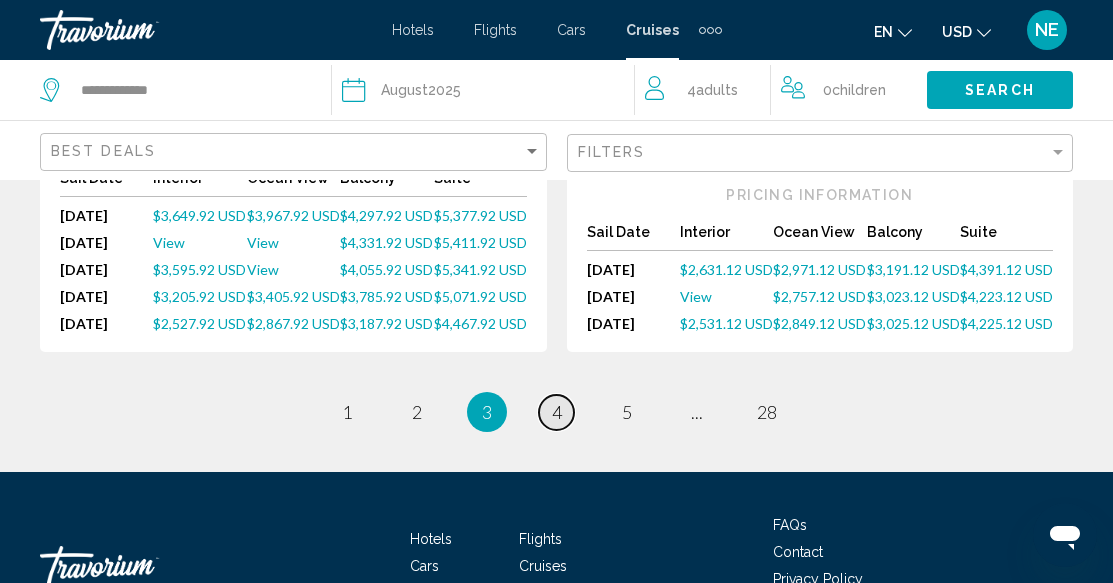 click on "page  4" at bounding box center (556, 412) 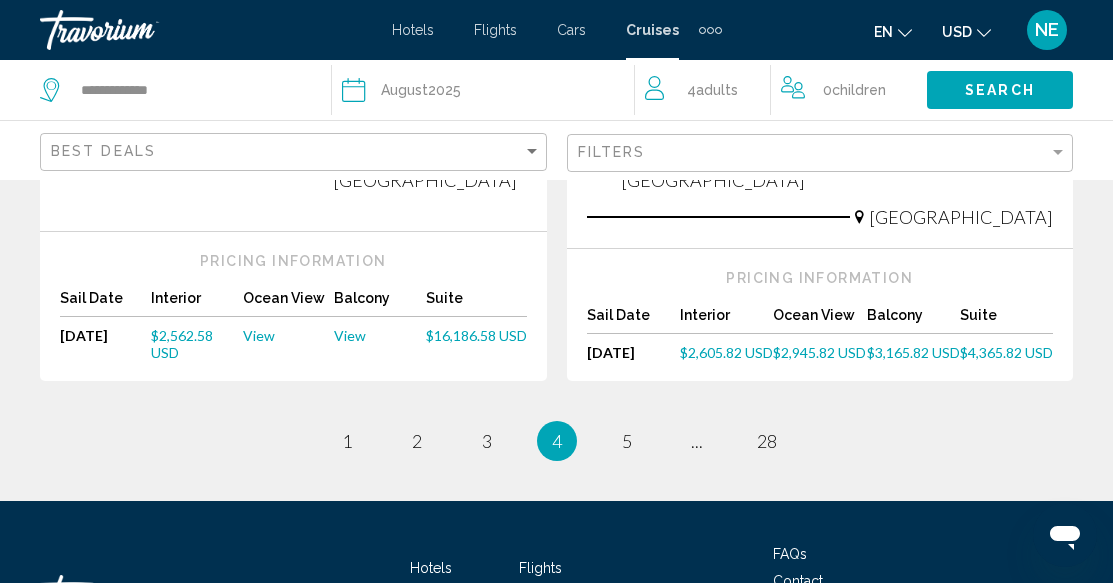 scroll, scrollTop: 3000, scrollLeft: 0, axis: vertical 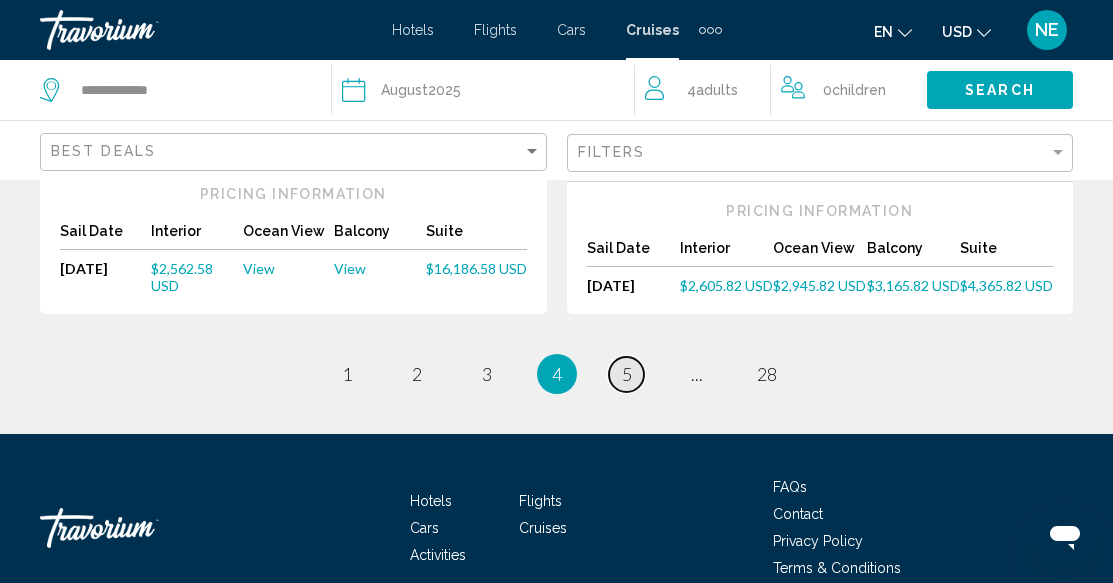 click on "5" at bounding box center [627, 374] 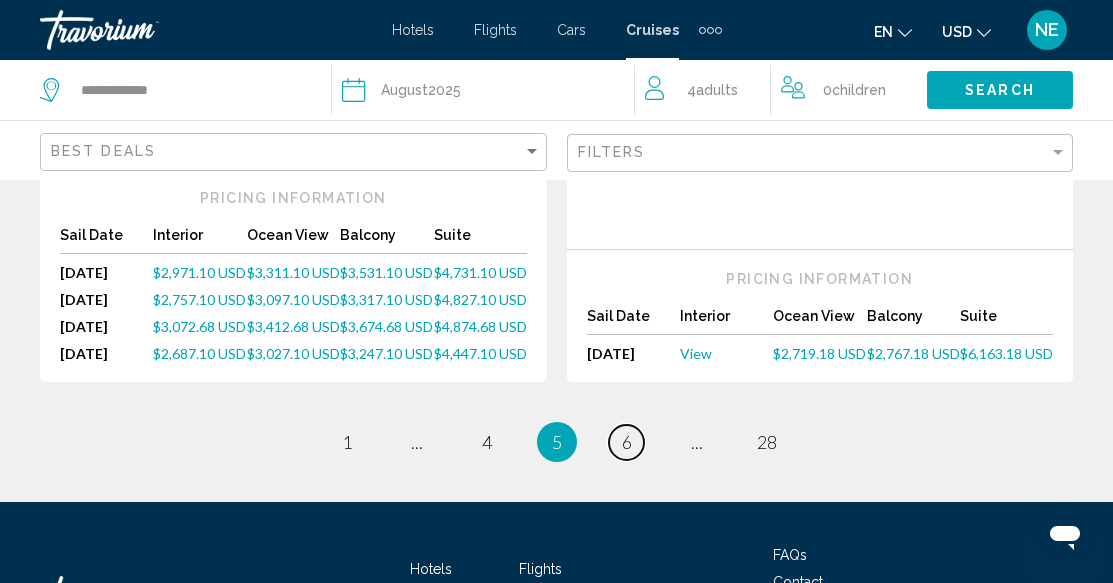 scroll, scrollTop: 3100, scrollLeft: 0, axis: vertical 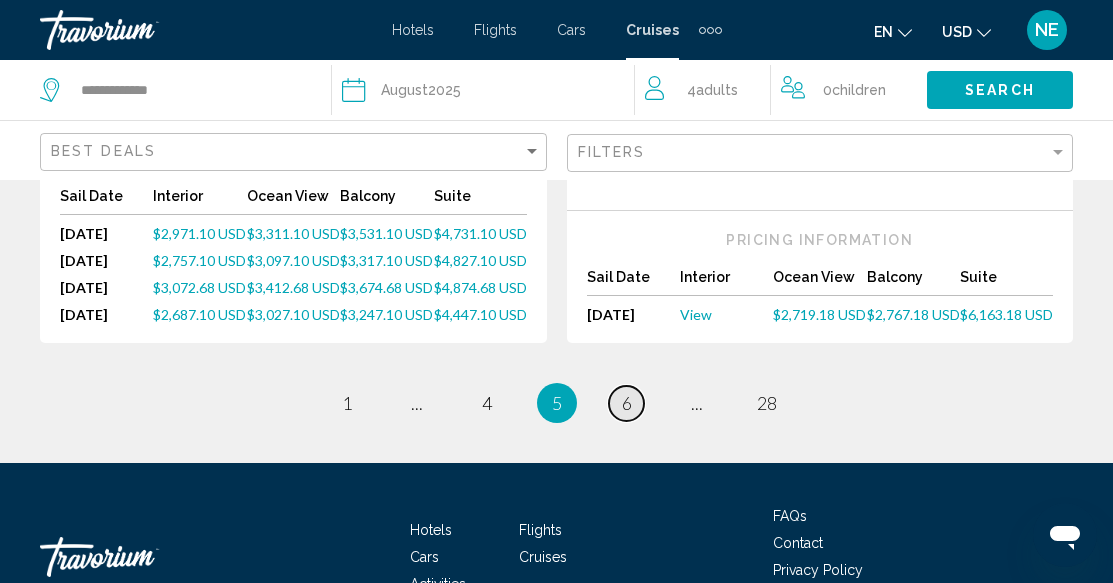 click on "page  6" at bounding box center (626, 403) 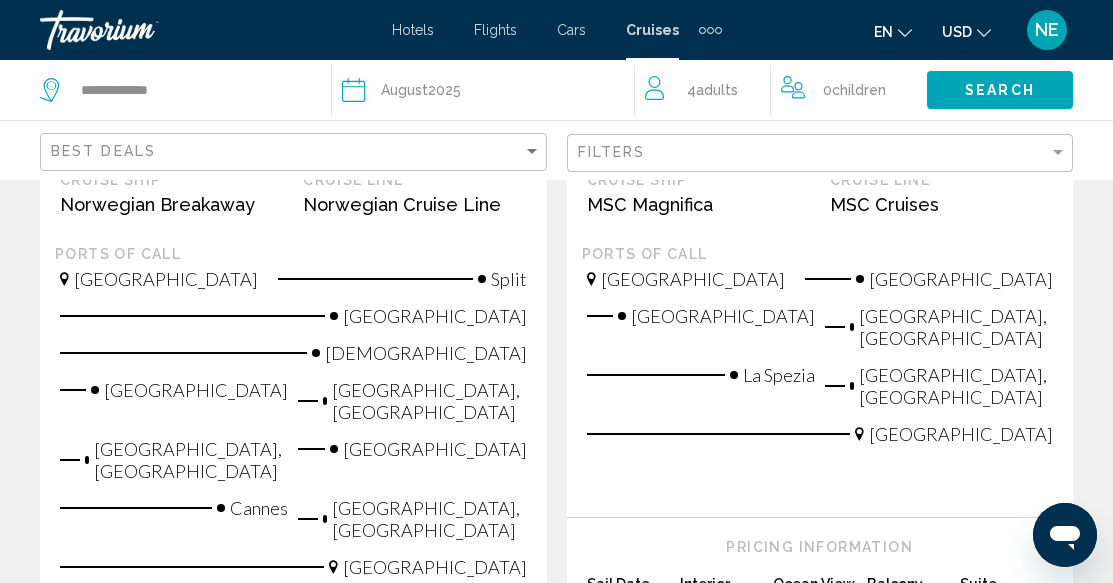 scroll, scrollTop: 2900, scrollLeft: 0, axis: vertical 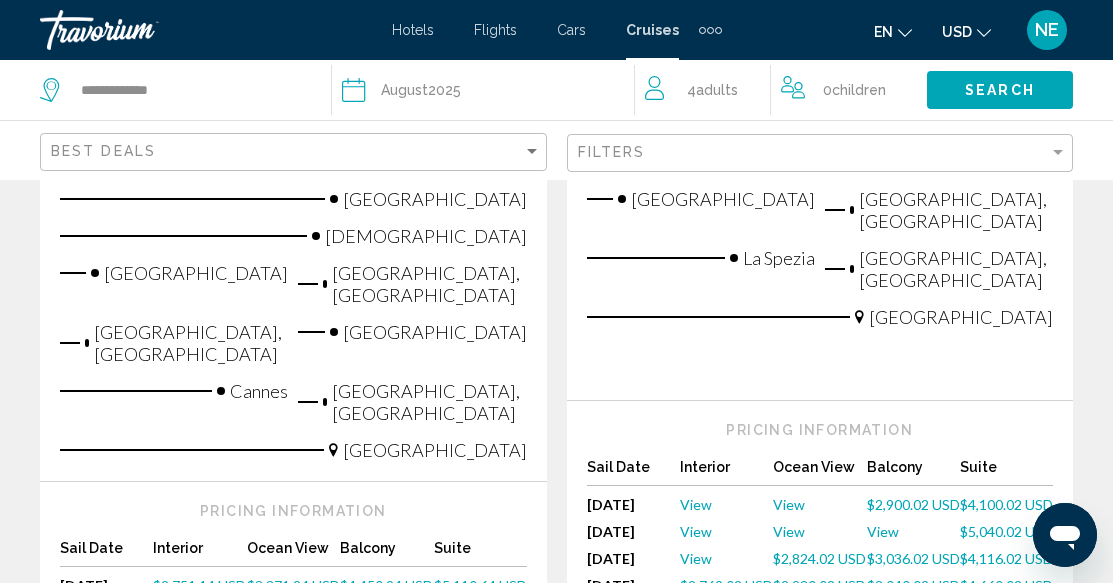 click on "page  7" at bounding box center (626, 674) 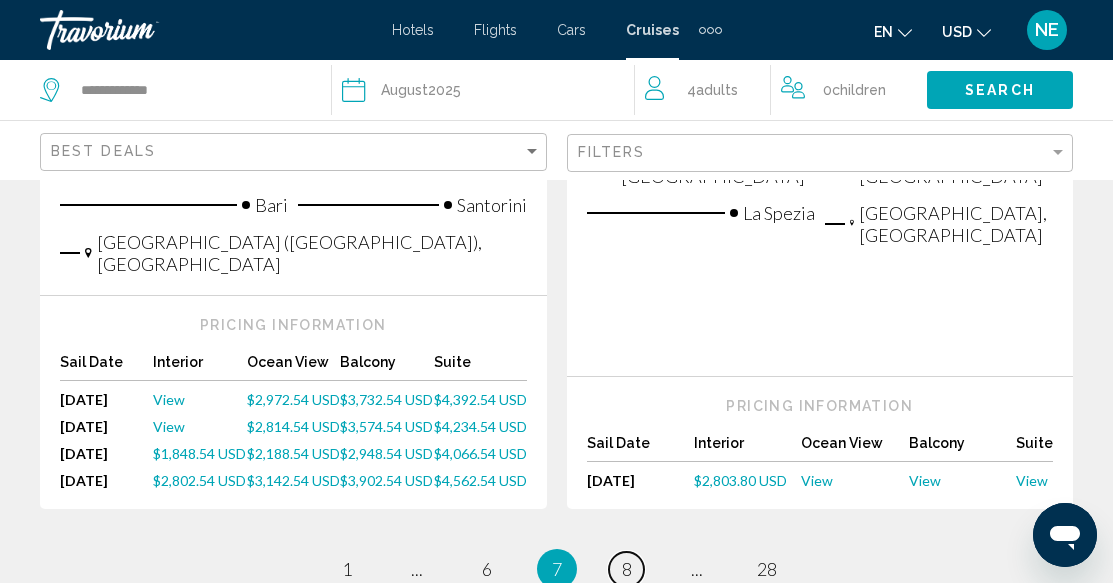 scroll, scrollTop: 2800, scrollLeft: 0, axis: vertical 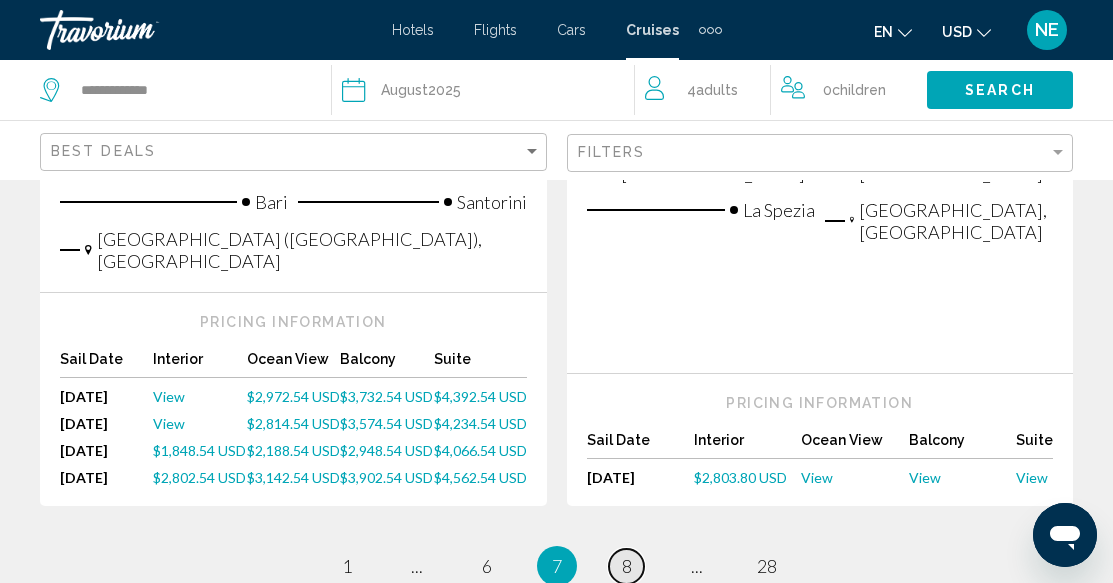 click on "8" at bounding box center (627, 566) 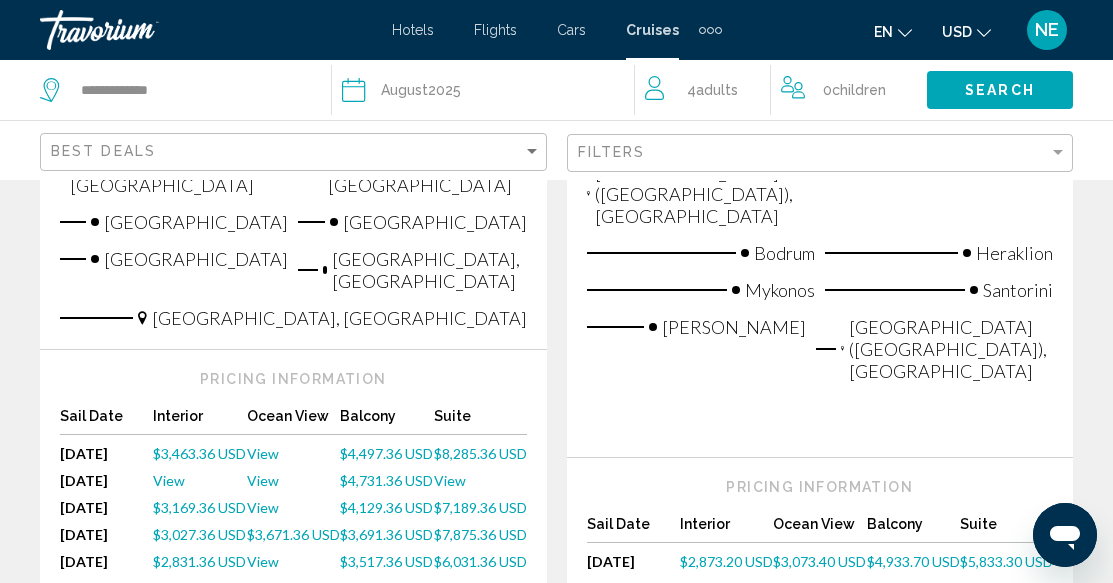 scroll, scrollTop: 1700, scrollLeft: 0, axis: vertical 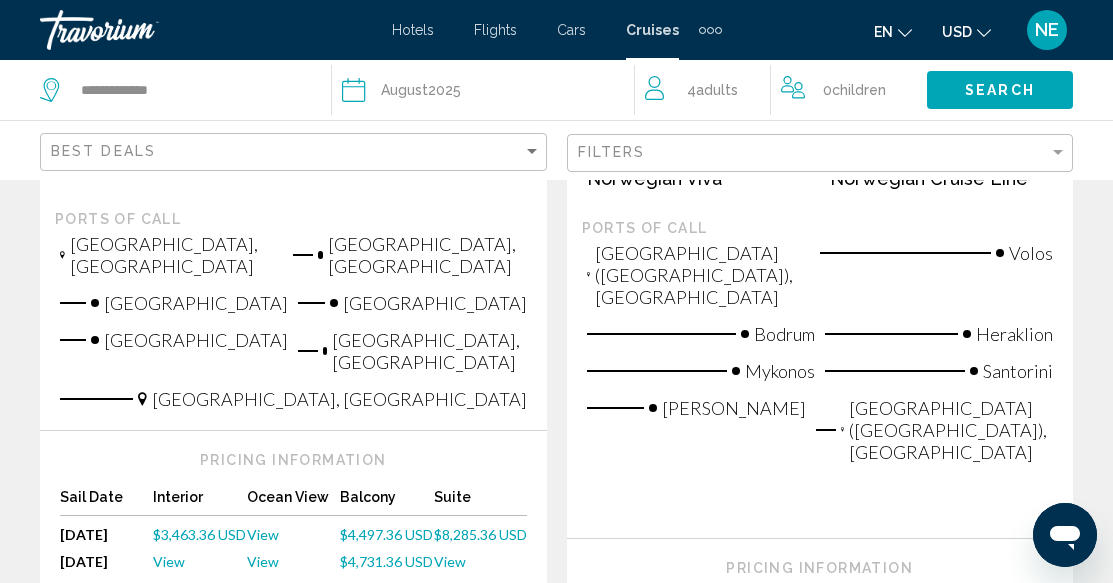 click on "$3,463.36 USD" at bounding box center [199, 534] 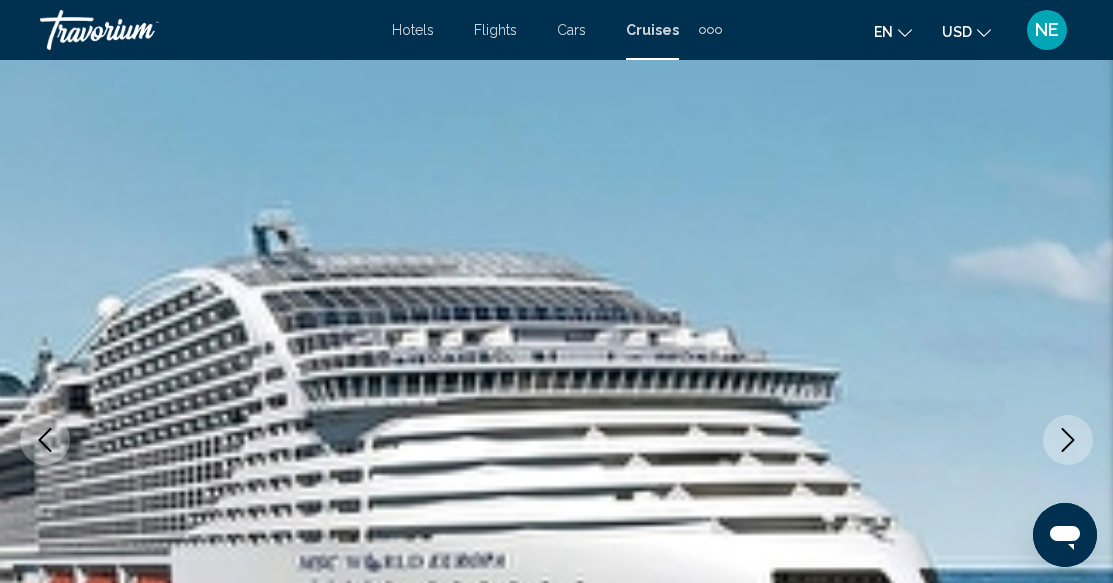 scroll, scrollTop: 0, scrollLeft: 0, axis: both 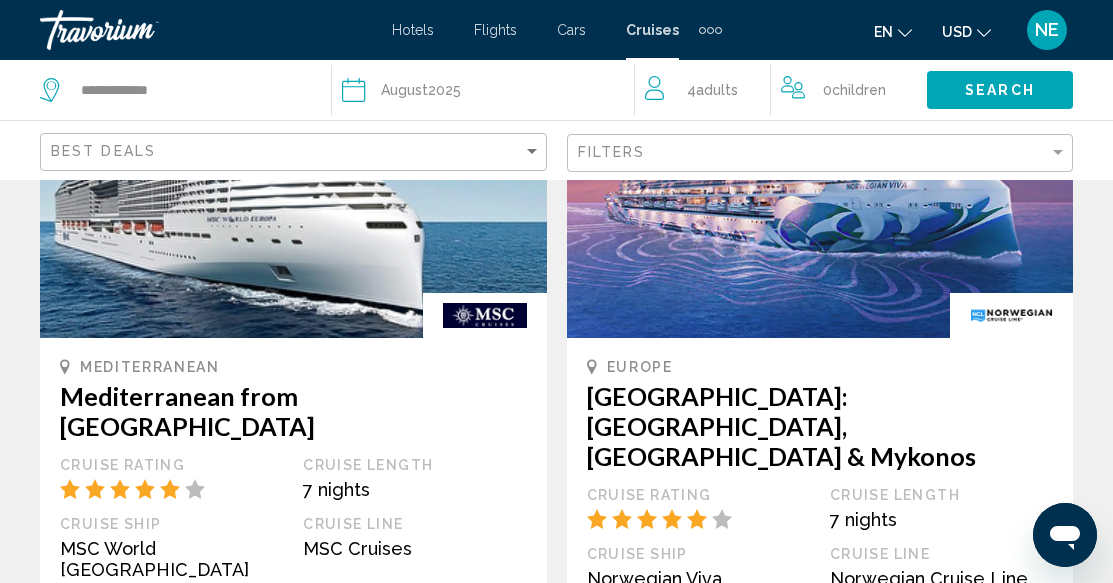 click at bounding box center (293, 178) 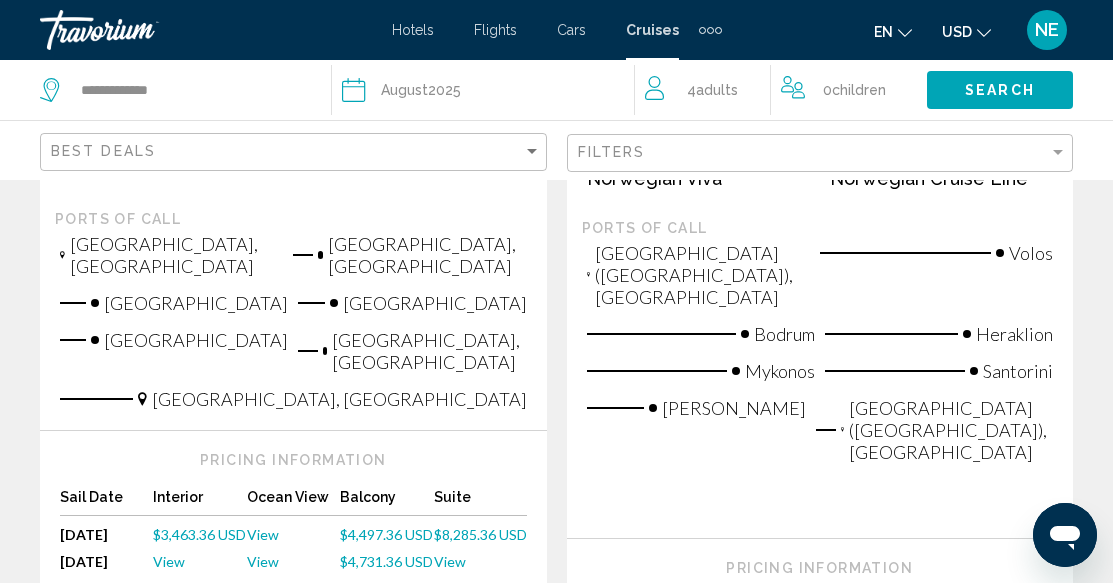 scroll, scrollTop: 1800, scrollLeft: 0, axis: vertical 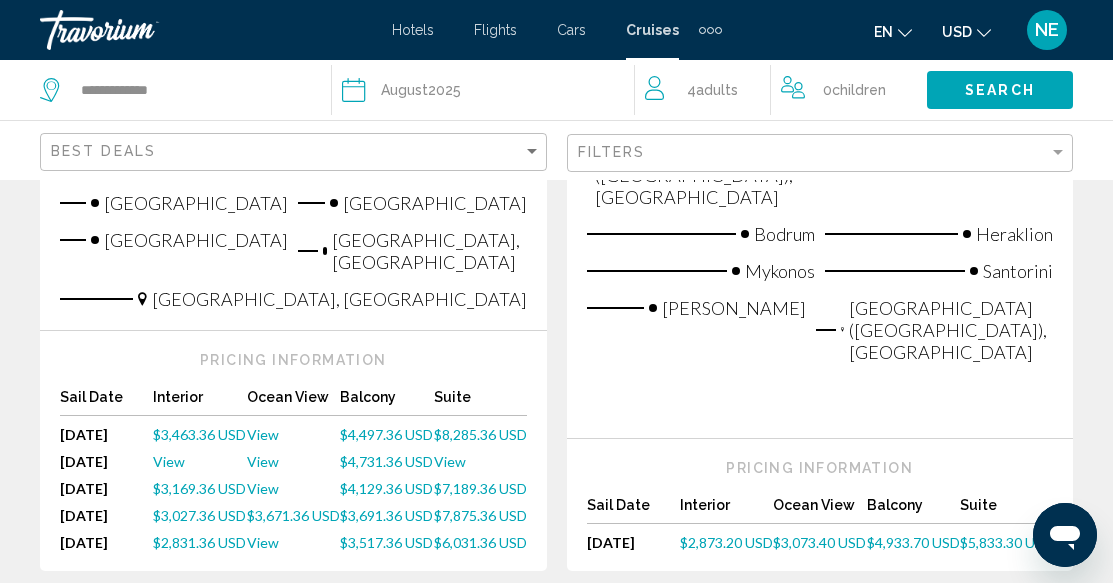 click on "$3,463.36 USD" at bounding box center (199, 434) 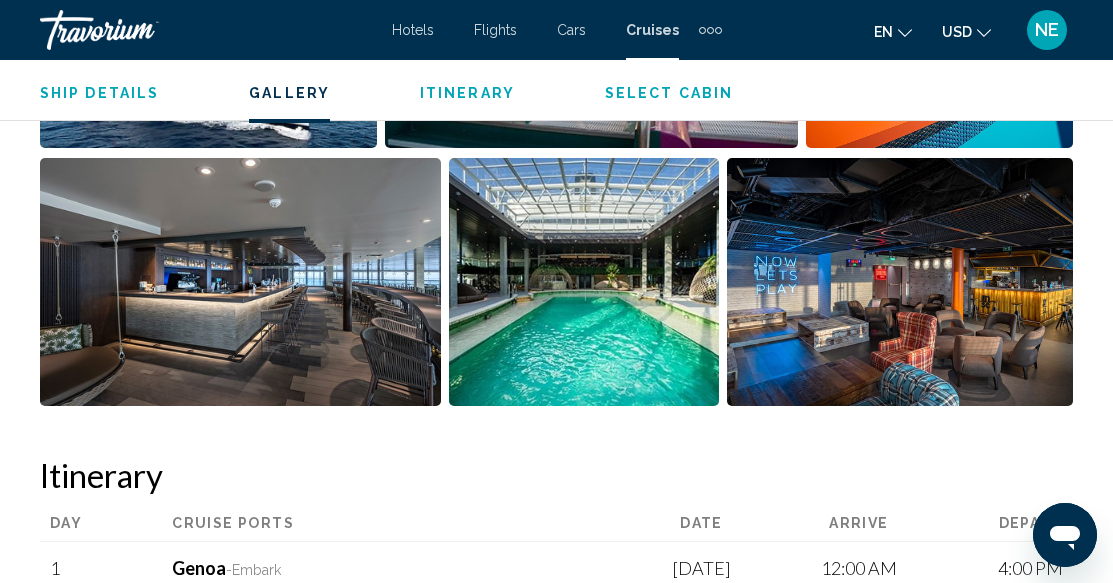 scroll, scrollTop: 1595, scrollLeft: 0, axis: vertical 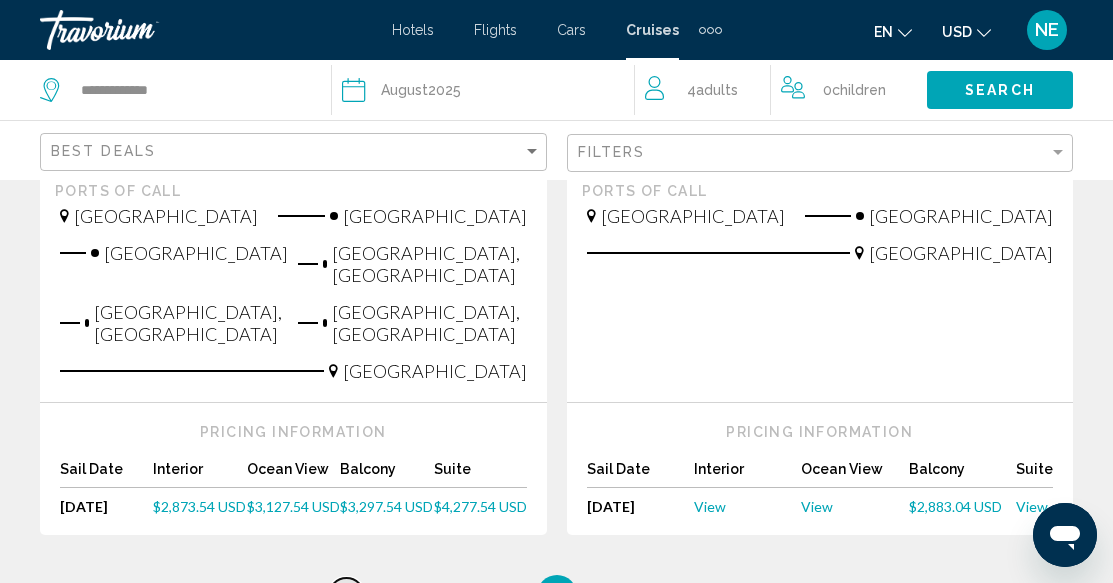 click on "page  1" at bounding box center (346, 595) 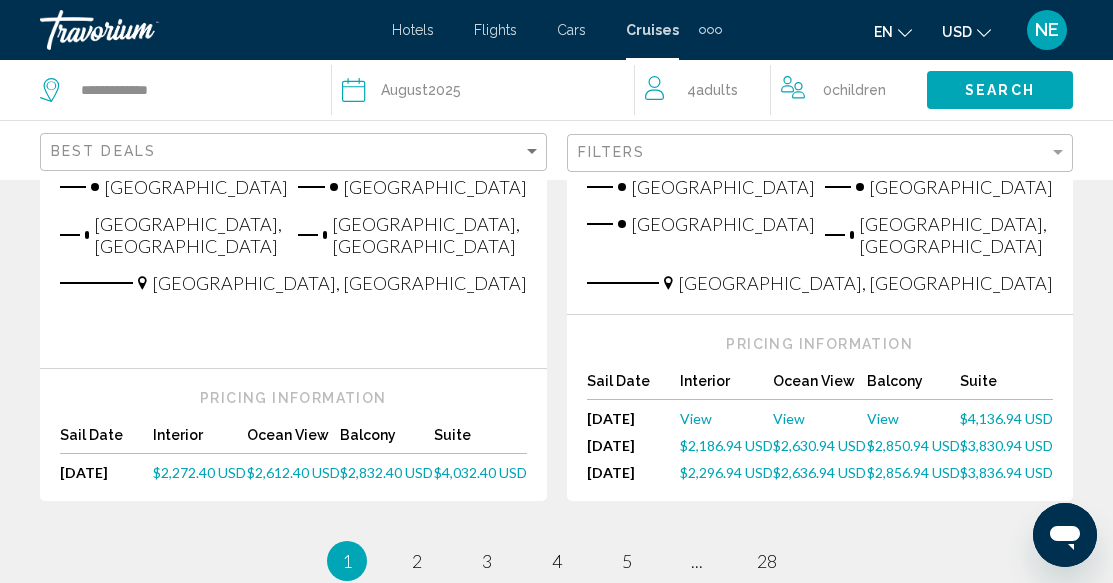 scroll, scrollTop: 3100, scrollLeft: 0, axis: vertical 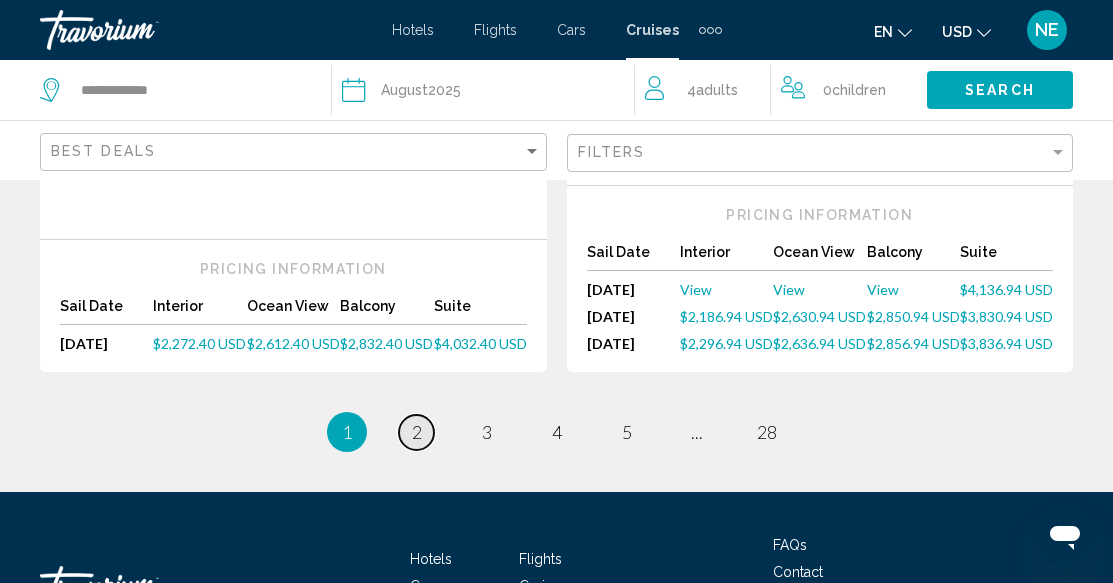 click on "page  2" at bounding box center [416, 432] 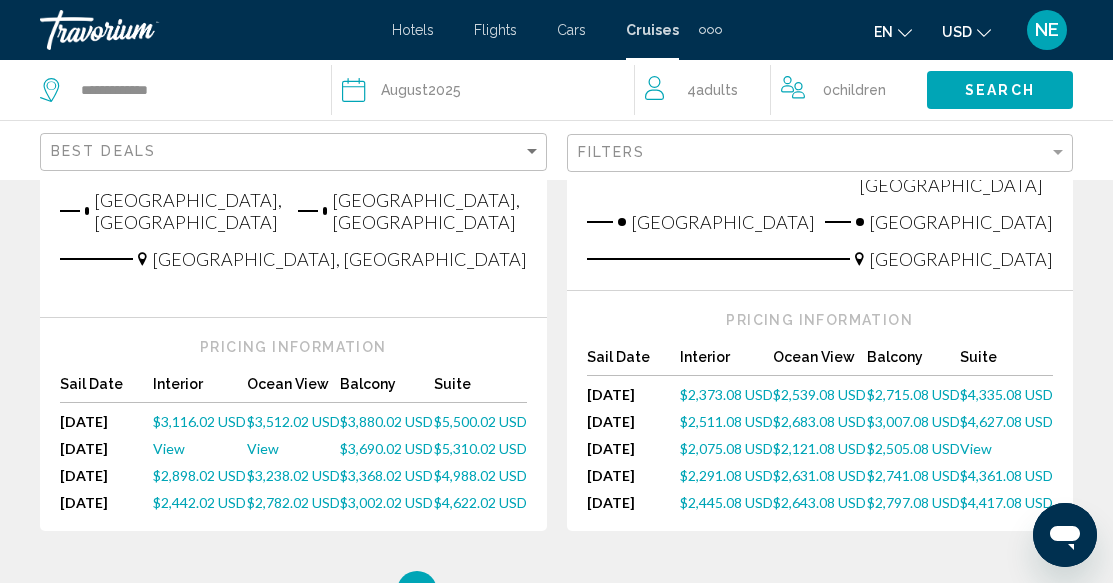scroll, scrollTop: 3100, scrollLeft: 0, axis: vertical 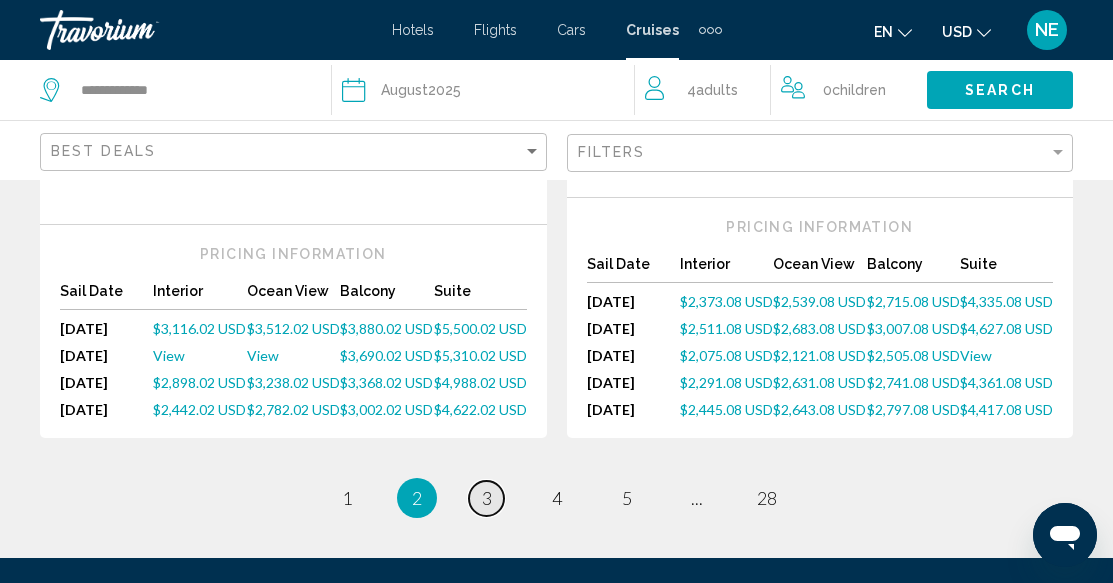 click on "page  3" at bounding box center [486, 498] 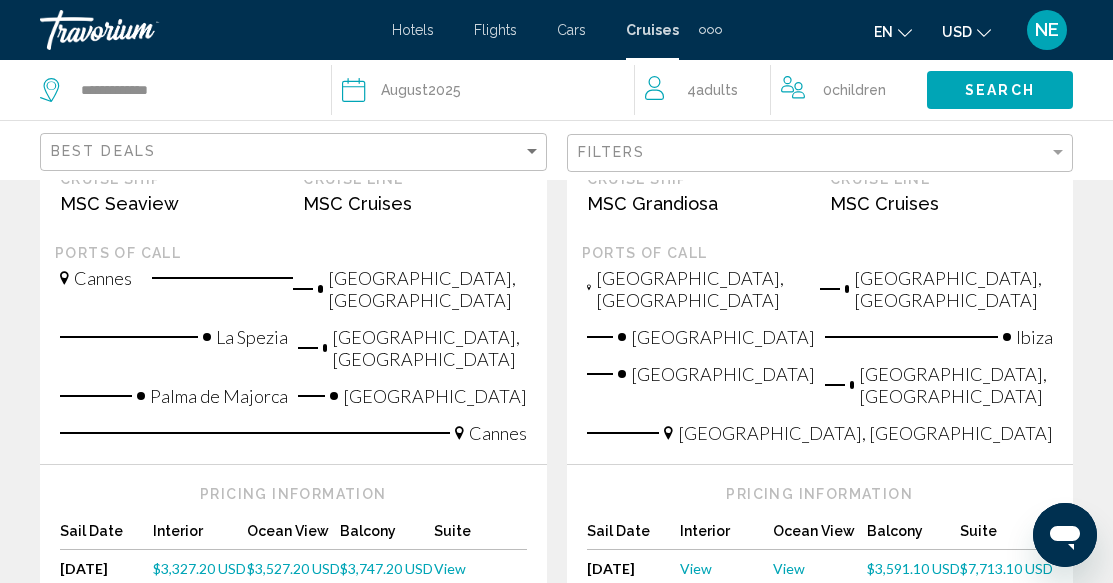 scroll, scrollTop: 700, scrollLeft: 0, axis: vertical 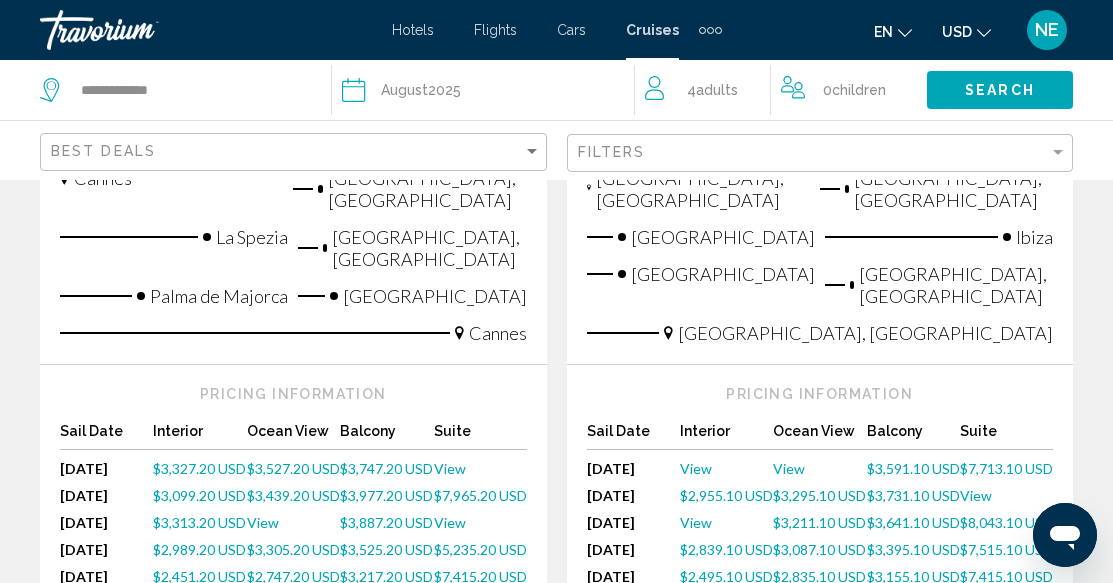 click on "$2,955.10 USD" at bounding box center (726, 495) 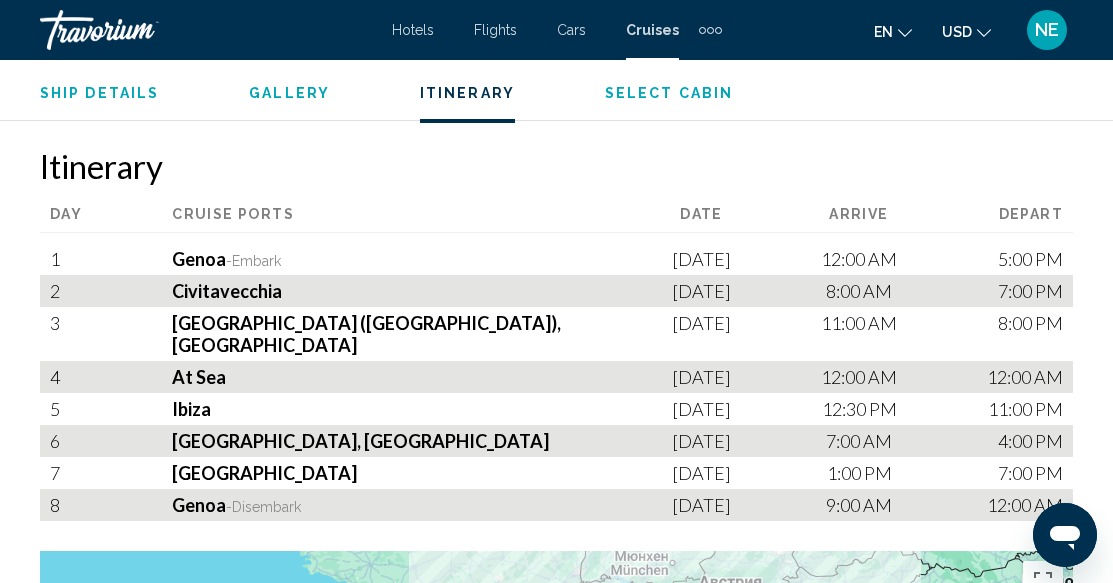 scroll, scrollTop: 2243, scrollLeft: 0, axis: vertical 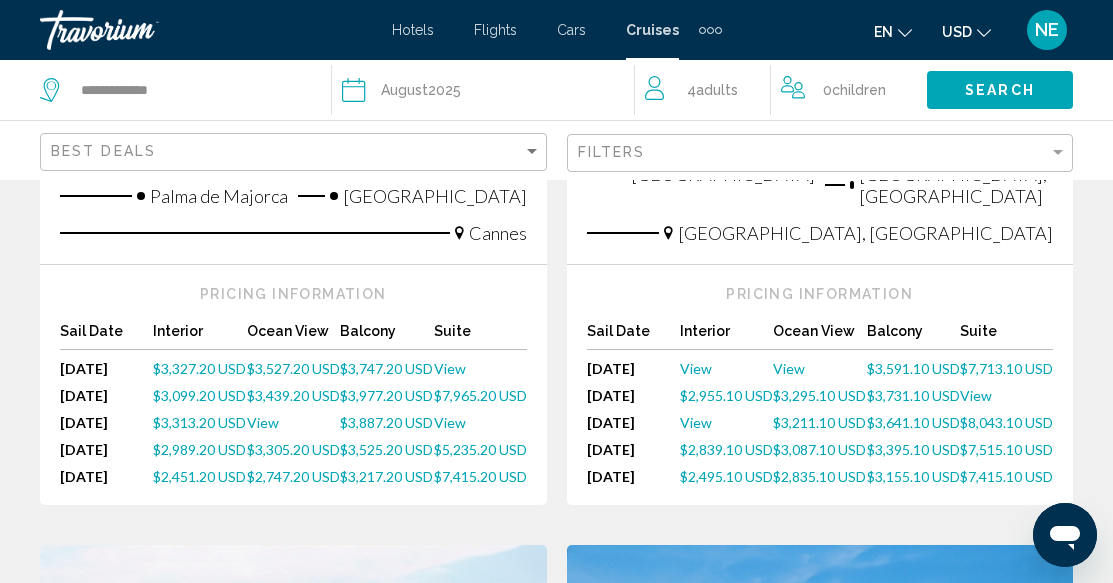 click on "$2,839.10 USD" at bounding box center (726, 449) 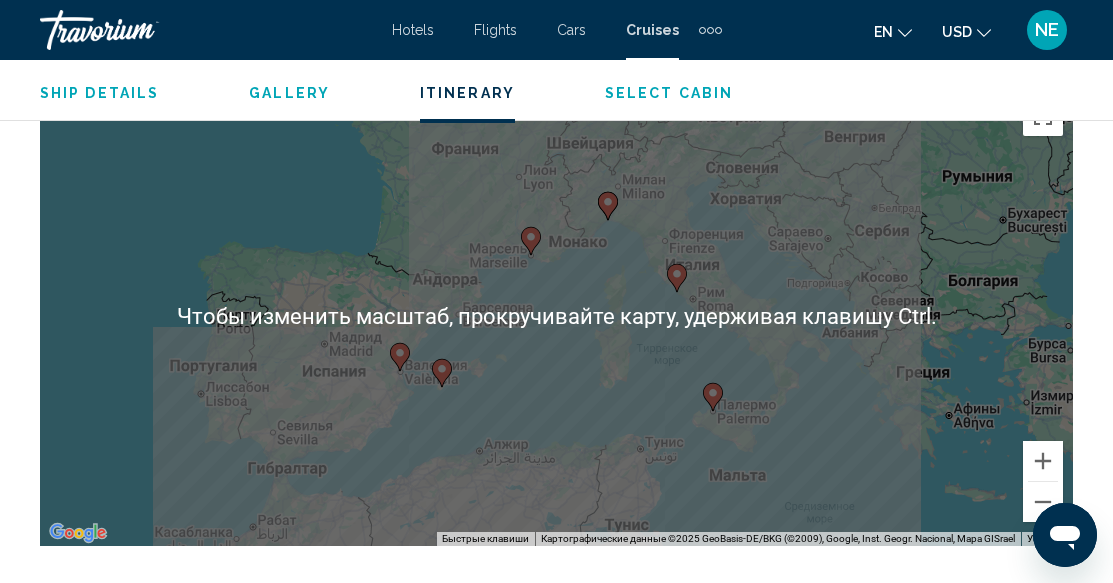 scroll, scrollTop: 2965, scrollLeft: 0, axis: vertical 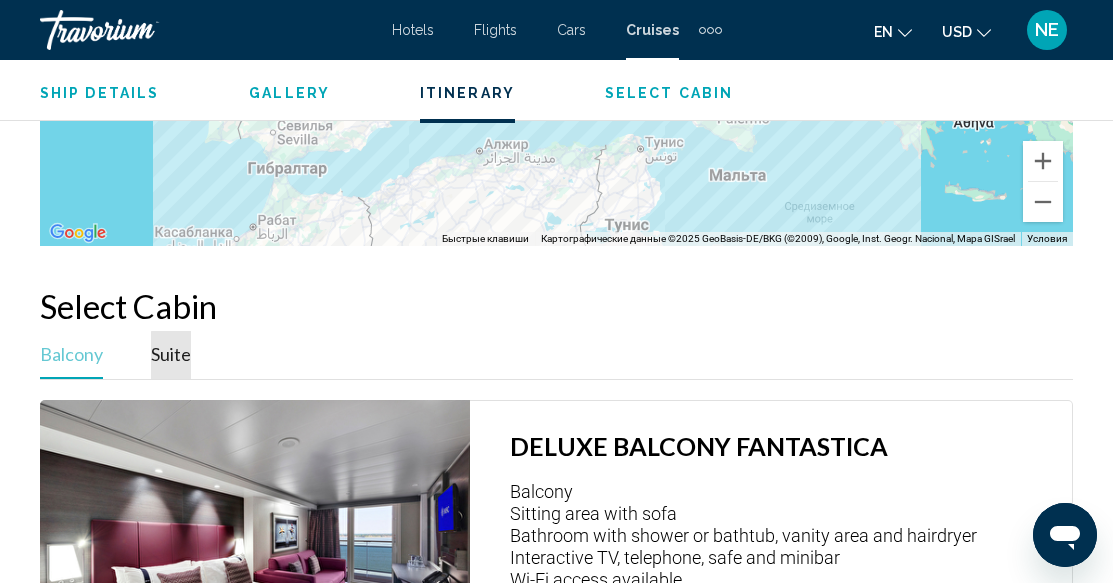 click on "Suite" at bounding box center (171, 354) 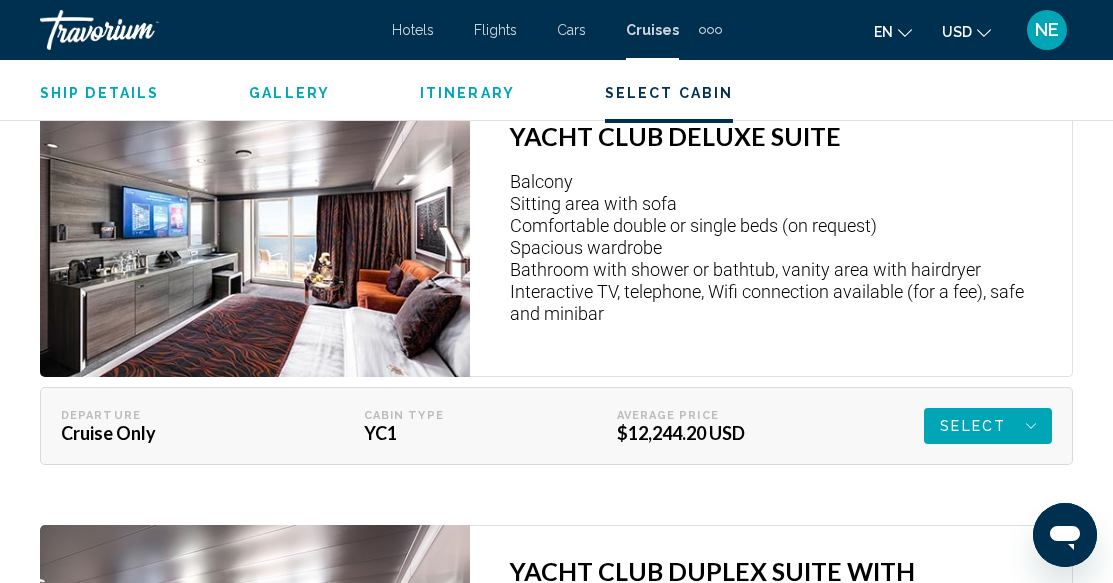 scroll, scrollTop: 3365, scrollLeft: 0, axis: vertical 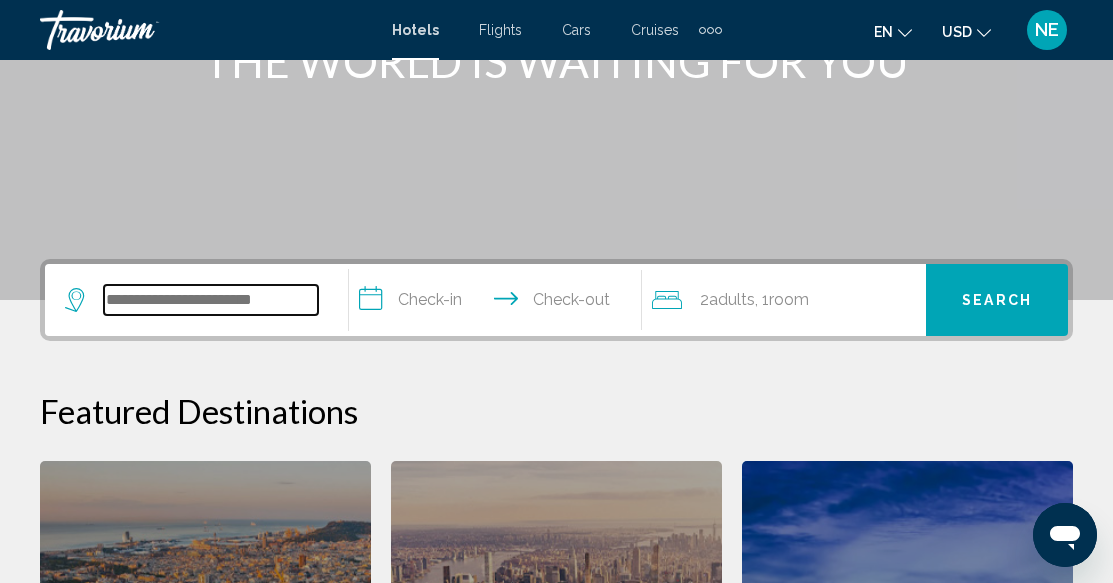 click at bounding box center [211, 300] 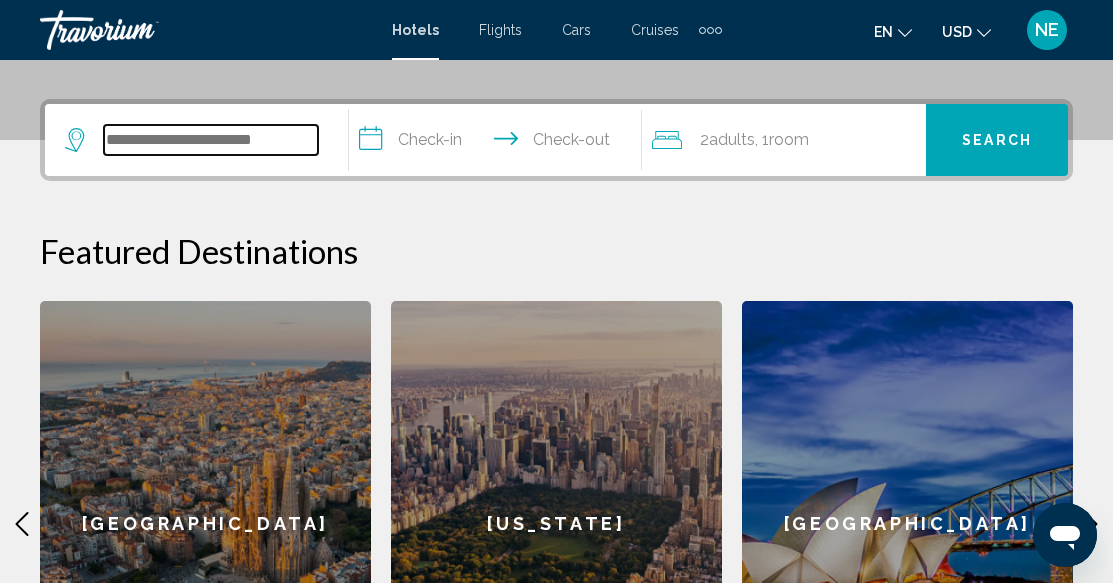 scroll, scrollTop: 494, scrollLeft: 0, axis: vertical 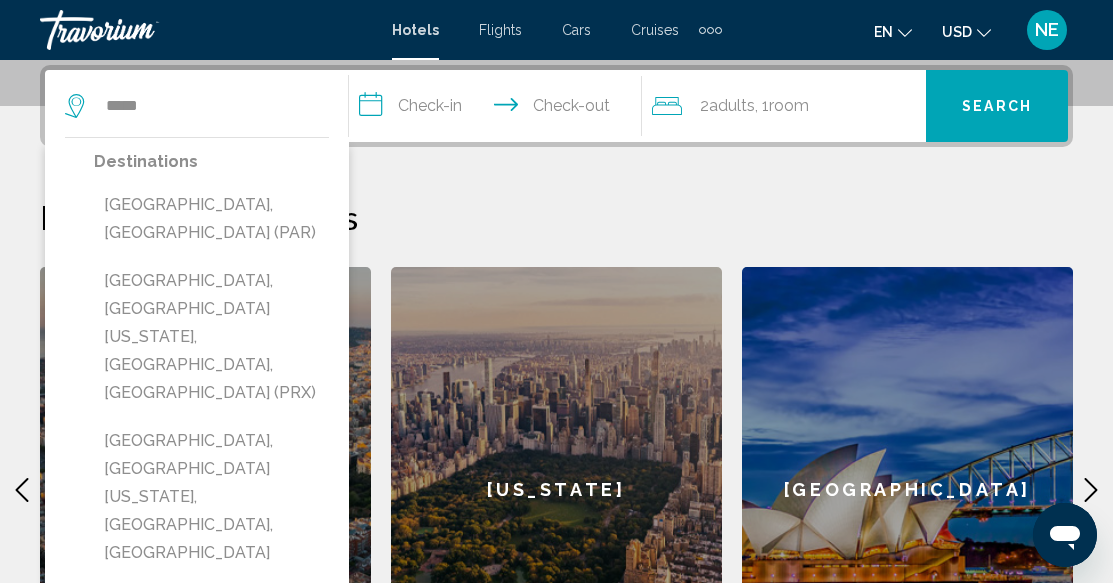 click on "Paris, France (PAR)" at bounding box center (211, 219) 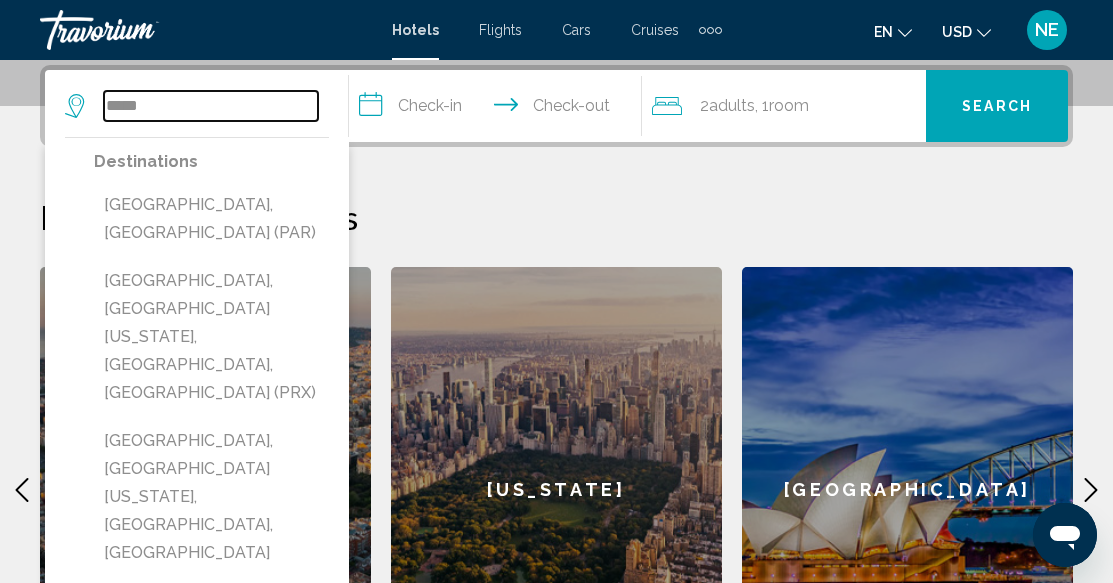 type on "**********" 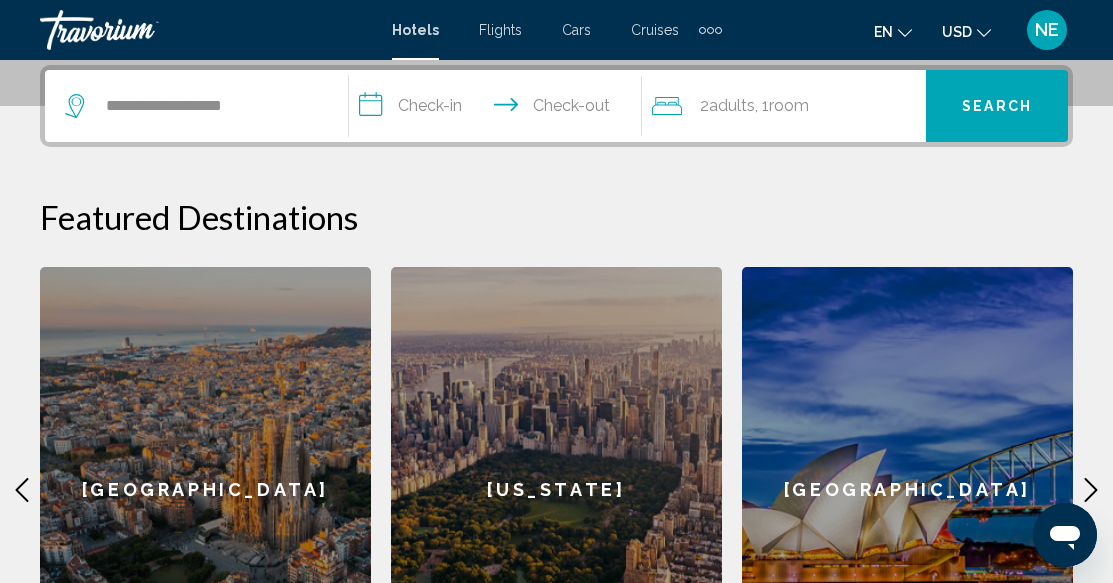 click on "**********" at bounding box center [500, 109] 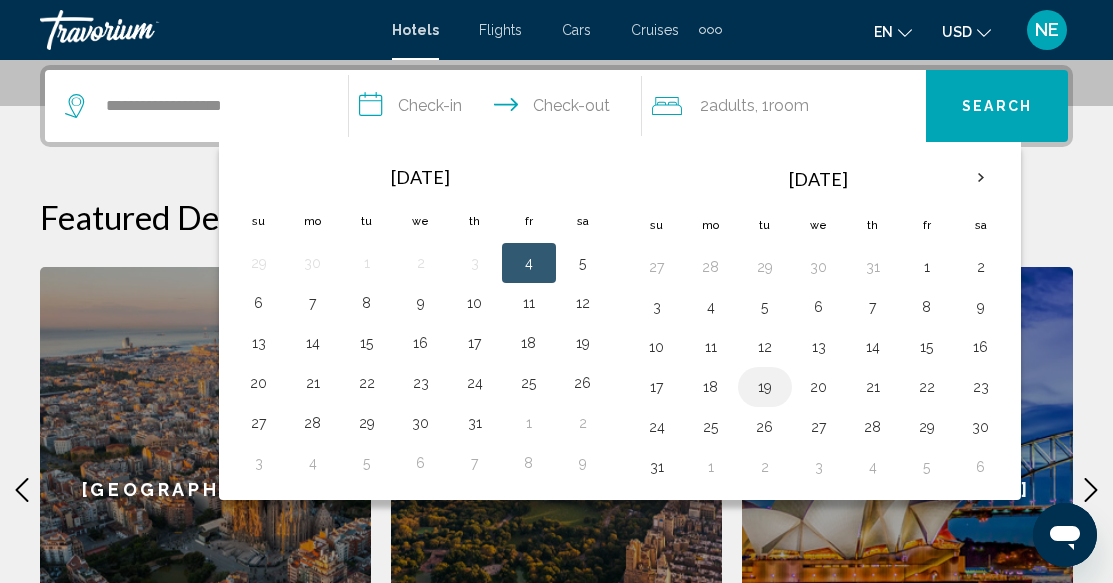 click on "19" at bounding box center (765, 387) 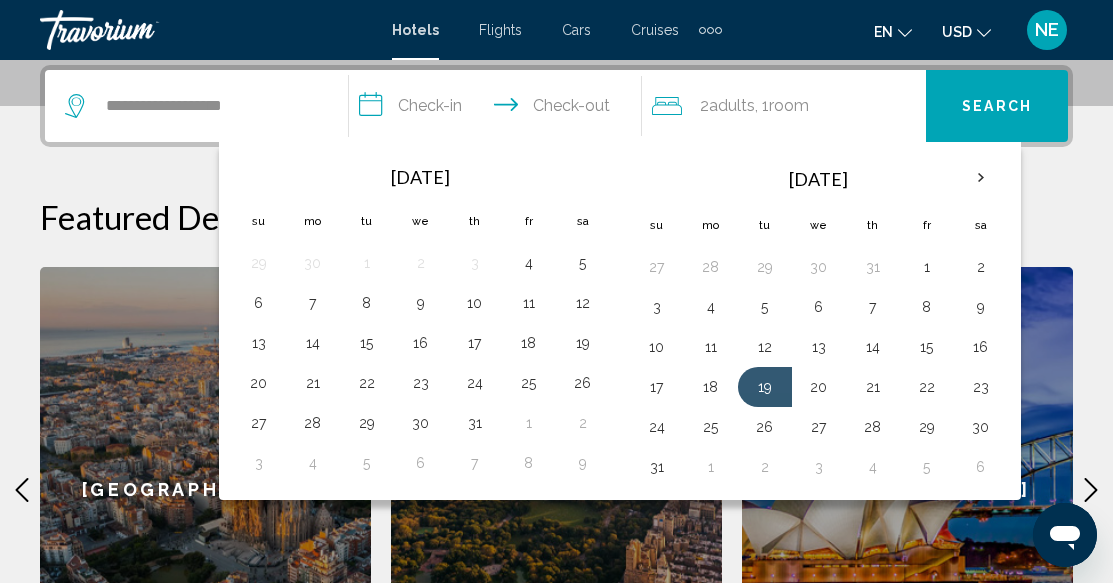 click on "**********" at bounding box center [500, 109] 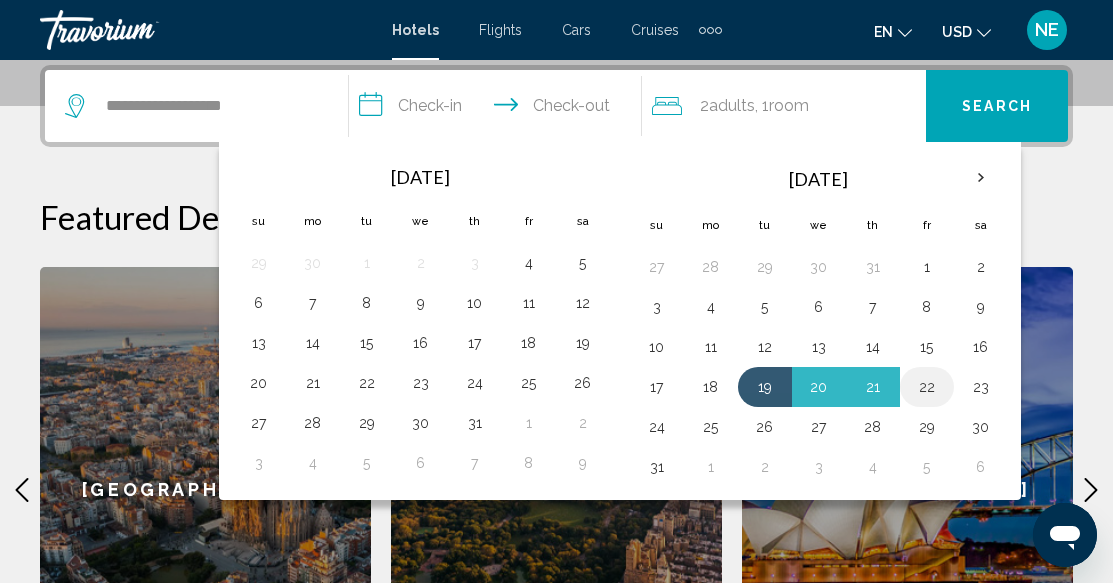 click on "22" at bounding box center [927, 387] 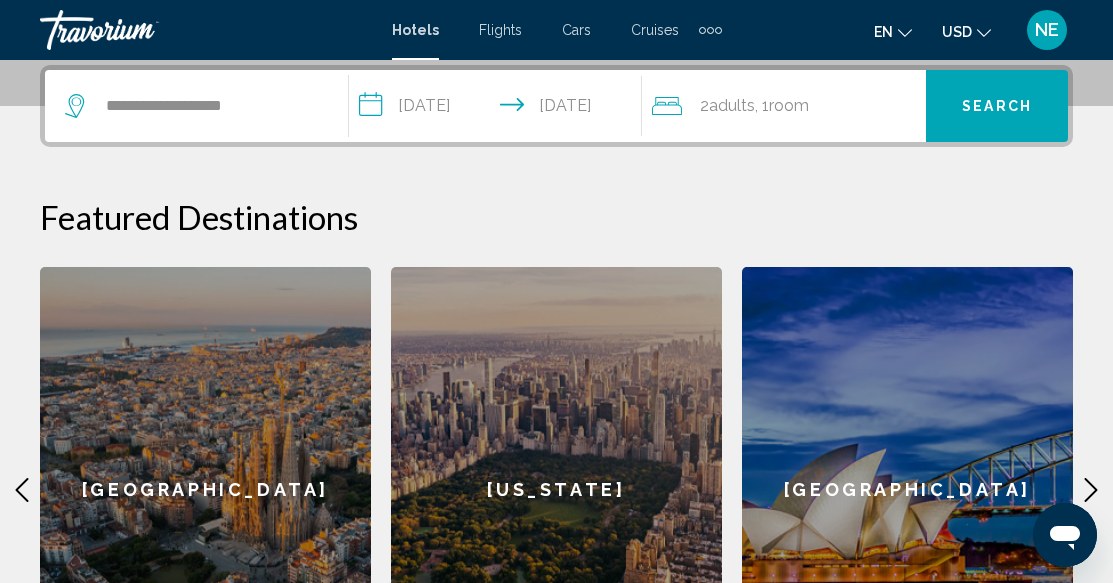 click on "Room" 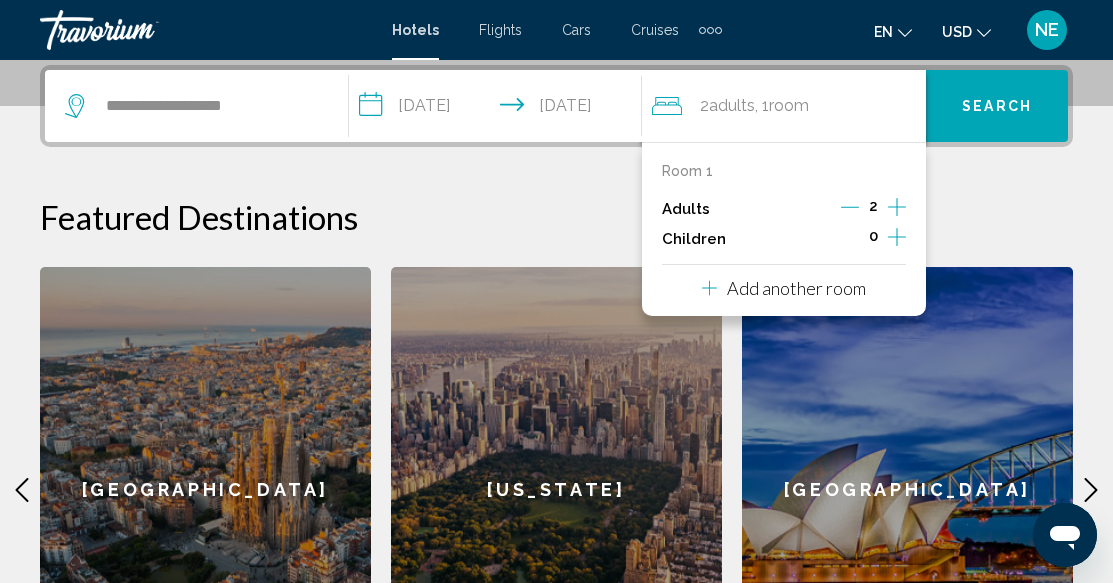 click 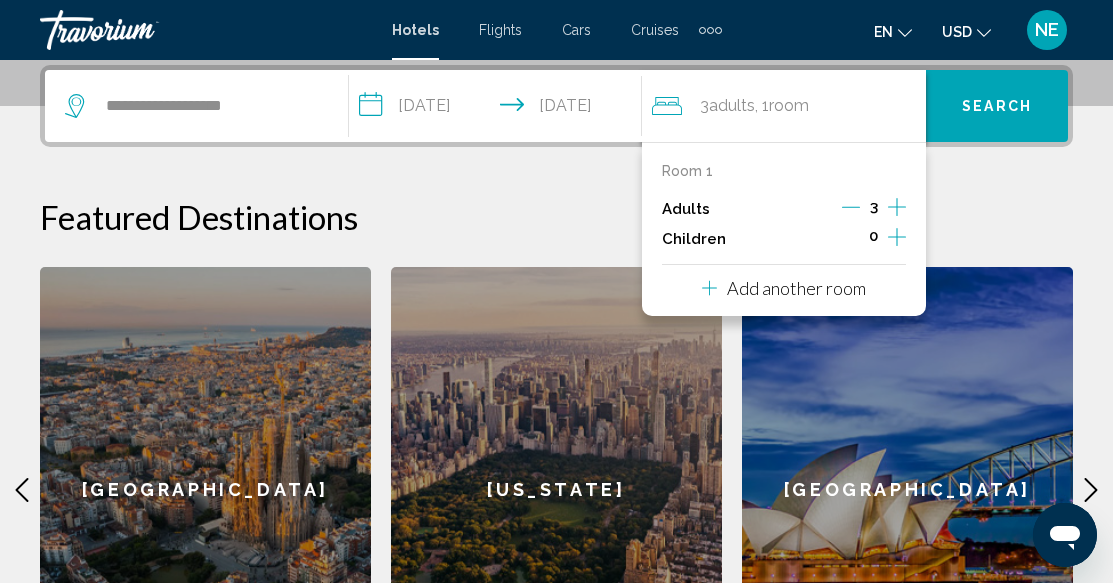 click 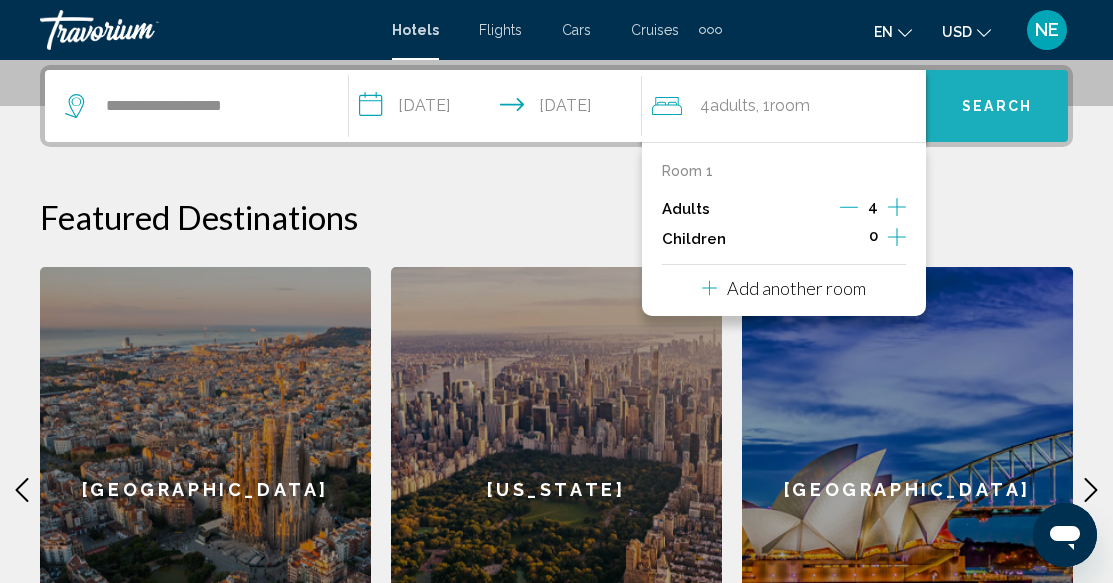 click on "Search" at bounding box center [997, 106] 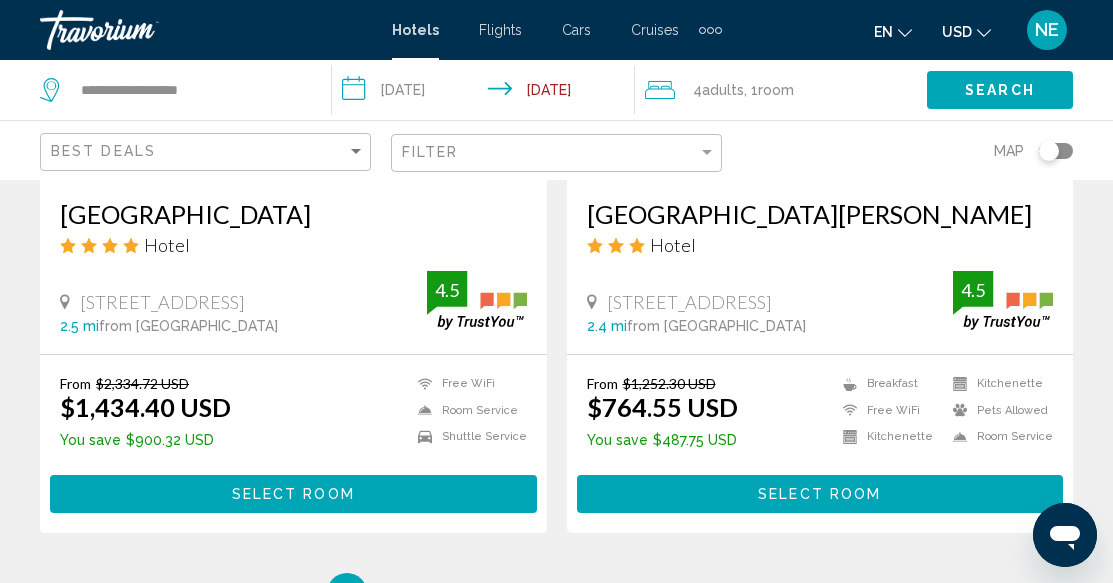 scroll, scrollTop: 4000, scrollLeft: 0, axis: vertical 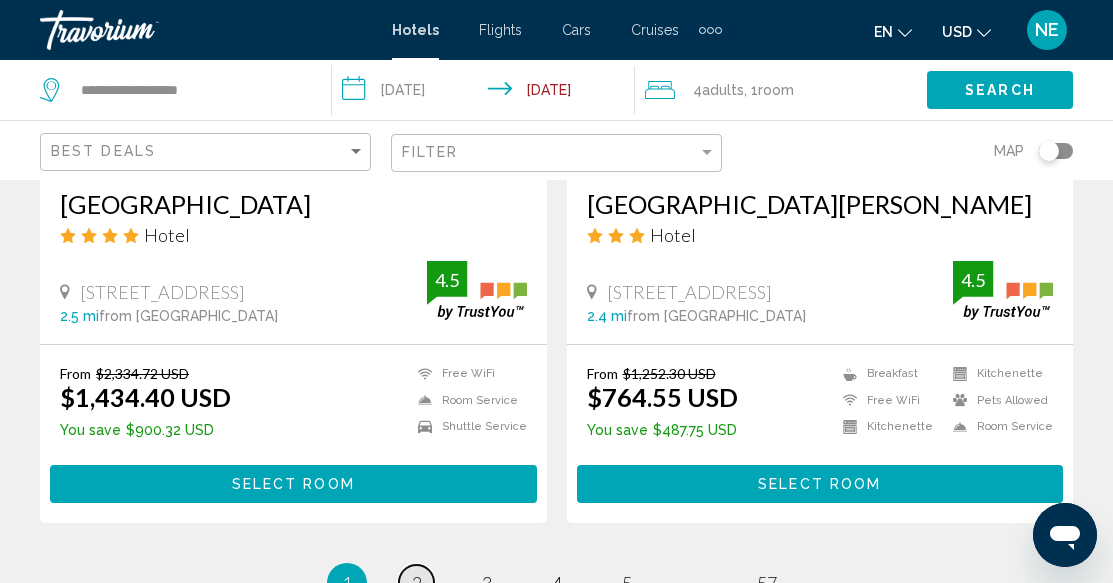 click on "page  2" at bounding box center (416, 582) 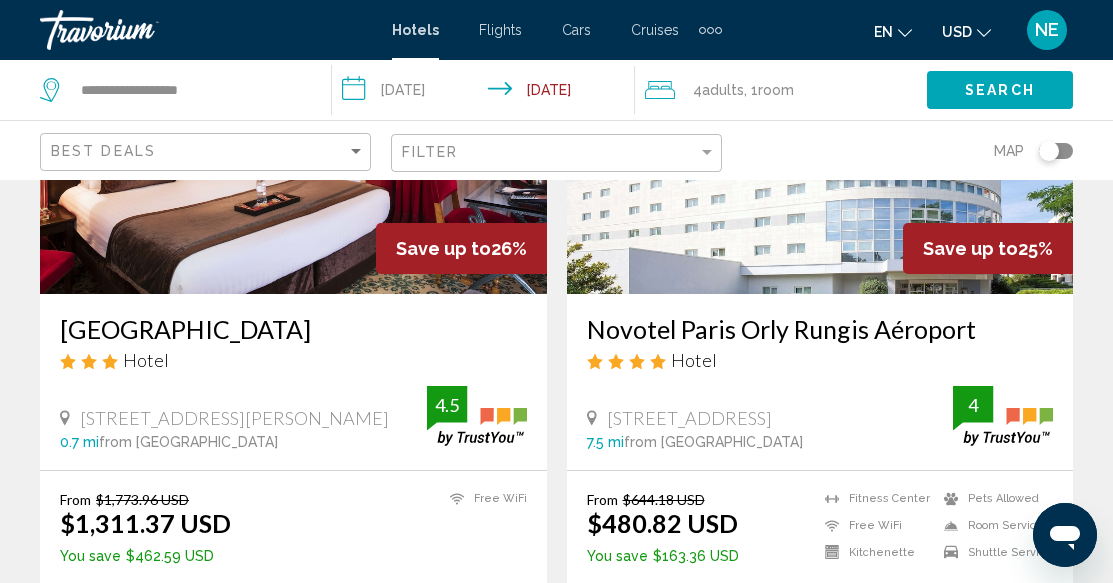 scroll, scrollTop: 3200, scrollLeft: 0, axis: vertical 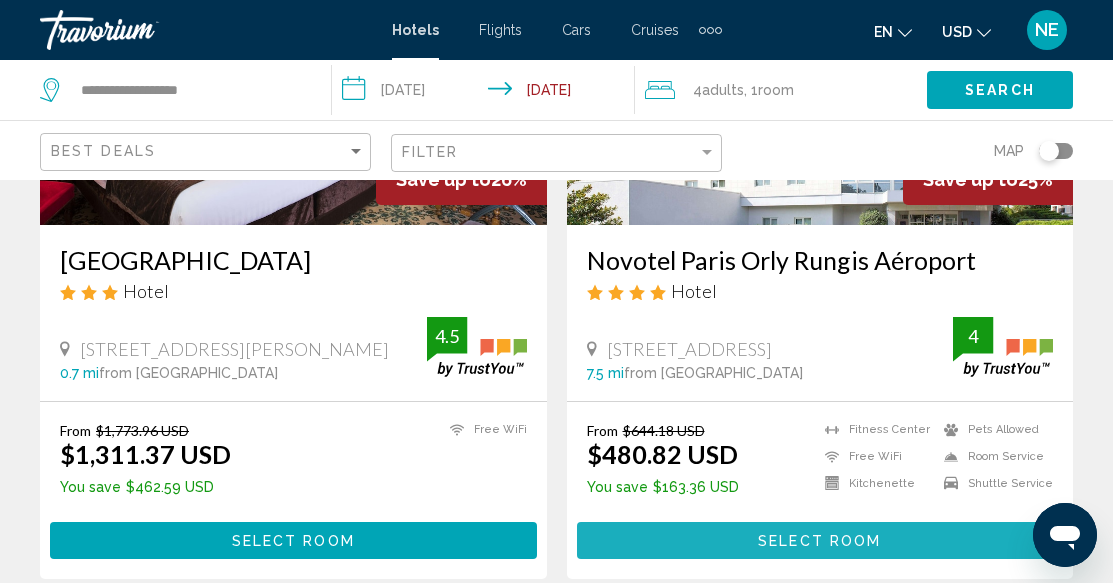 click on "Select Room" at bounding box center (819, 541) 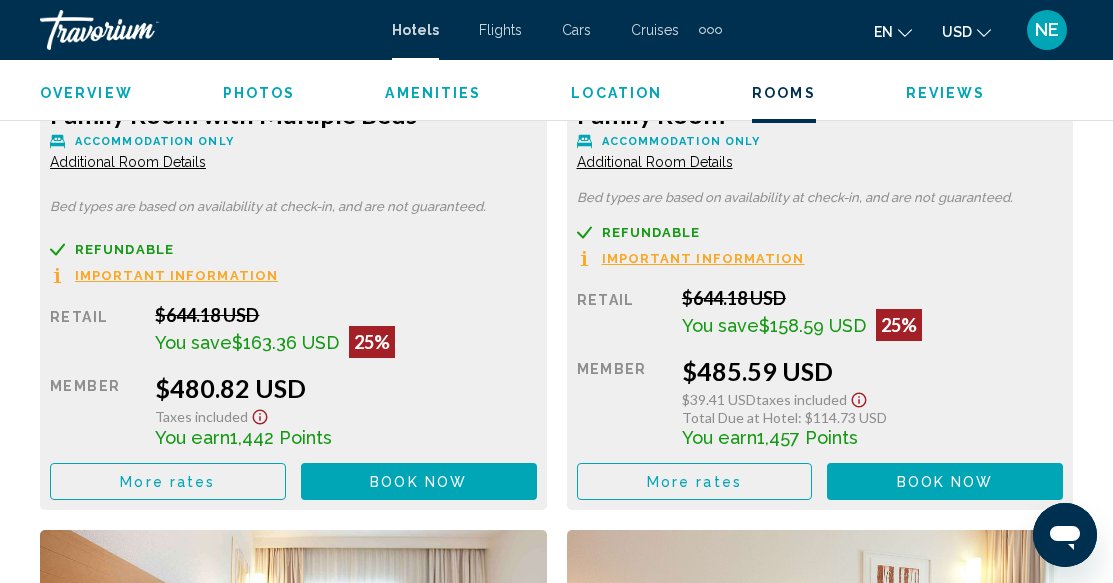 scroll, scrollTop: 3443, scrollLeft: 0, axis: vertical 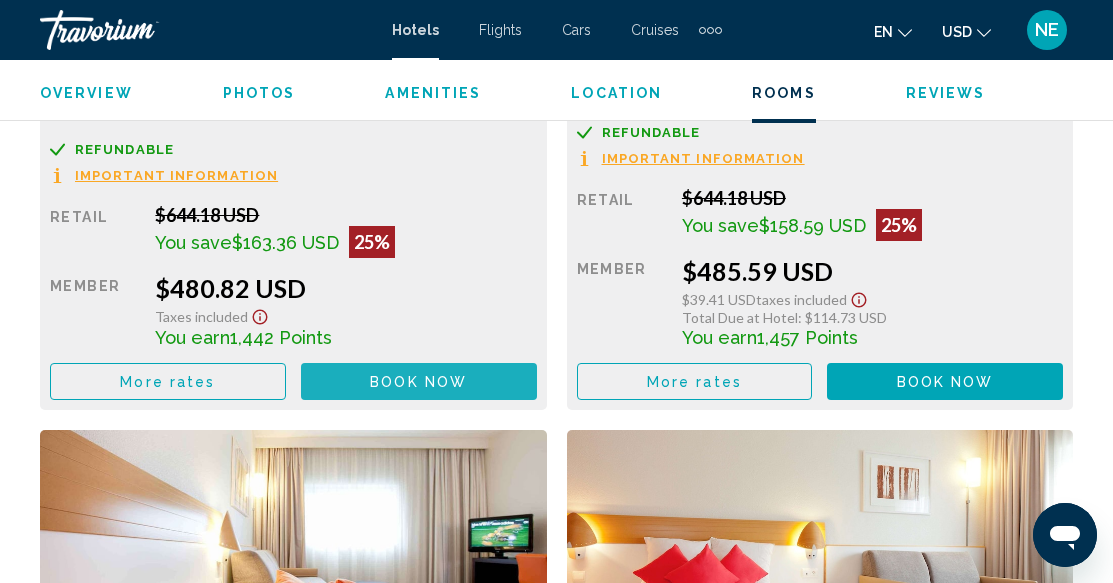 click on "Book now No longer available" at bounding box center (419, 381) 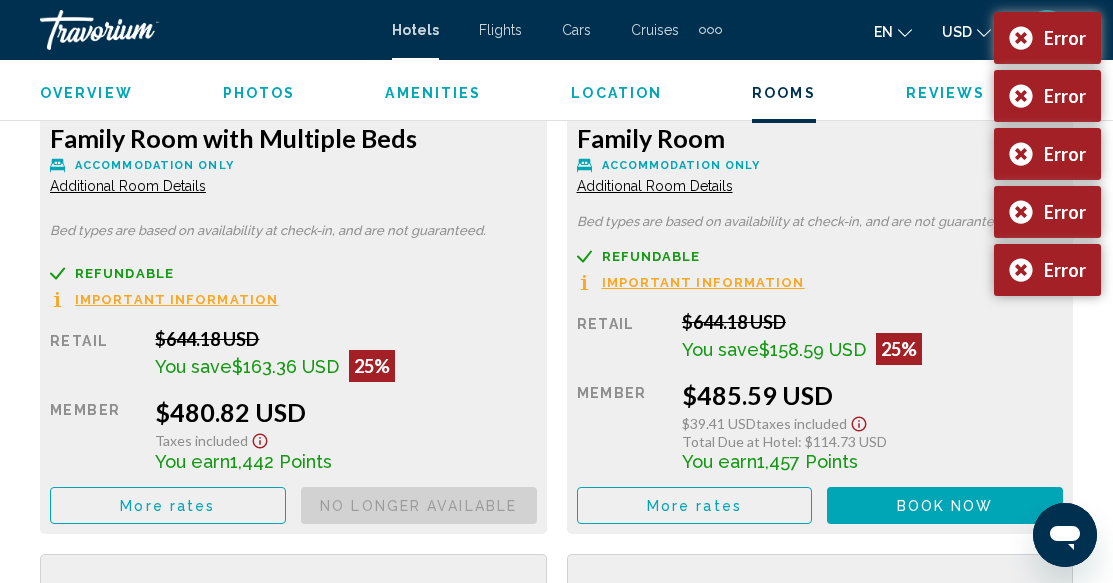 scroll, scrollTop: 3343, scrollLeft: 0, axis: vertical 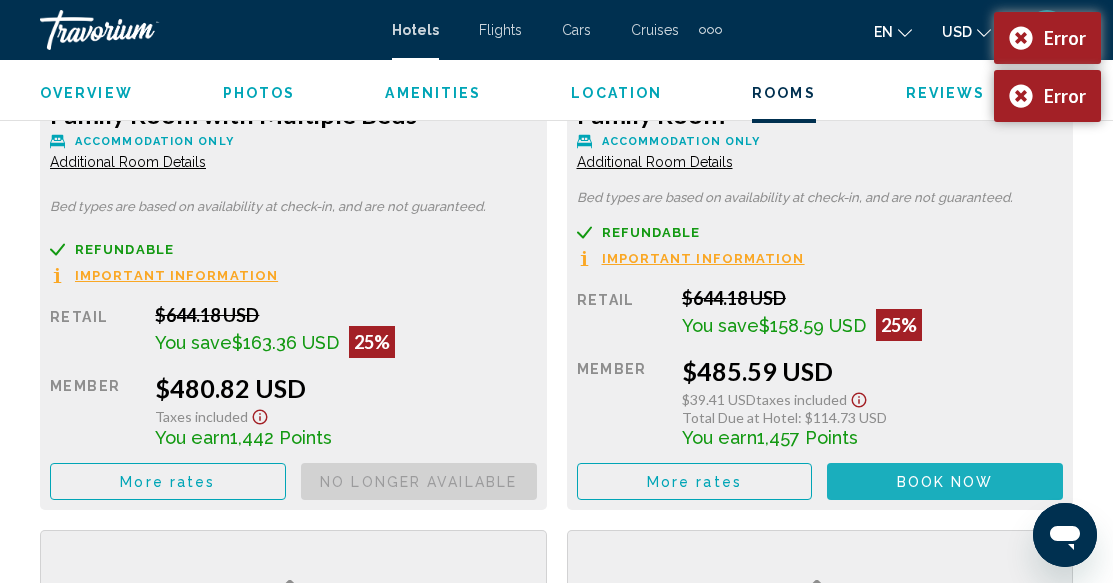 click on "Book now" at bounding box center [945, 482] 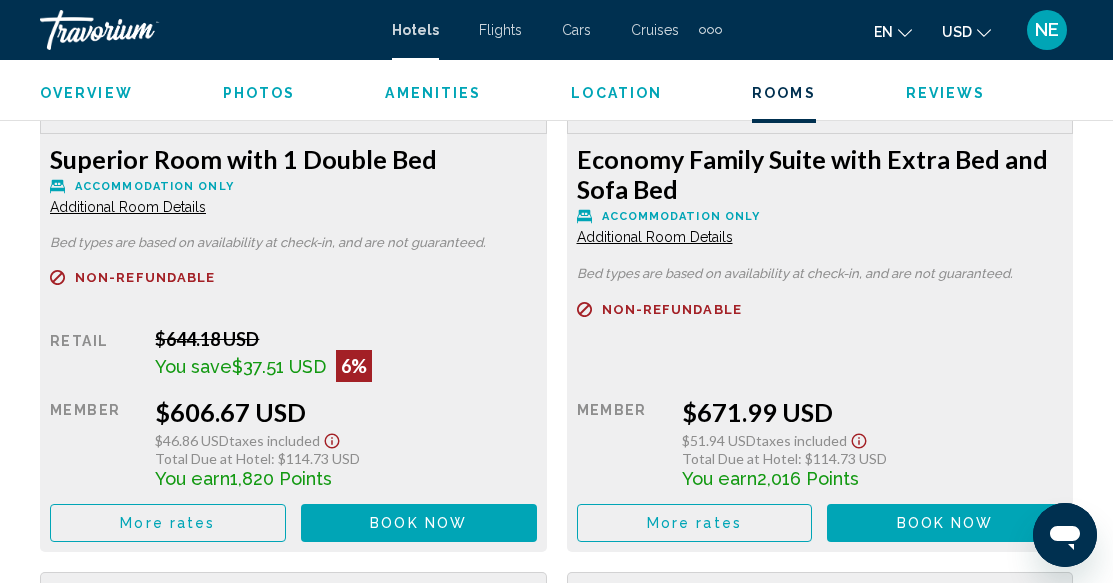 scroll, scrollTop: 4043, scrollLeft: 0, axis: vertical 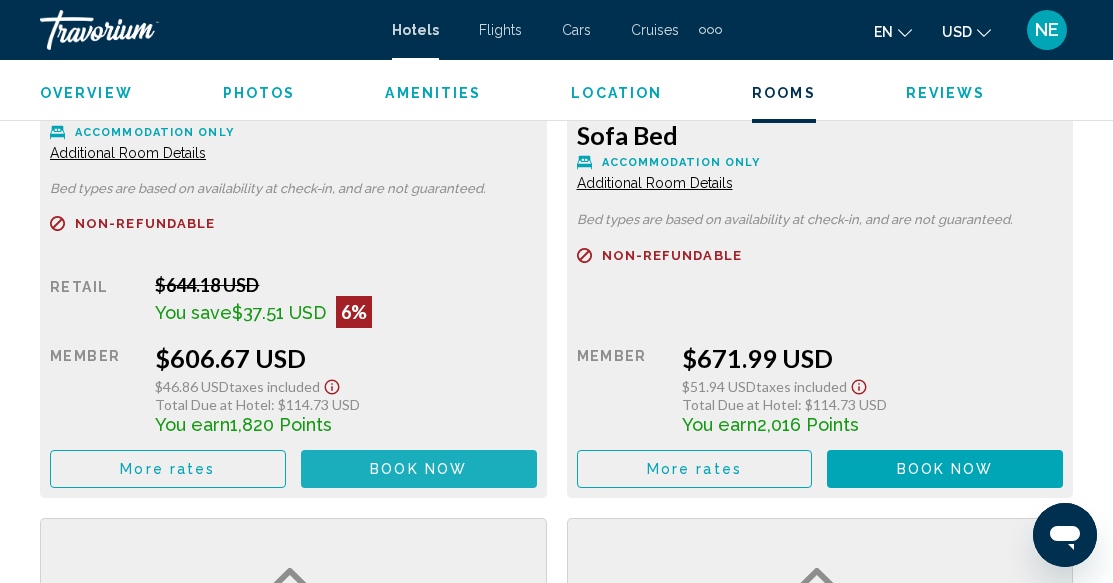 click on "Book now No longer available" at bounding box center (419, 468) 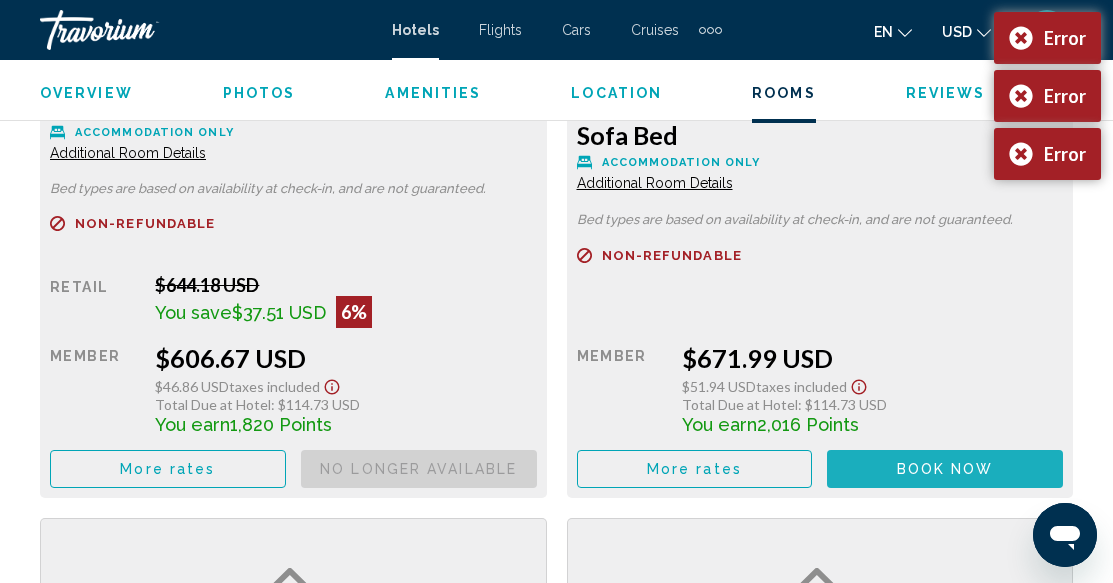 click on "Book now" at bounding box center [945, 470] 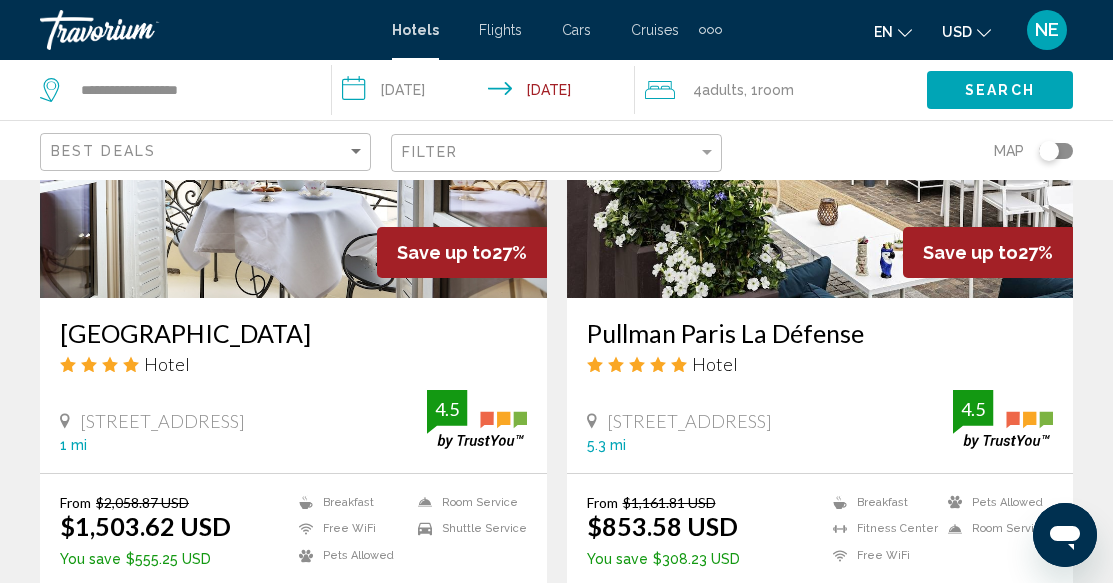 scroll, scrollTop: 1800, scrollLeft: 0, axis: vertical 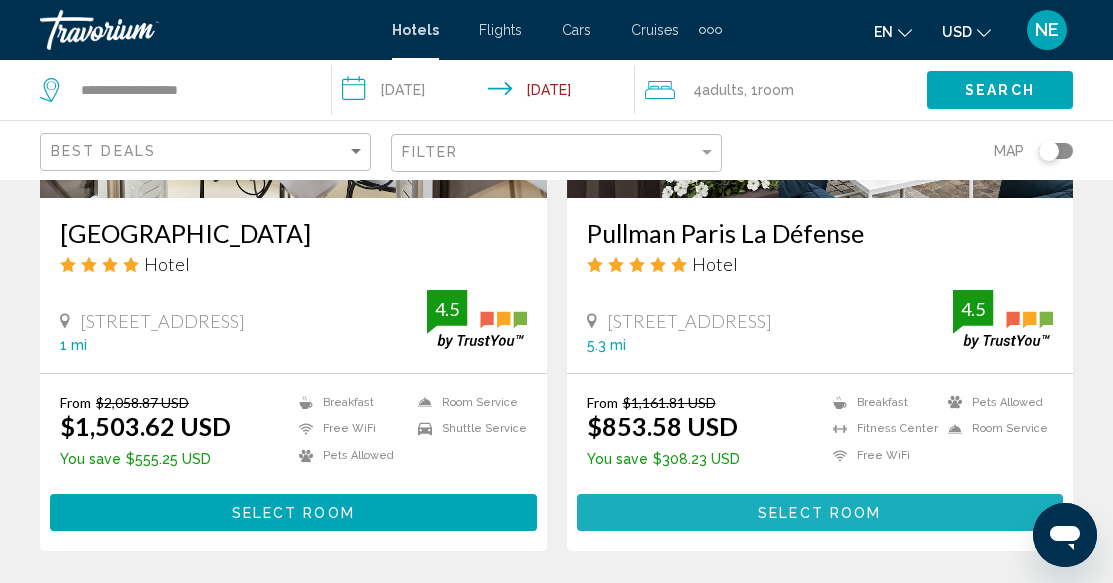 click on "Select Room" at bounding box center [819, 513] 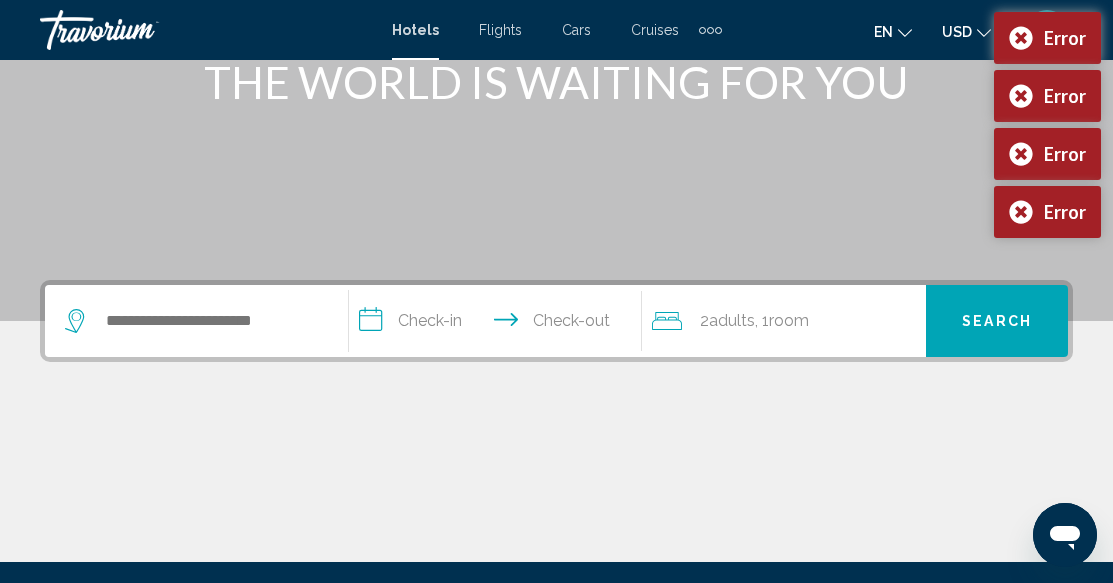 scroll, scrollTop: 300, scrollLeft: 0, axis: vertical 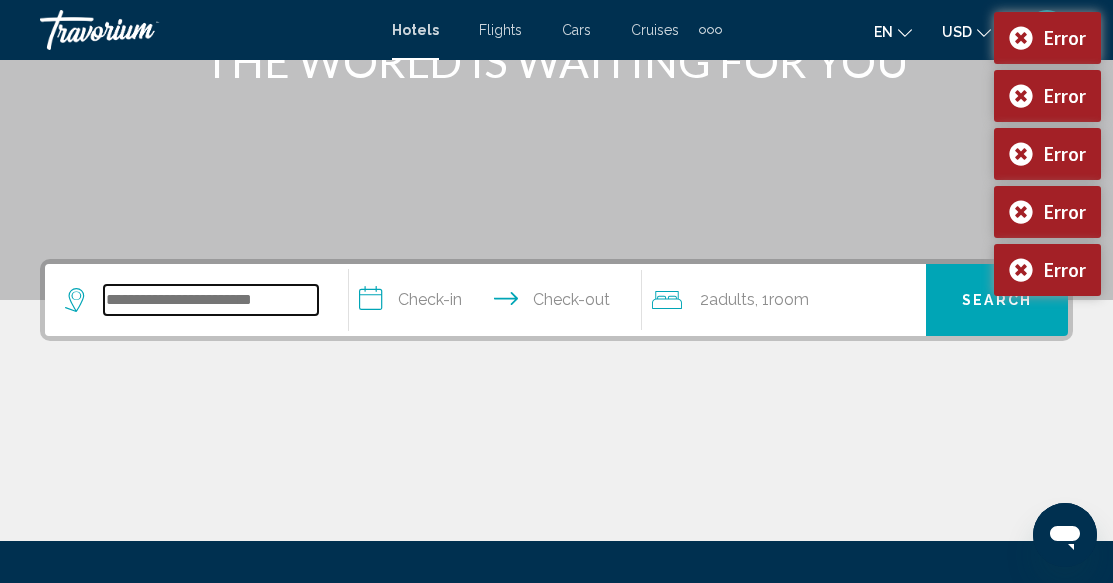 click at bounding box center (211, 300) 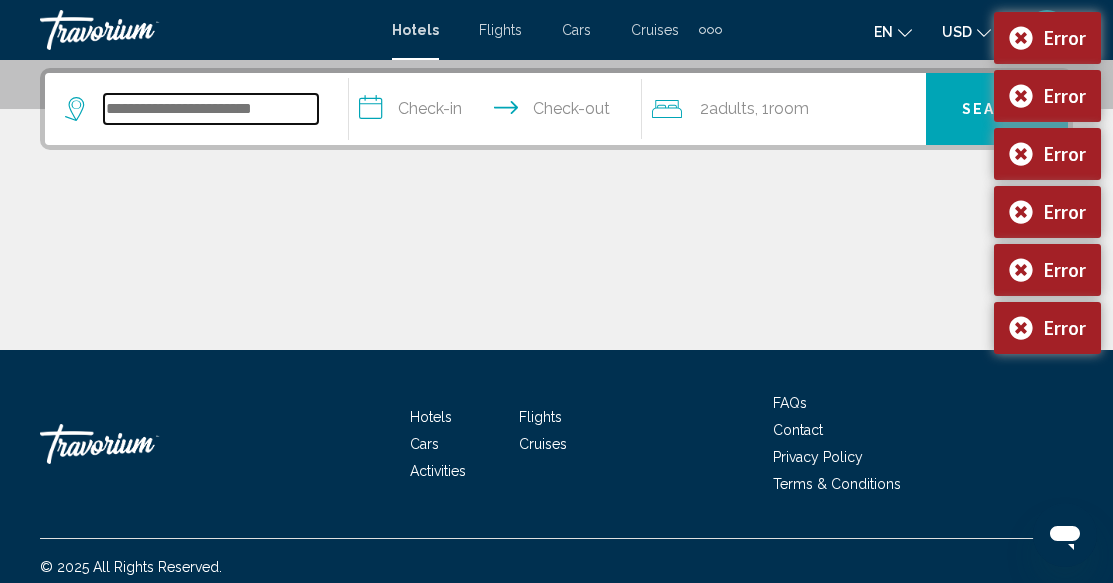 scroll, scrollTop: 494, scrollLeft: 0, axis: vertical 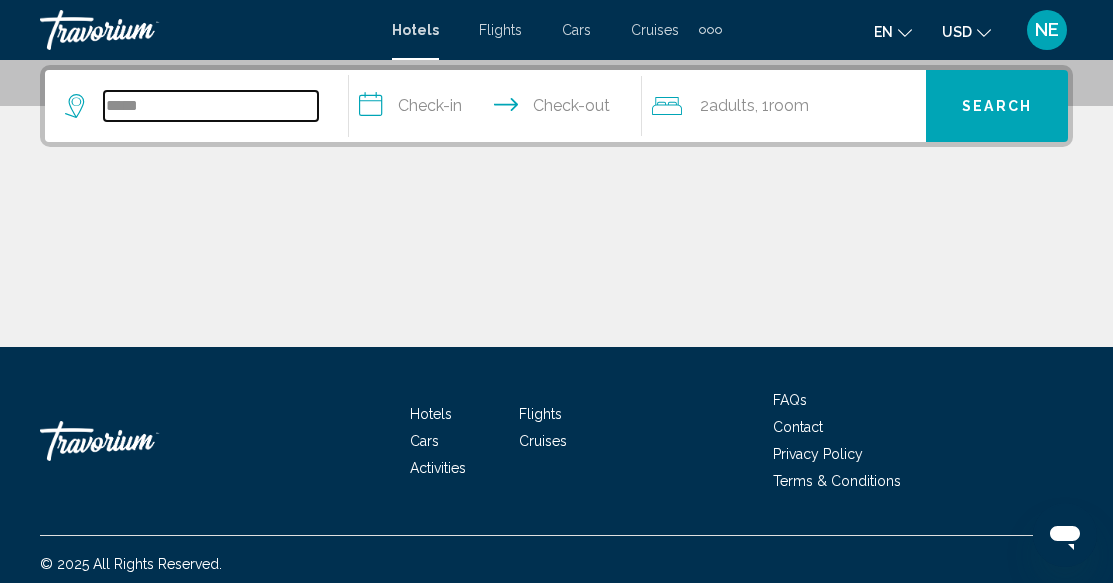 click on "*****" at bounding box center (211, 106) 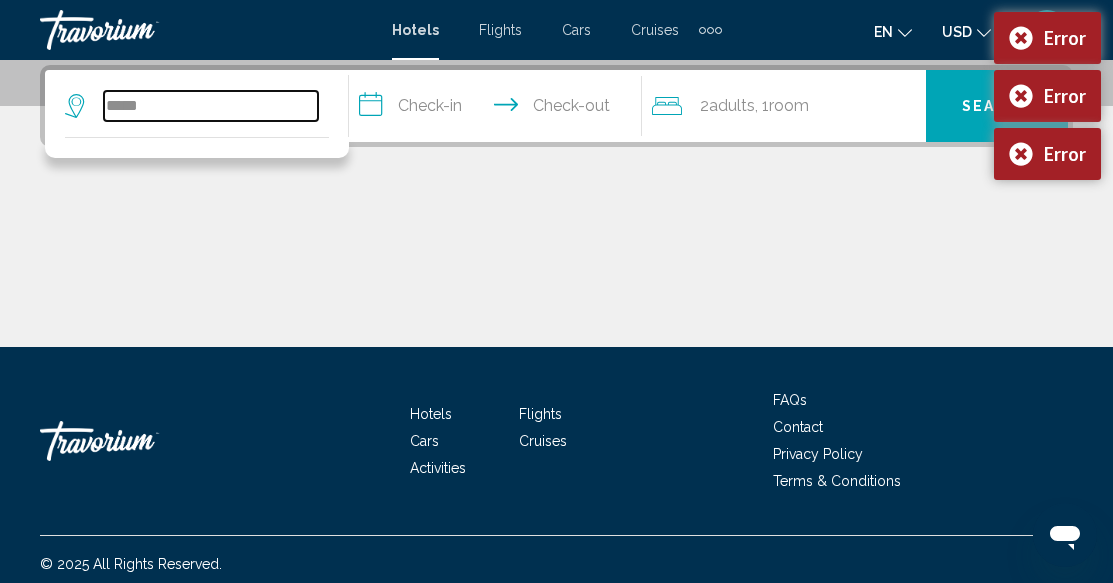 type on "*****" 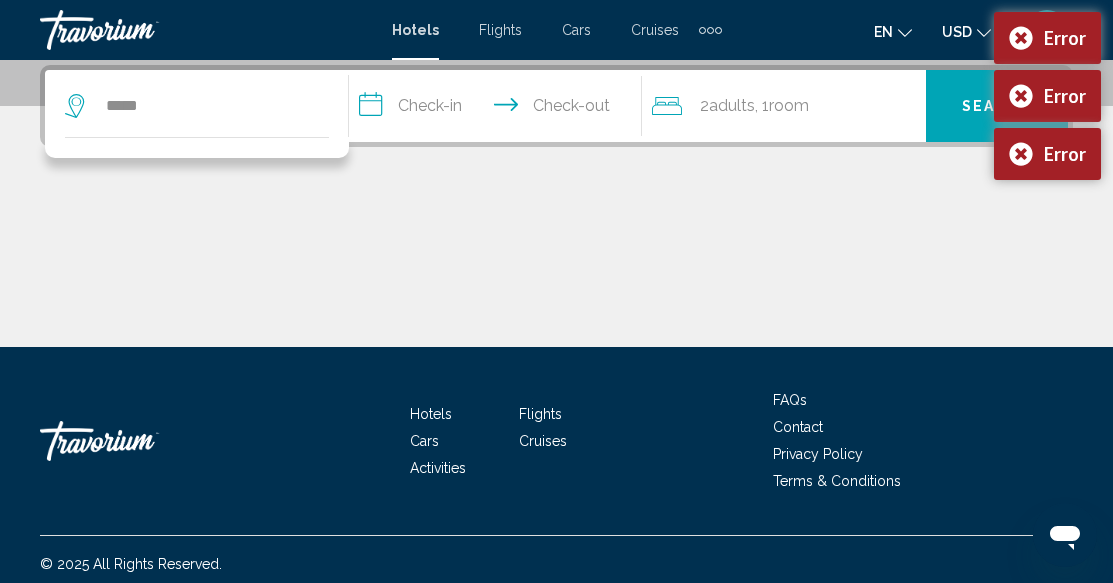 click at bounding box center [556, 272] 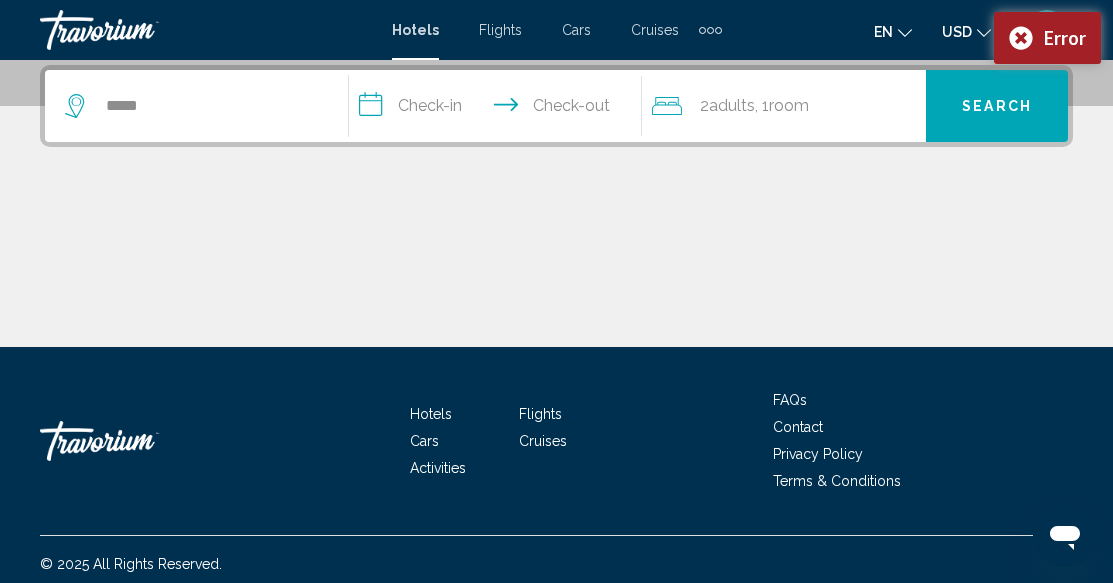 click on "**********" at bounding box center (500, 109) 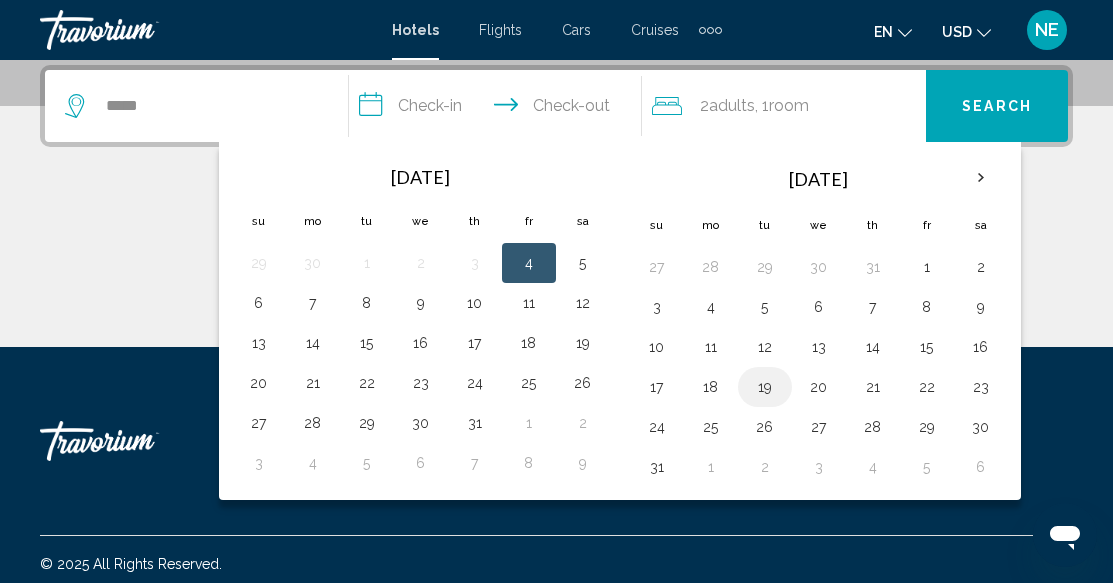 click on "19" at bounding box center [765, 387] 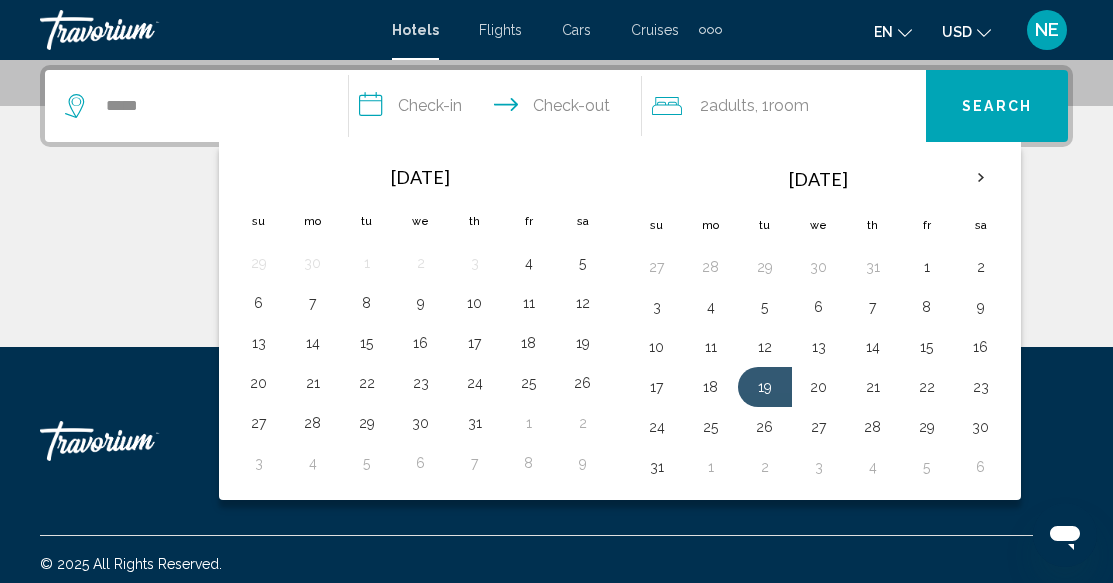 click on "**********" at bounding box center (500, 109) 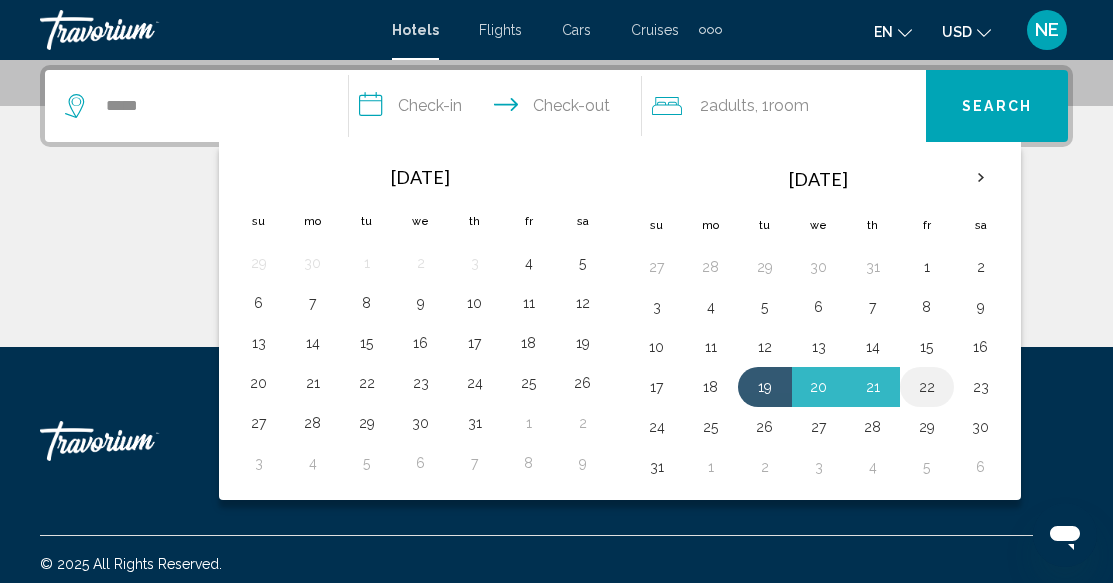 click on "22" at bounding box center [927, 387] 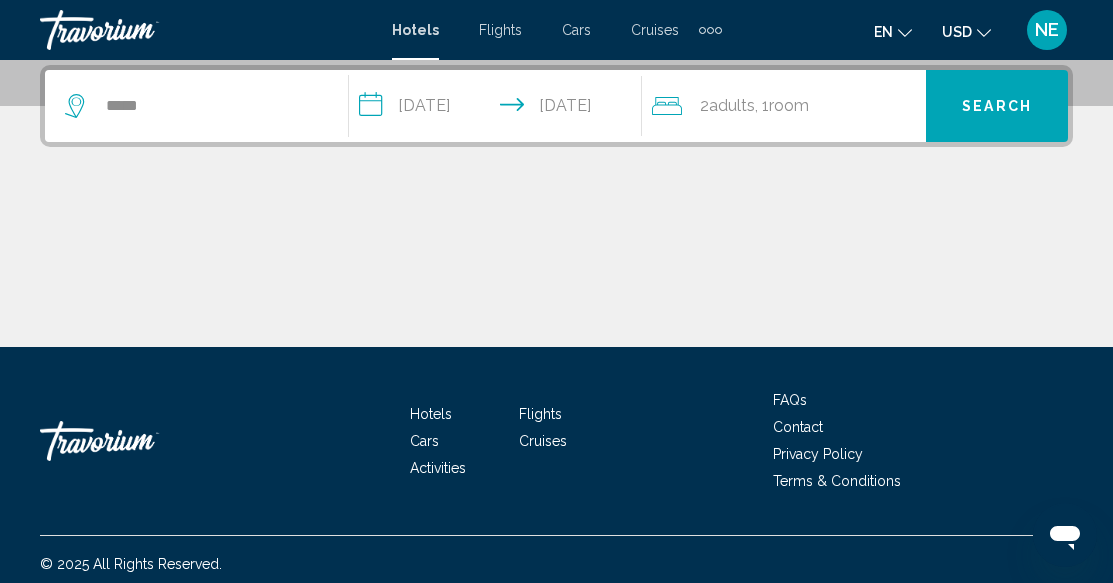 click on ", 1  Room rooms" 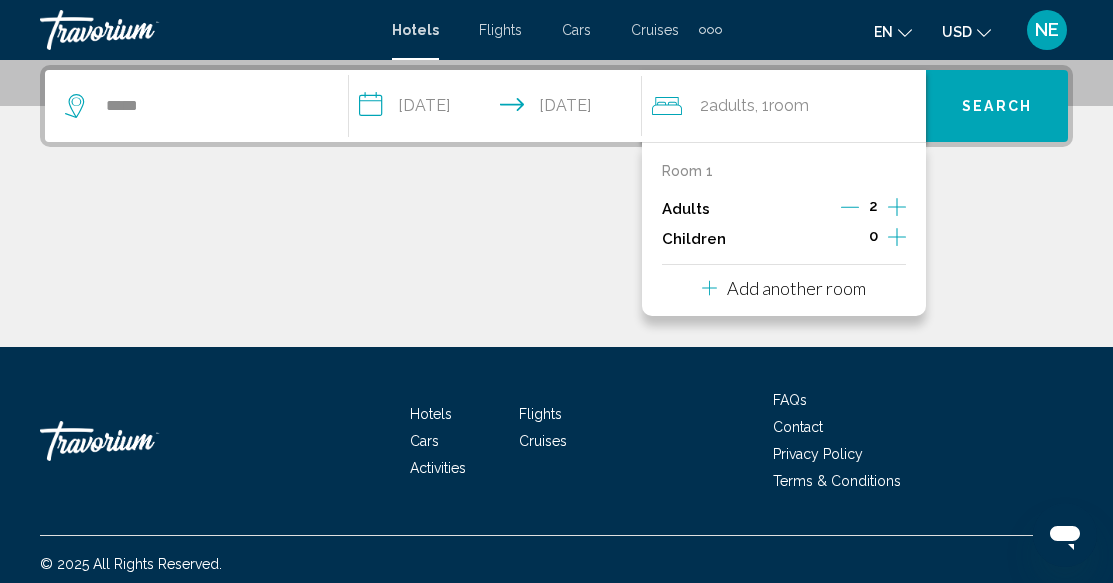 click 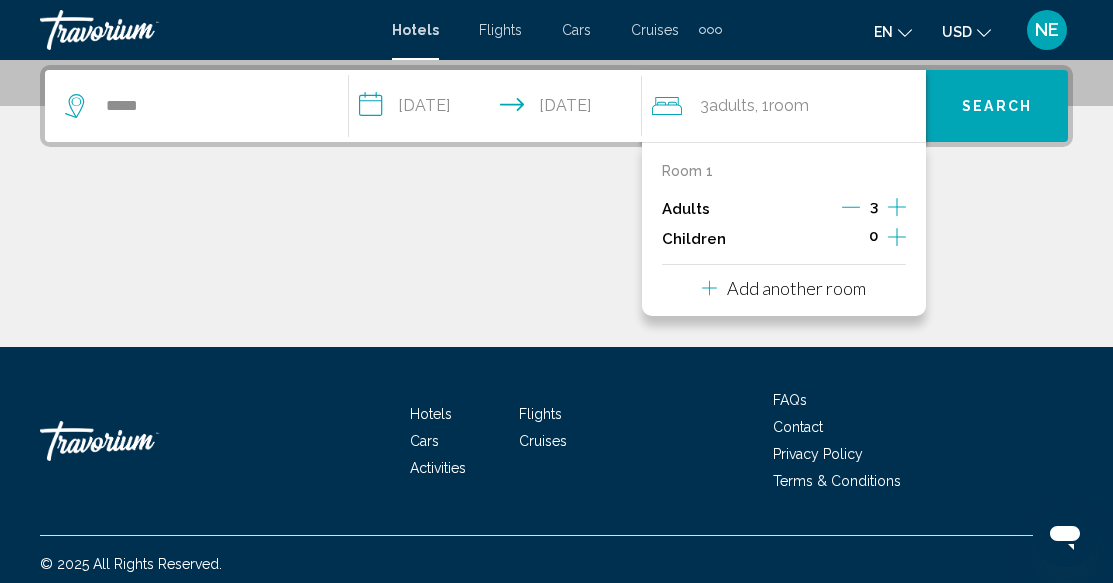 click 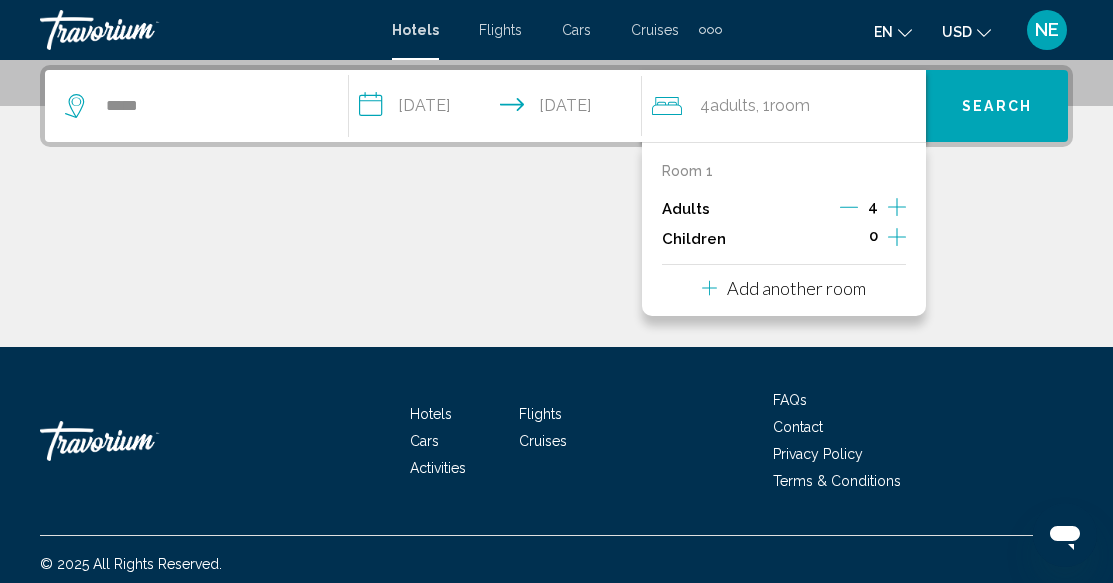 click on "Search" at bounding box center [997, 107] 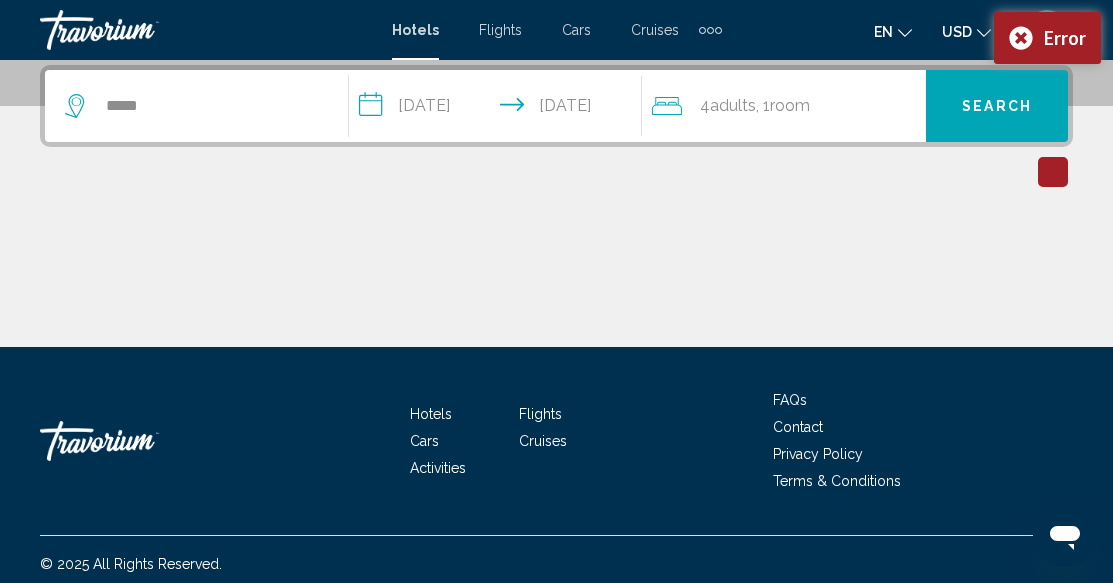 drag, startPoint x: 823, startPoint y: 212, endPoint x: 823, endPoint y: 201, distance: 11 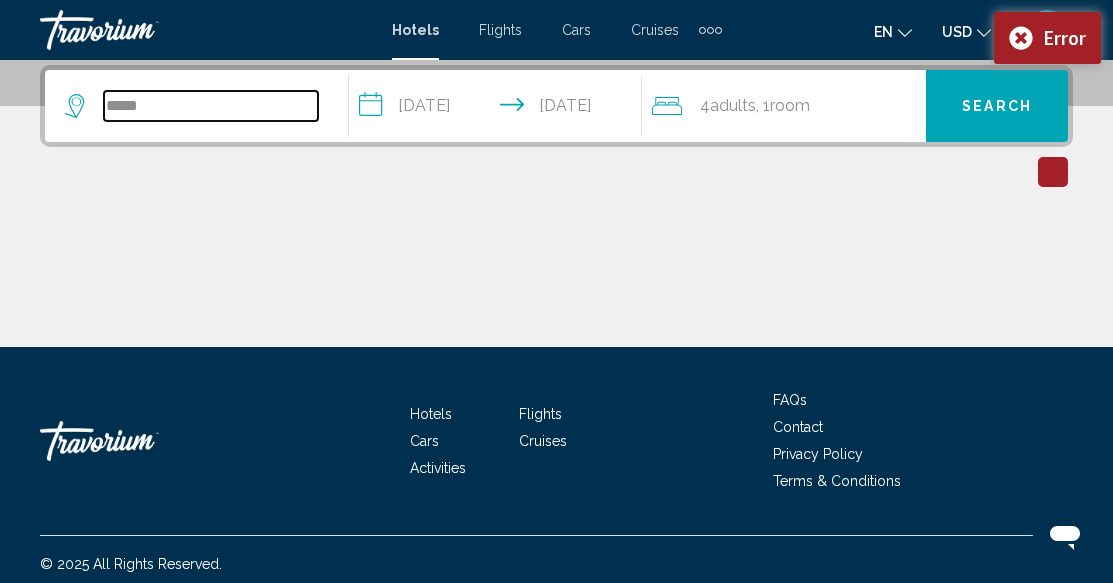 click on "*****" at bounding box center (211, 106) 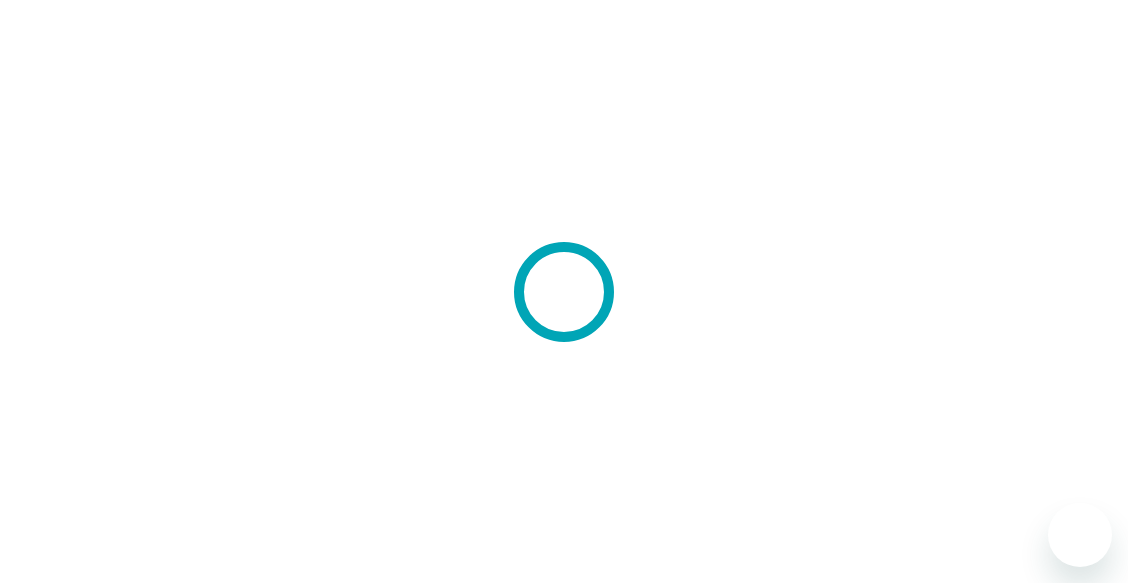 scroll, scrollTop: 0, scrollLeft: 0, axis: both 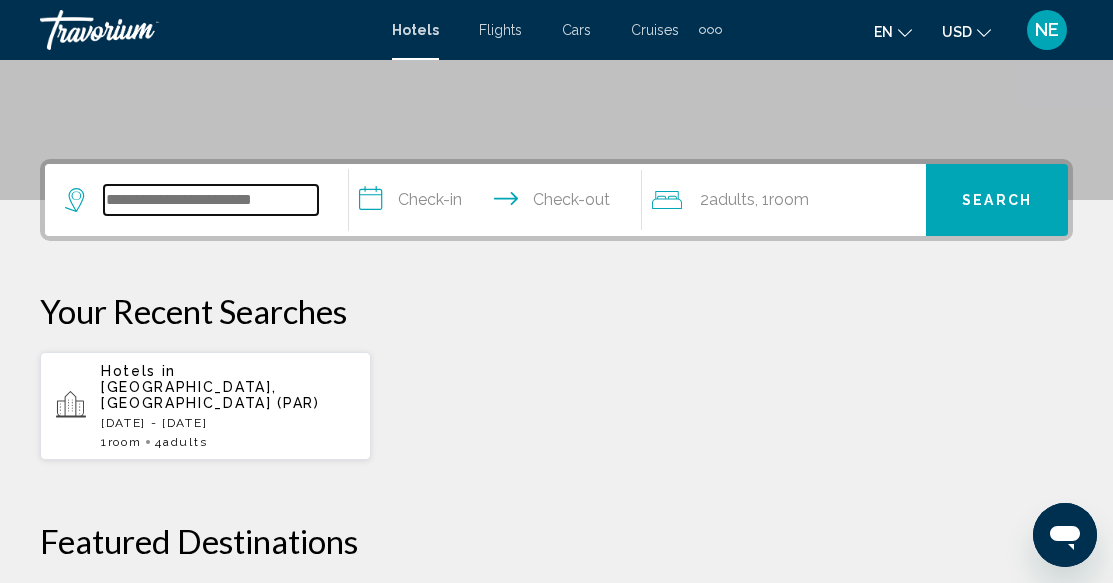 click at bounding box center [211, 200] 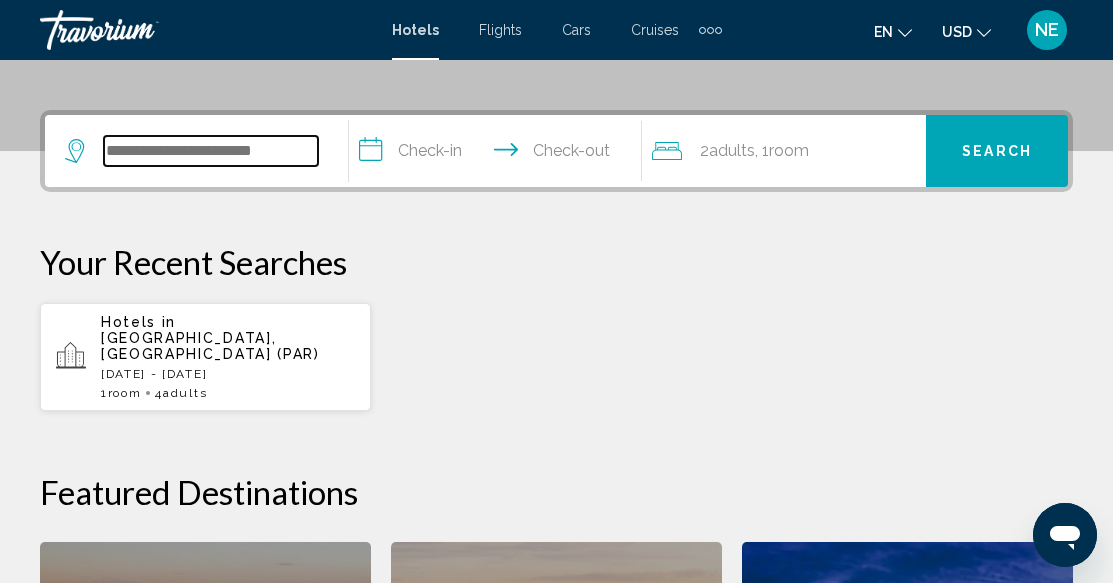 scroll, scrollTop: 494, scrollLeft: 0, axis: vertical 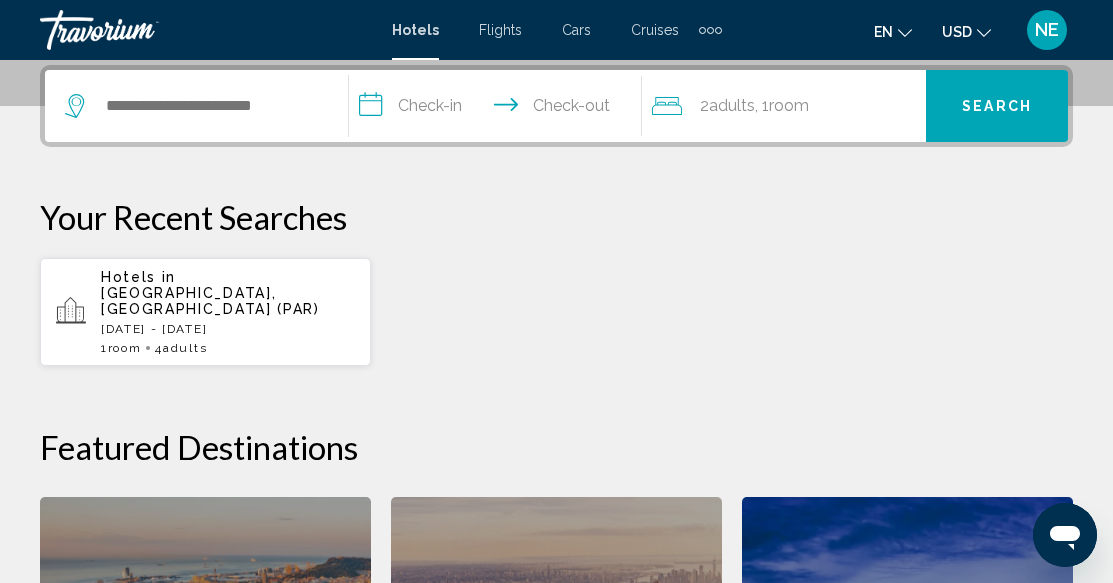 click on "Hotels in    Paris, France (PAR)  Tue, 19 Aug - Fri, 22 Aug  1  Room rooms 4  Adult Adults" at bounding box center (228, 312) 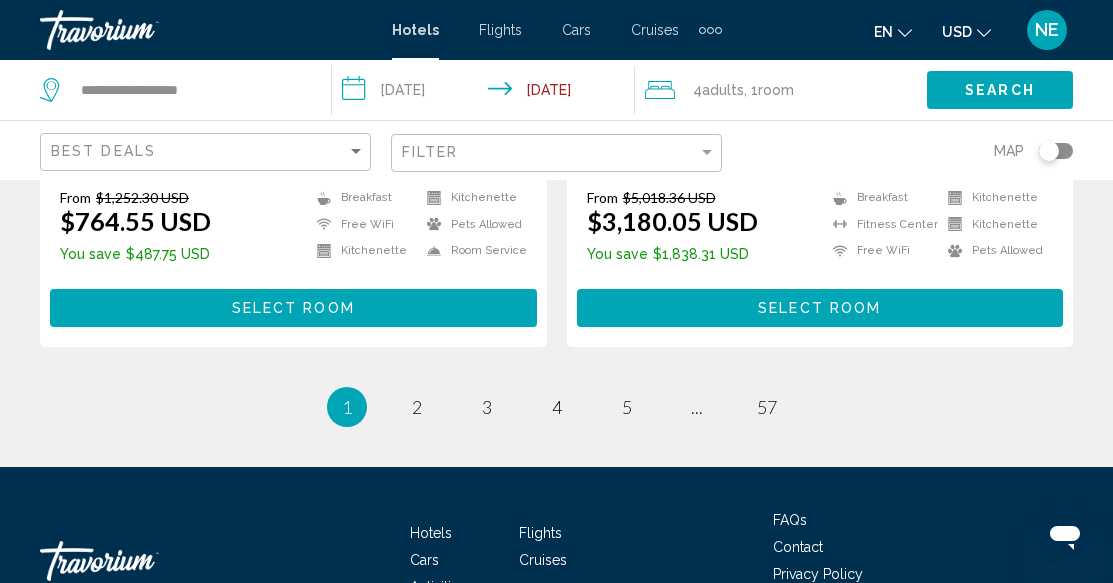scroll, scrollTop: 4200, scrollLeft: 0, axis: vertical 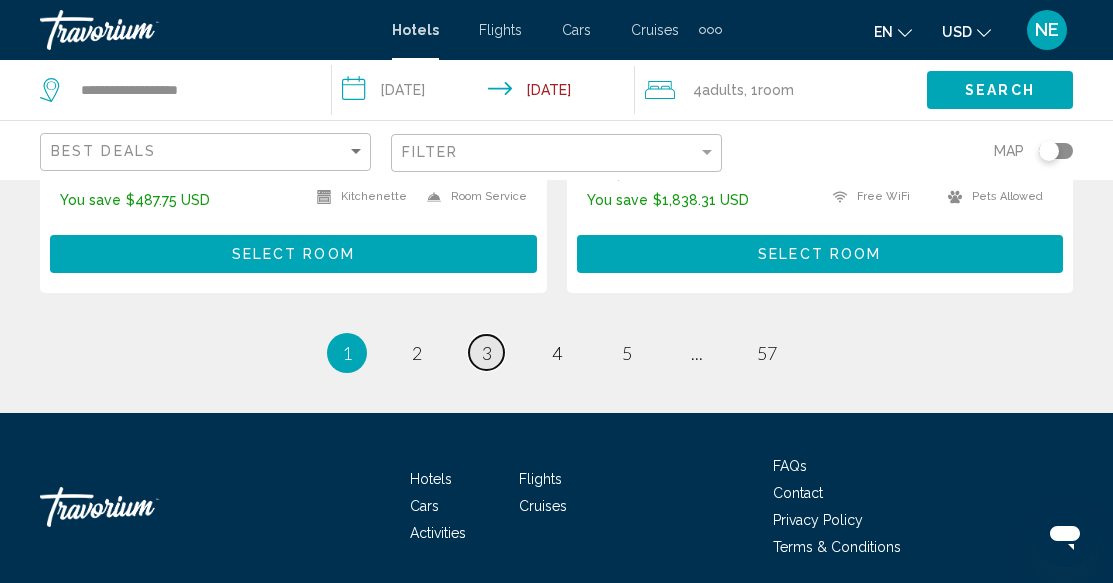 click on "3" at bounding box center (487, 353) 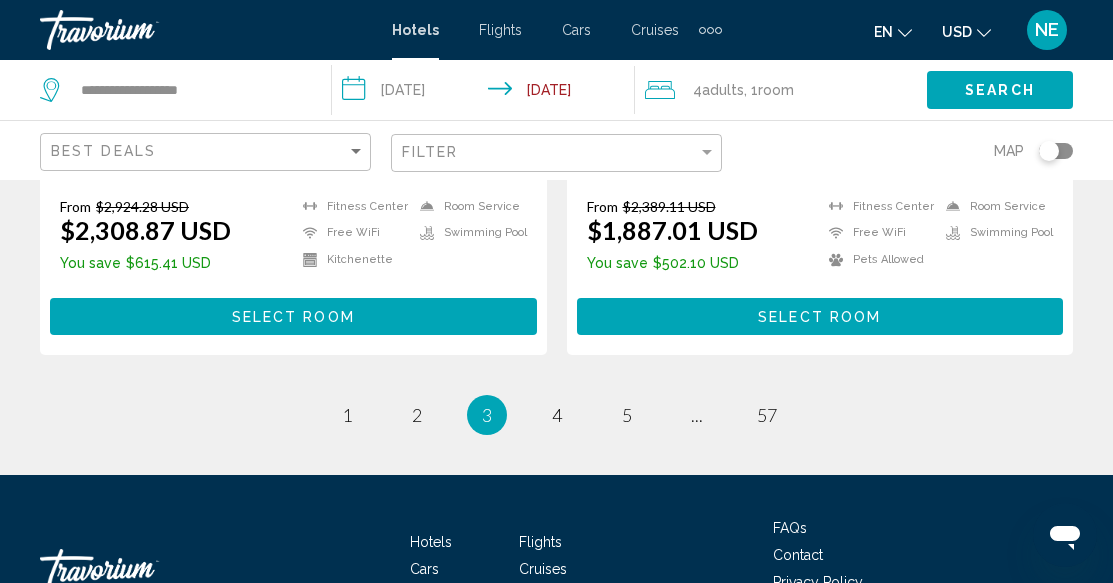 scroll, scrollTop: 4200, scrollLeft: 0, axis: vertical 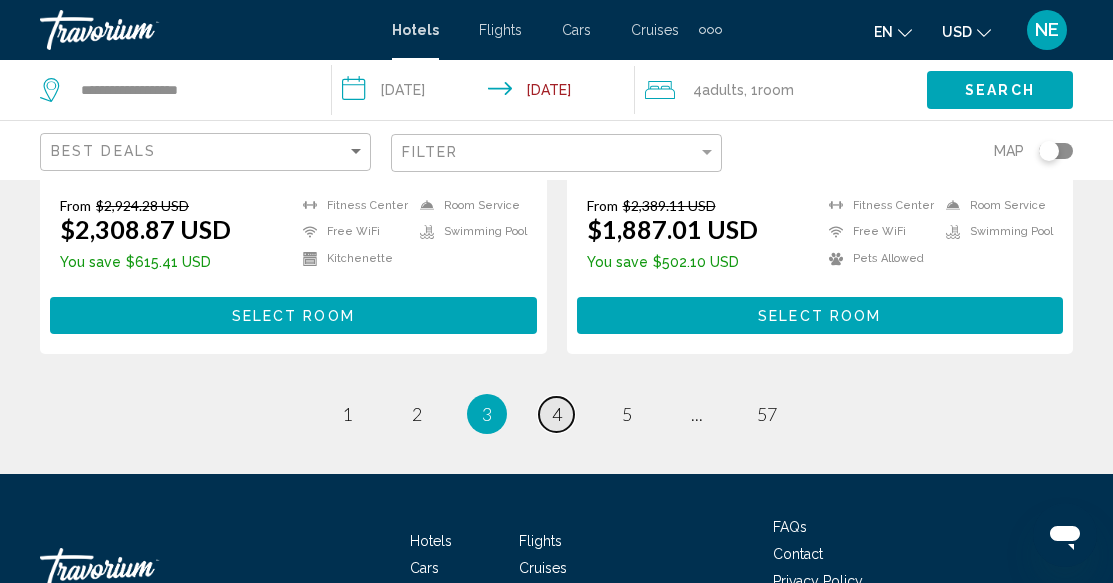 click on "4" at bounding box center [557, 414] 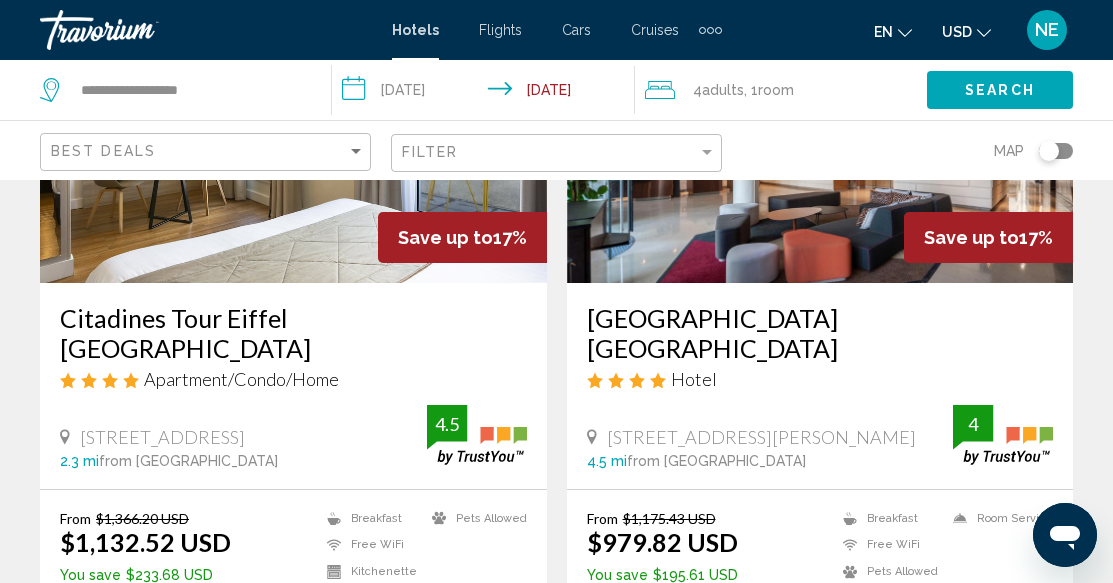 scroll, scrollTop: 4200, scrollLeft: 0, axis: vertical 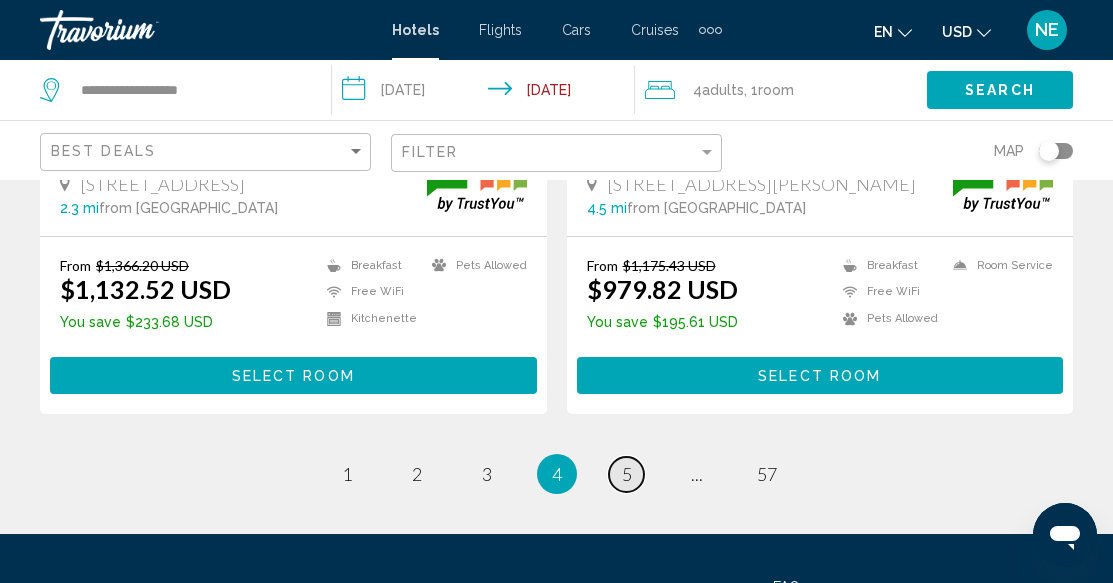 click on "5" at bounding box center (627, 474) 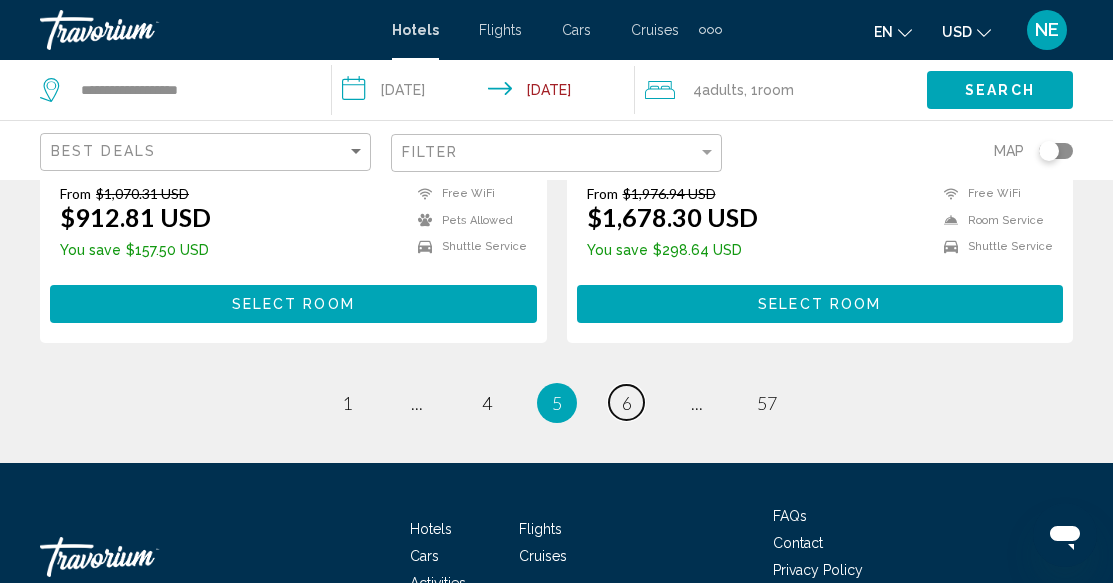 scroll, scrollTop: 4331, scrollLeft: 0, axis: vertical 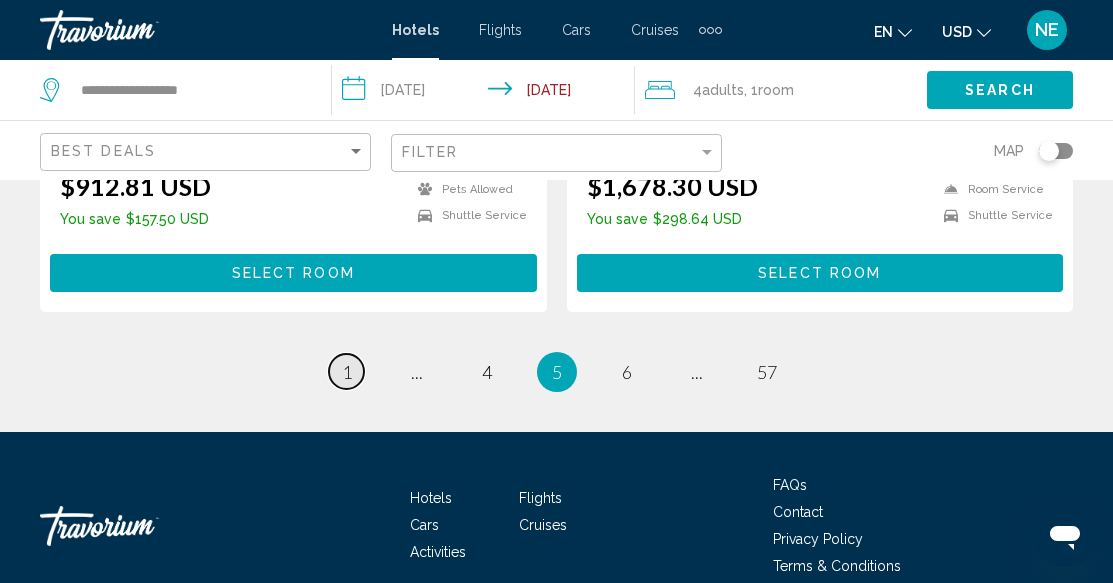 click on "1" at bounding box center (347, 372) 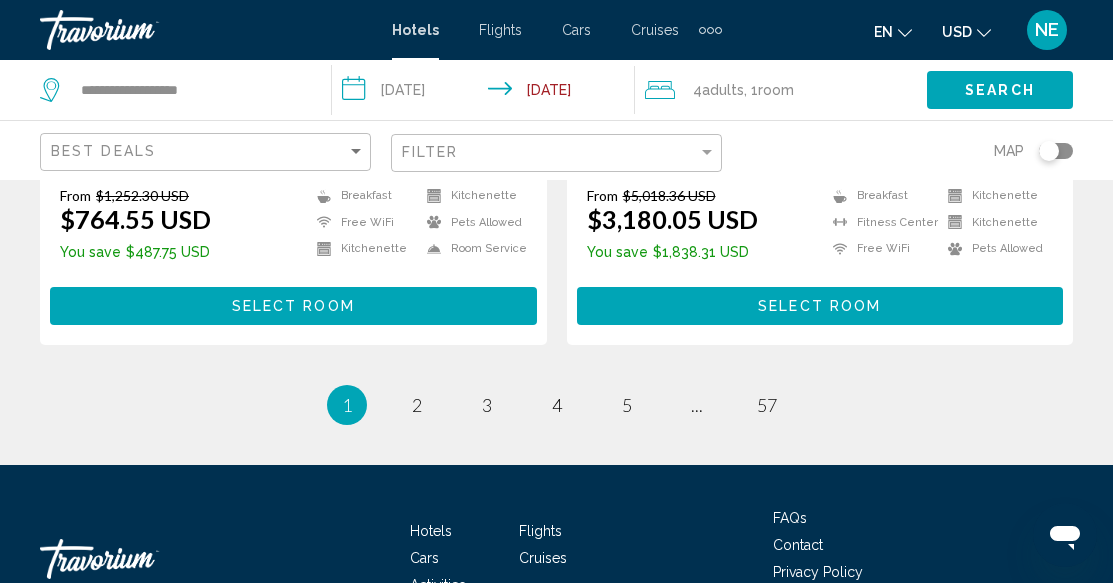 scroll, scrollTop: 4171, scrollLeft: 0, axis: vertical 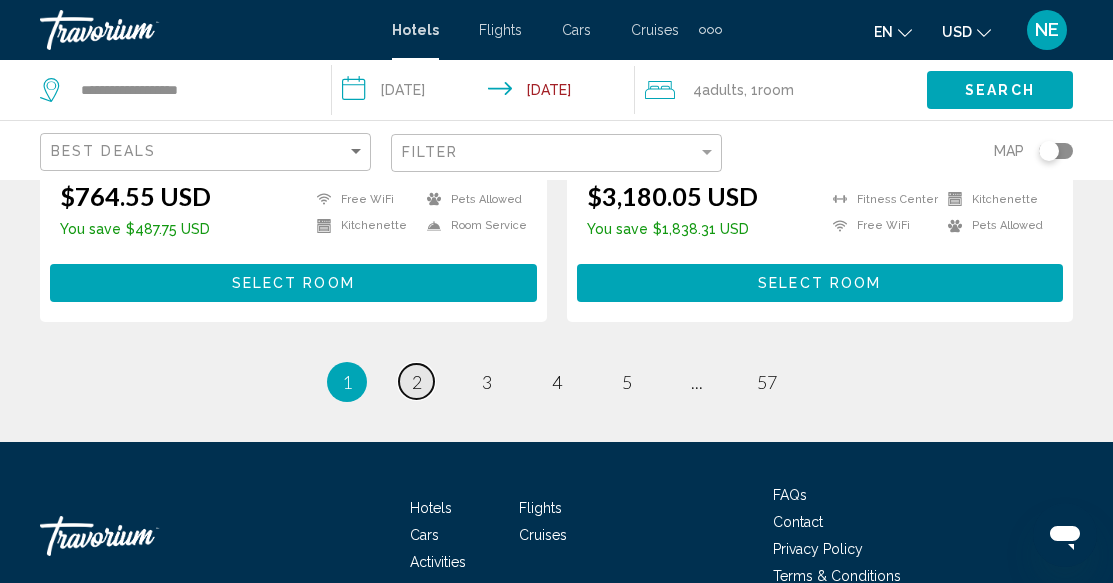 click on "page  2" at bounding box center [416, 381] 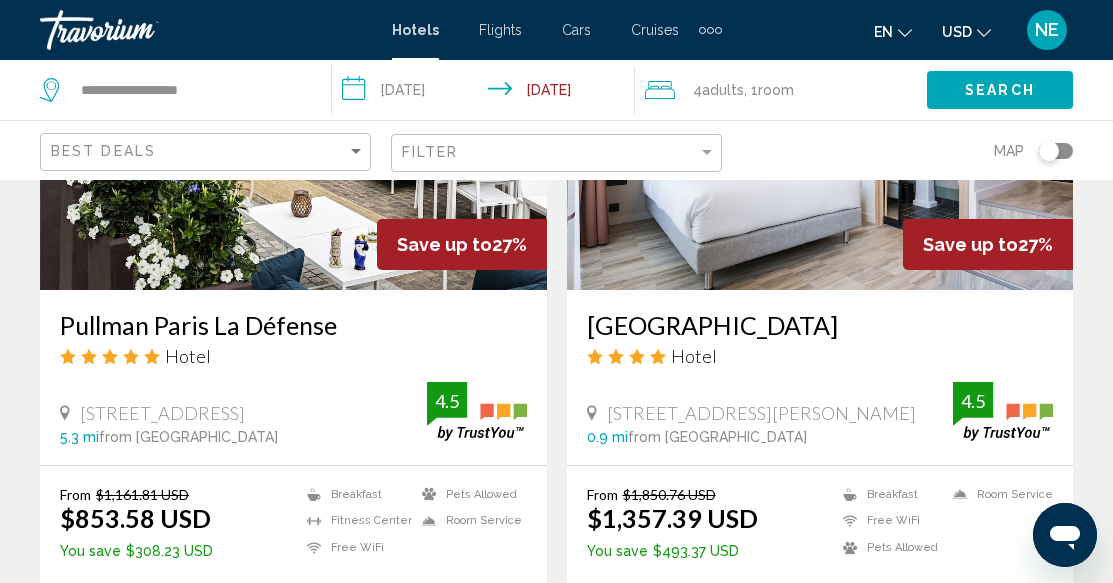 scroll, scrollTop: 1800, scrollLeft: 0, axis: vertical 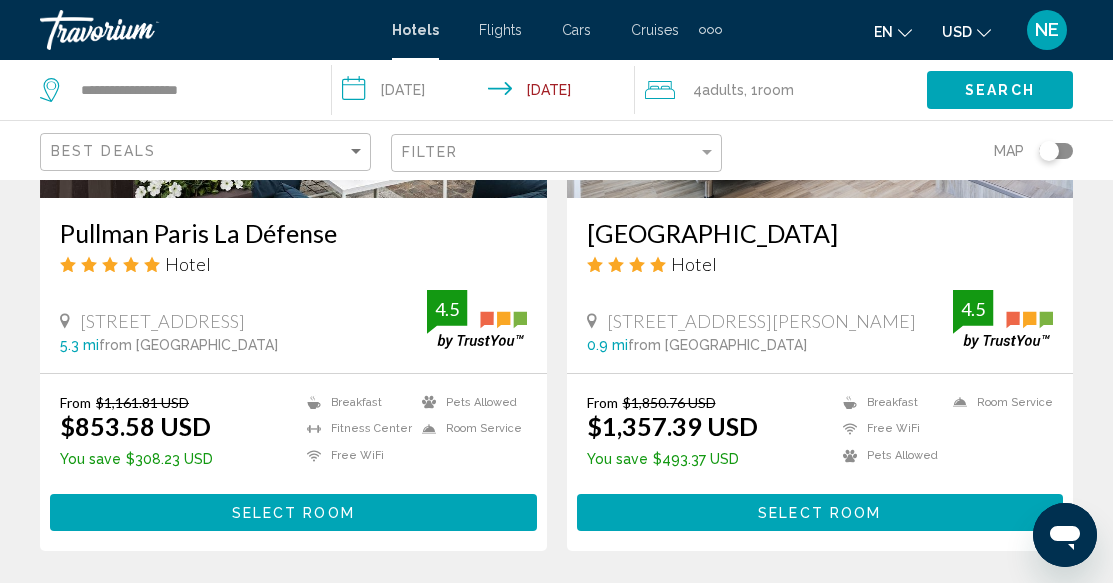 click on "Select Room" at bounding box center (293, 513) 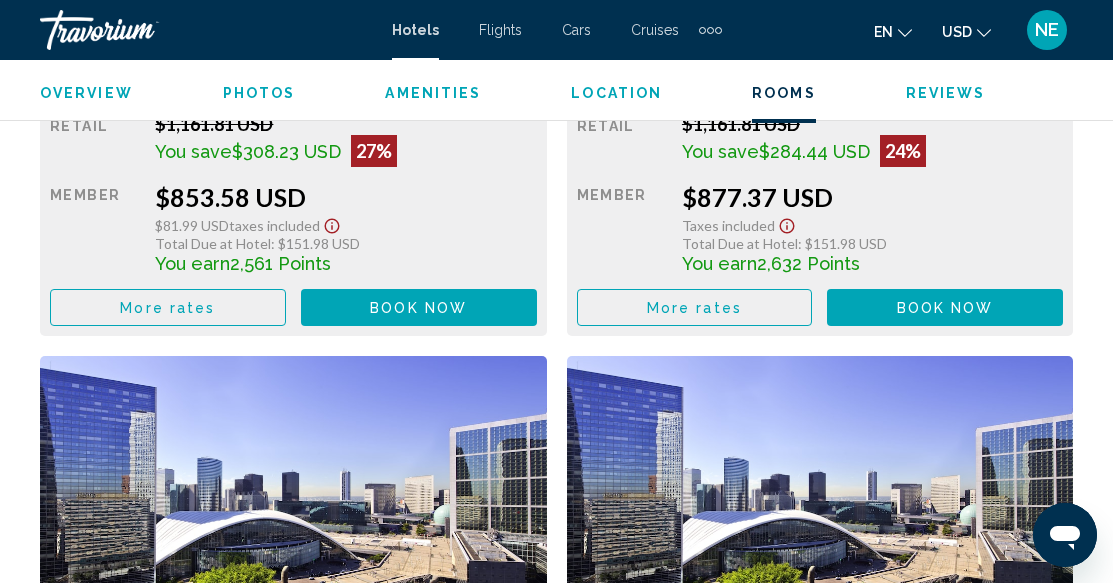 scroll, scrollTop: 3443, scrollLeft: 0, axis: vertical 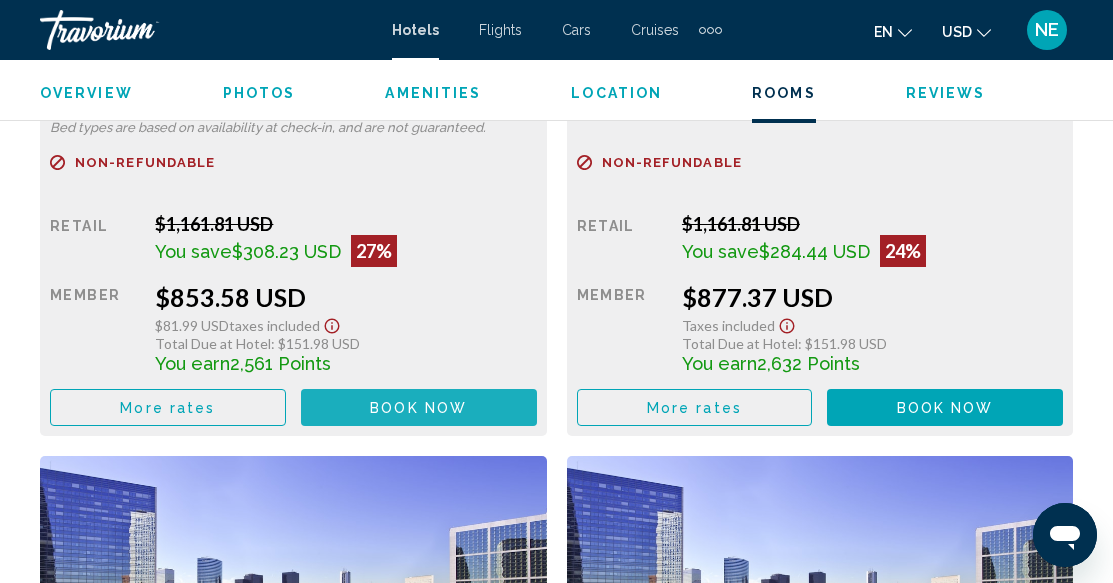 click on "Book now" at bounding box center (418, 408) 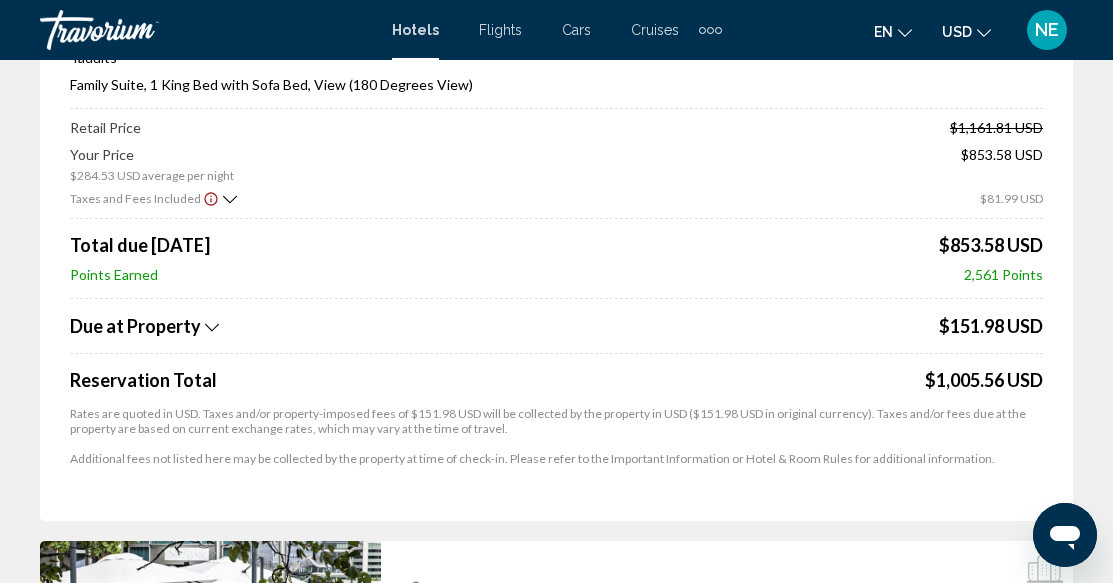 scroll, scrollTop: 0, scrollLeft: 0, axis: both 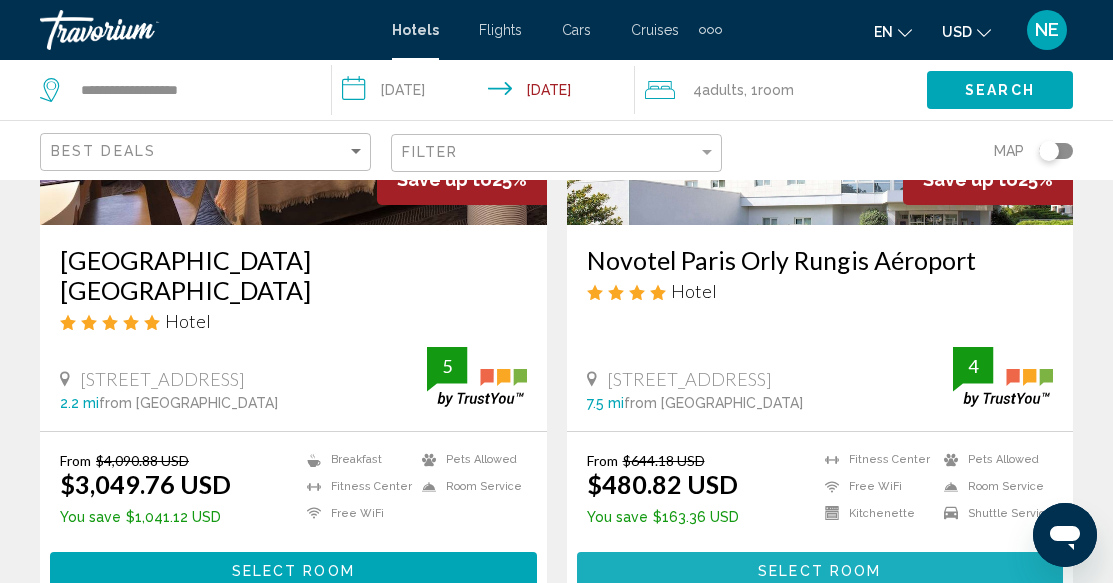 click on "Select Room" at bounding box center [820, 570] 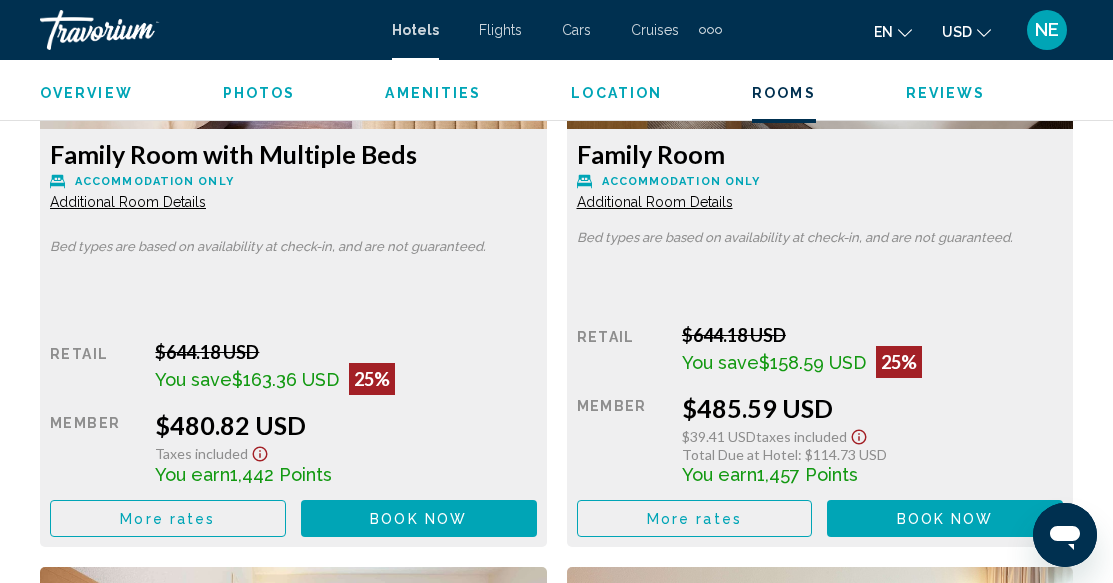 scroll, scrollTop: 3343, scrollLeft: 0, axis: vertical 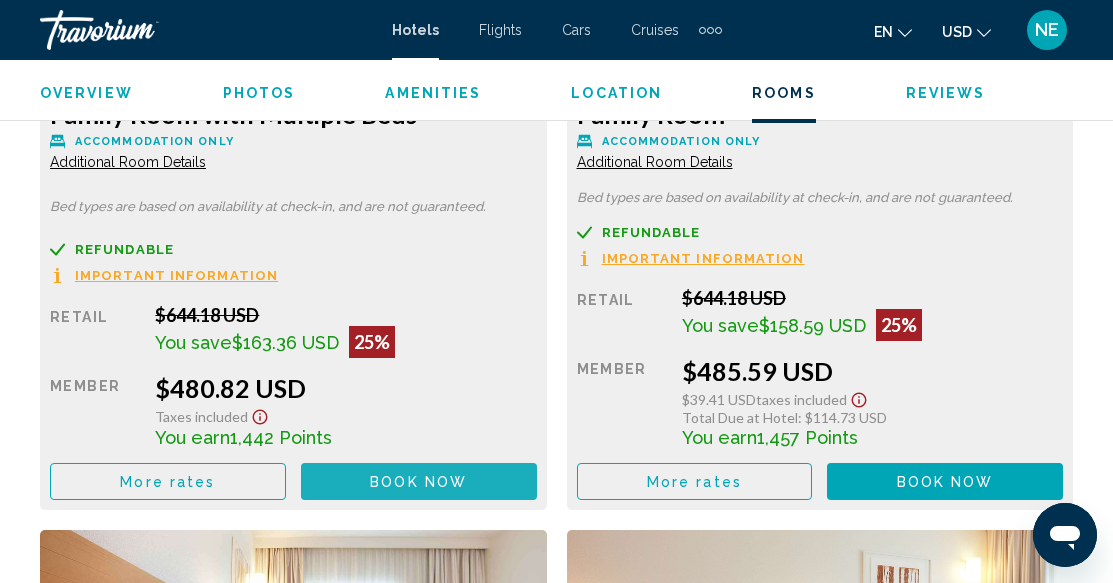 click on "Book now" at bounding box center (418, 482) 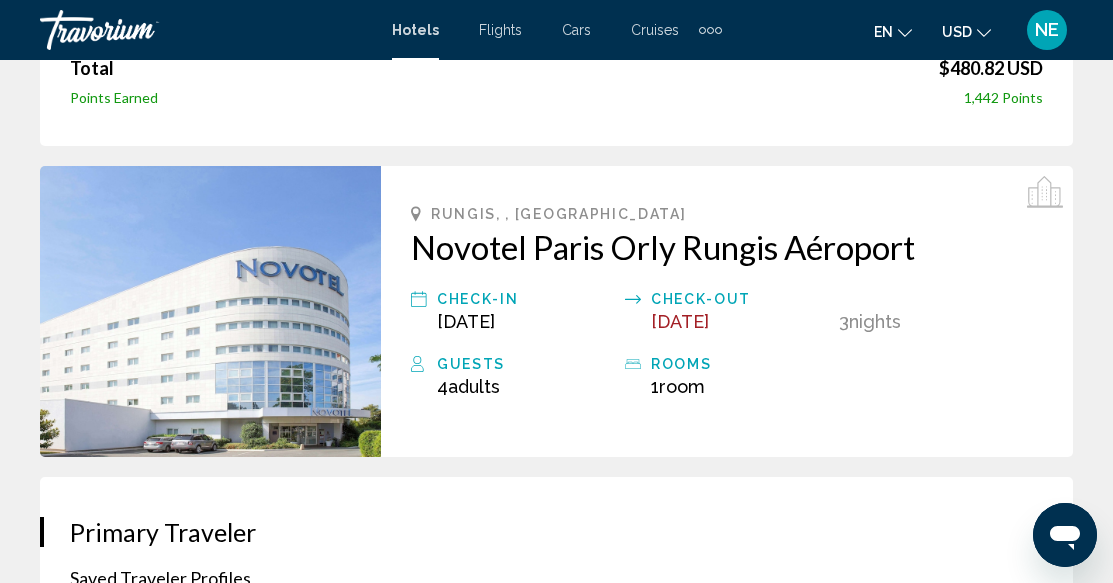 scroll, scrollTop: 400, scrollLeft: 0, axis: vertical 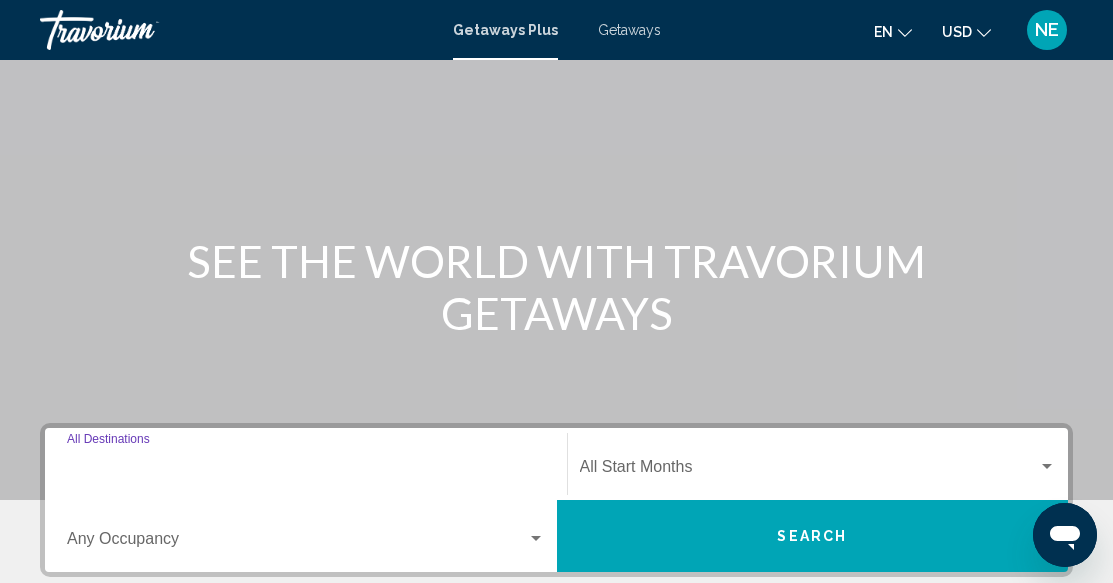 click on "Destination All Destinations" at bounding box center [306, 471] 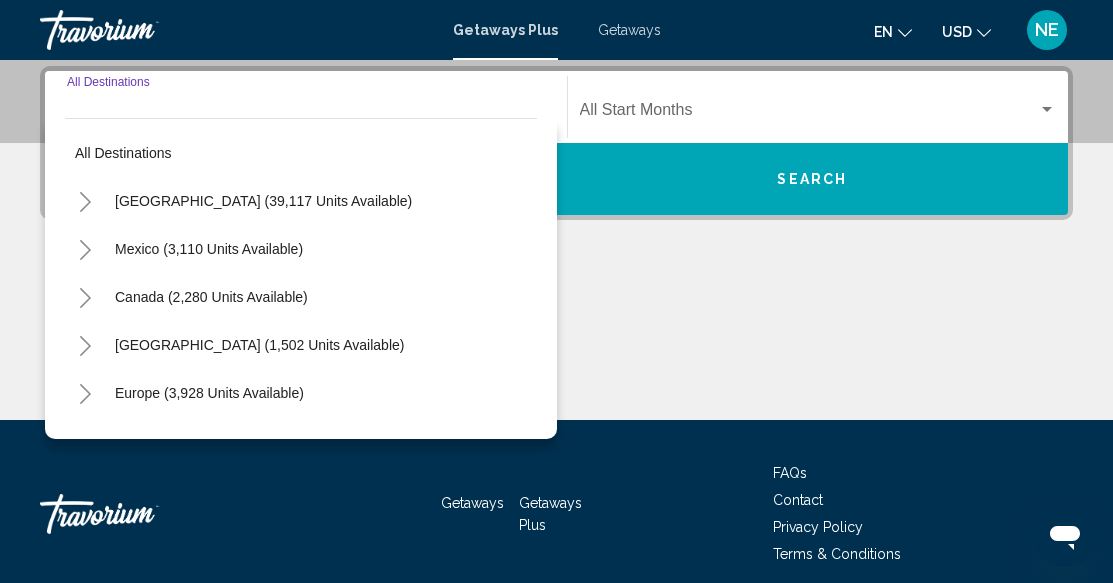 scroll, scrollTop: 458, scrollLeft: 0, axis: vertical 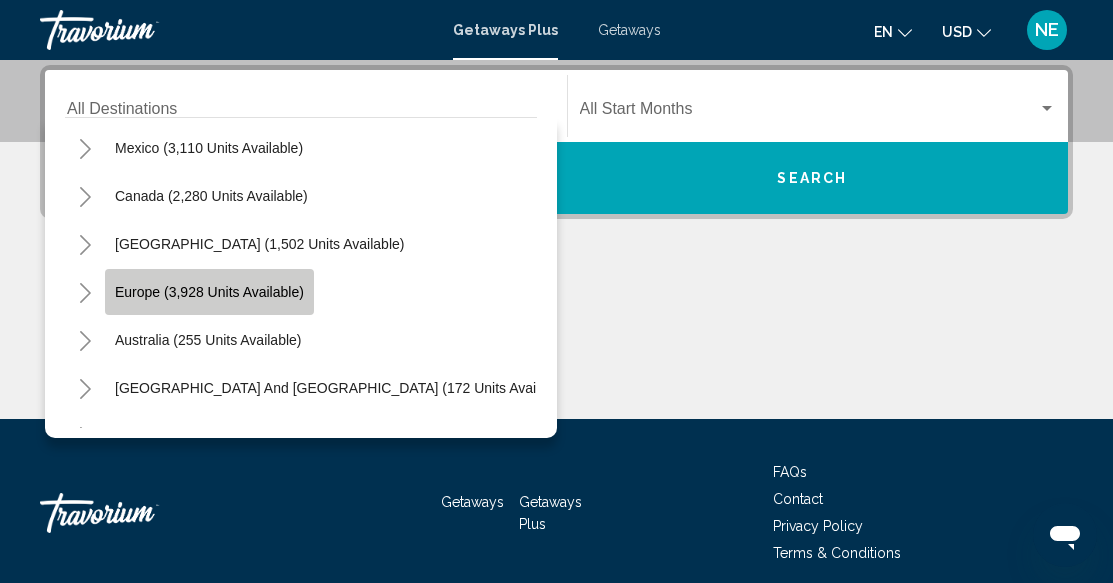 click on "Europe (3,928 units available)" 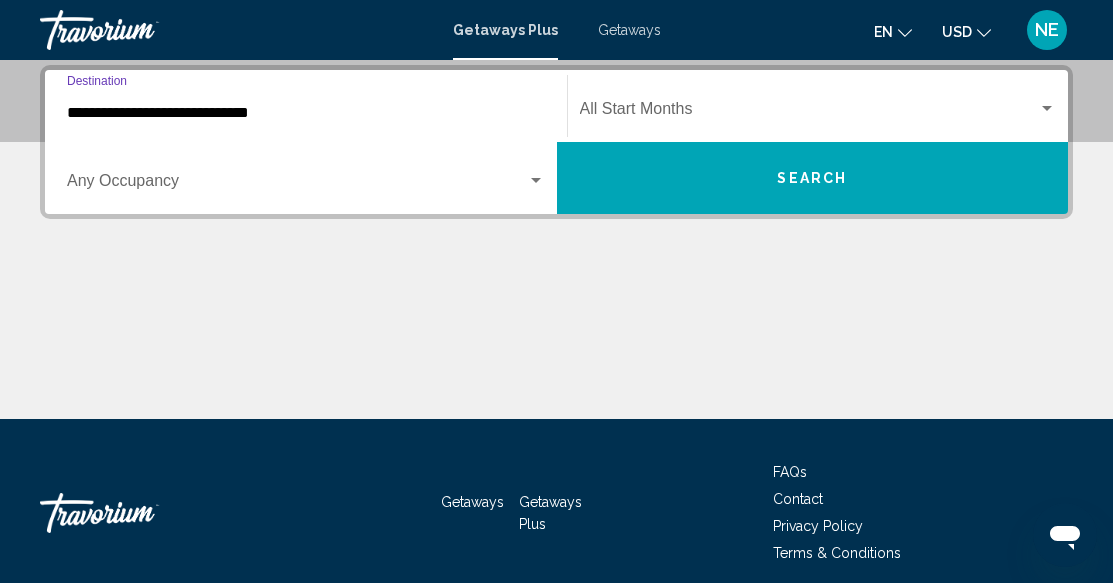 click on "**********" at bounding box center [306, 113] 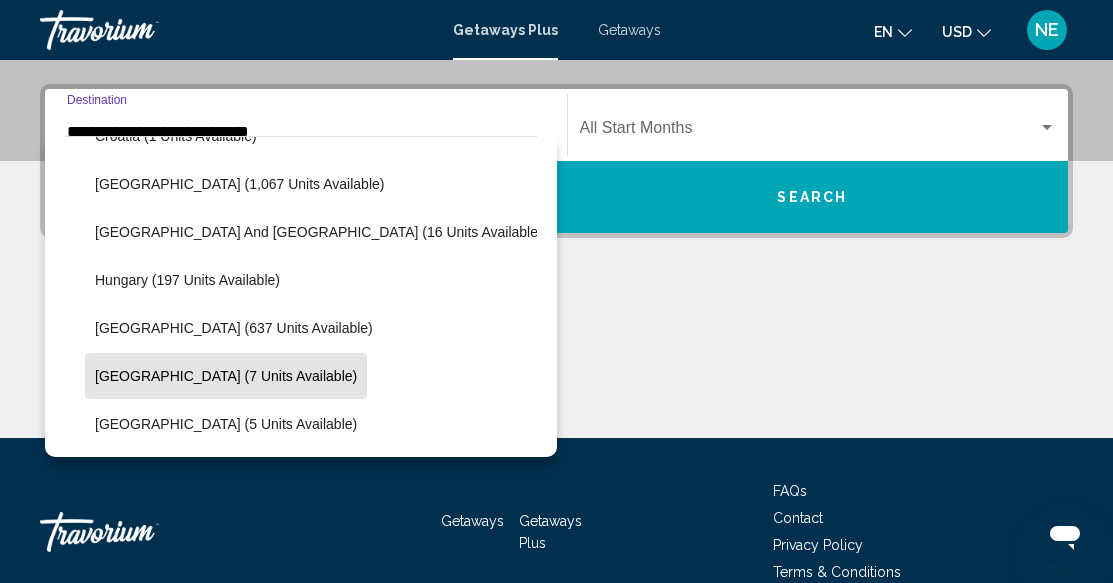 scroll, scrollTop: 519, scrollLeft: 0, axis: vertical 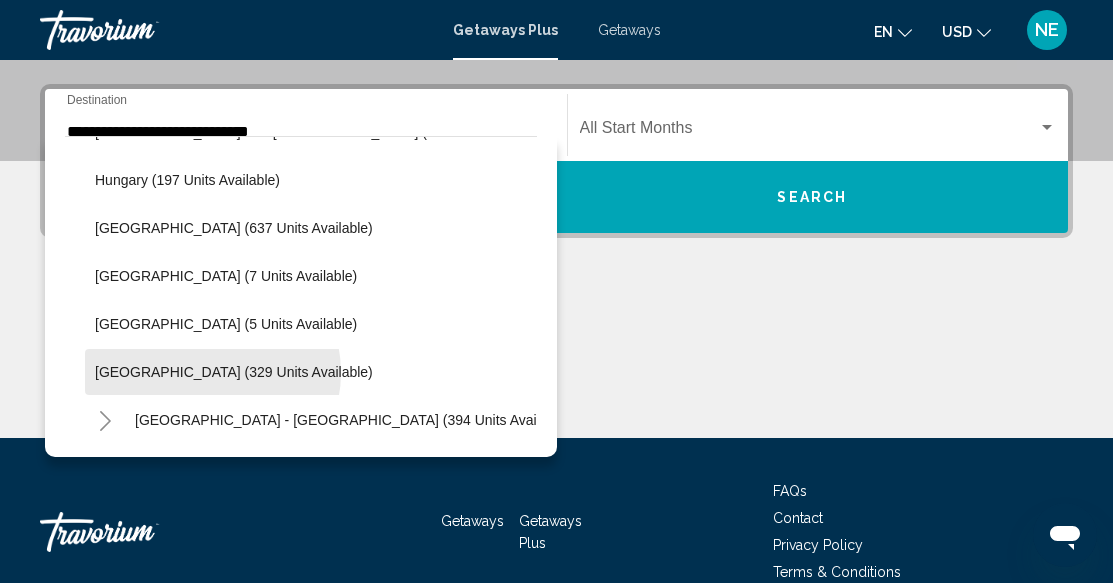 click on "[GEOGRAPHIC_DATA] (329 units available)" 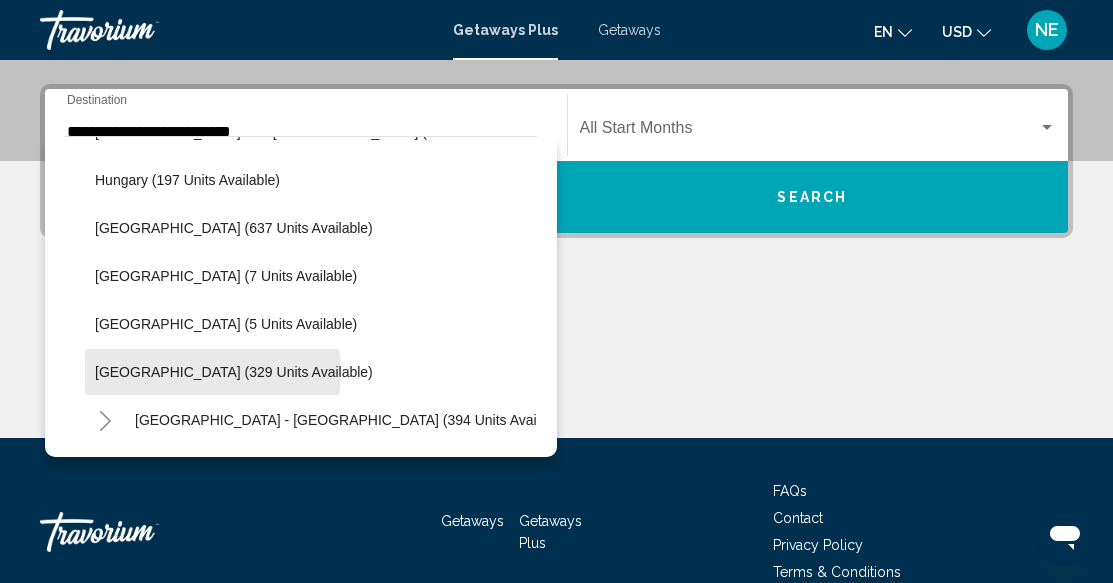 scroll, scrollTop: 458, scrollLeft: 0, axis: vertical 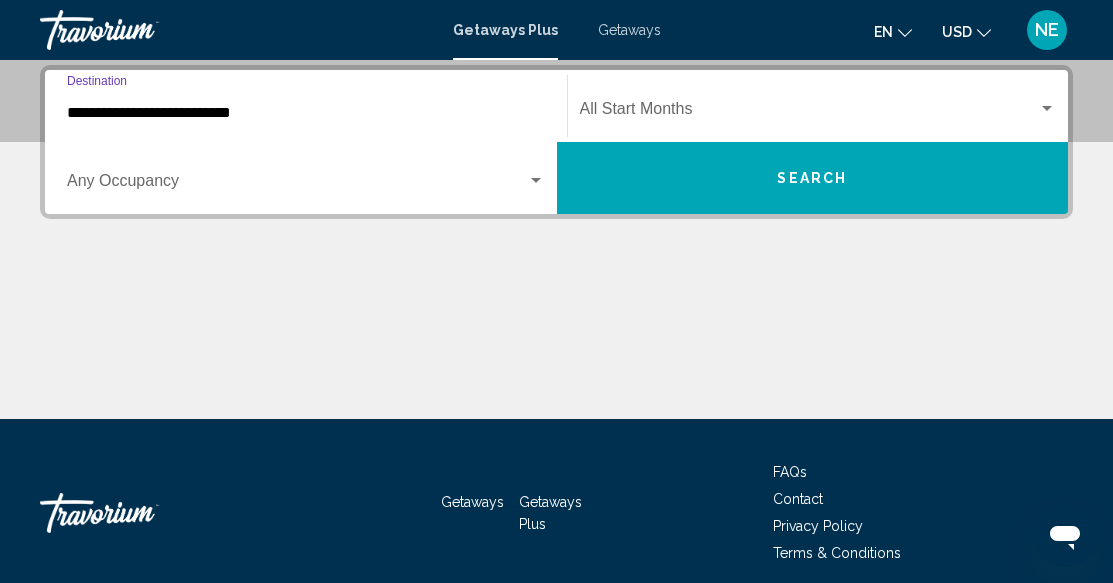 click at bounding box center [536, 180] 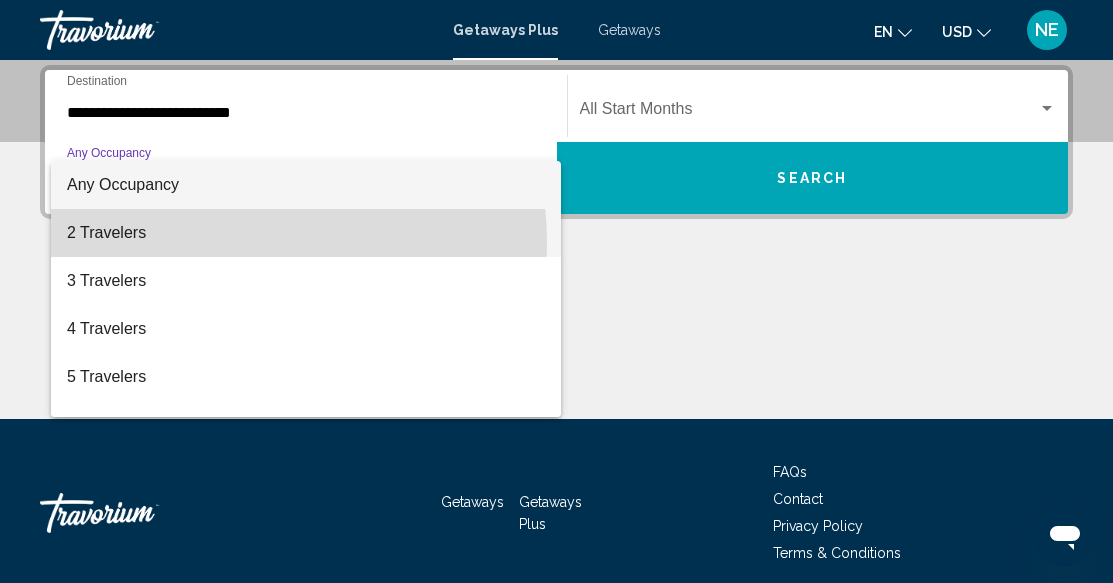 click on "2 Travelers" at bounding box center (306, 233) 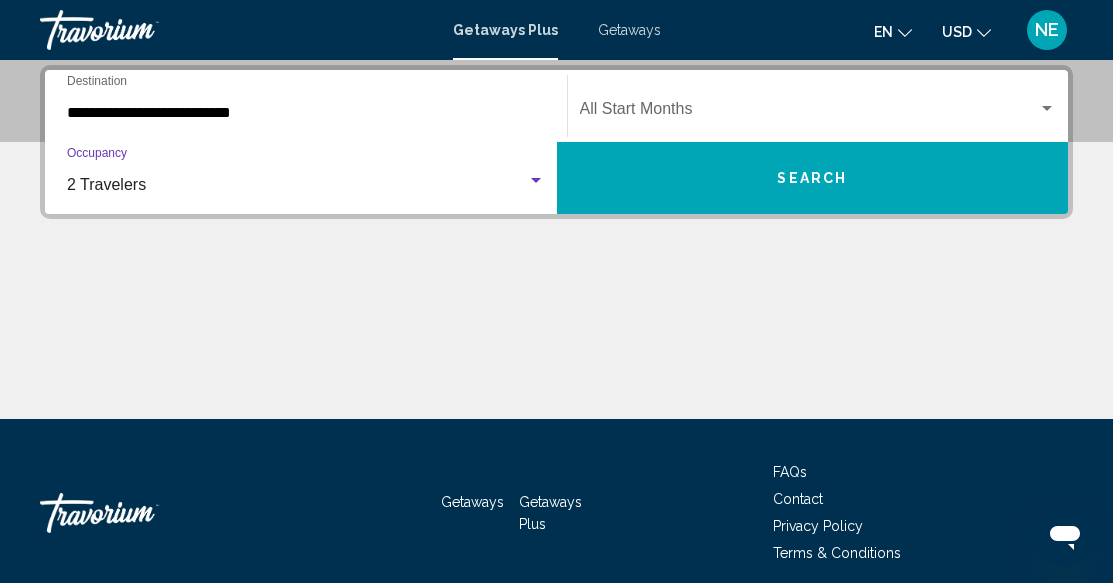 click at bounding box center [1047, 108] 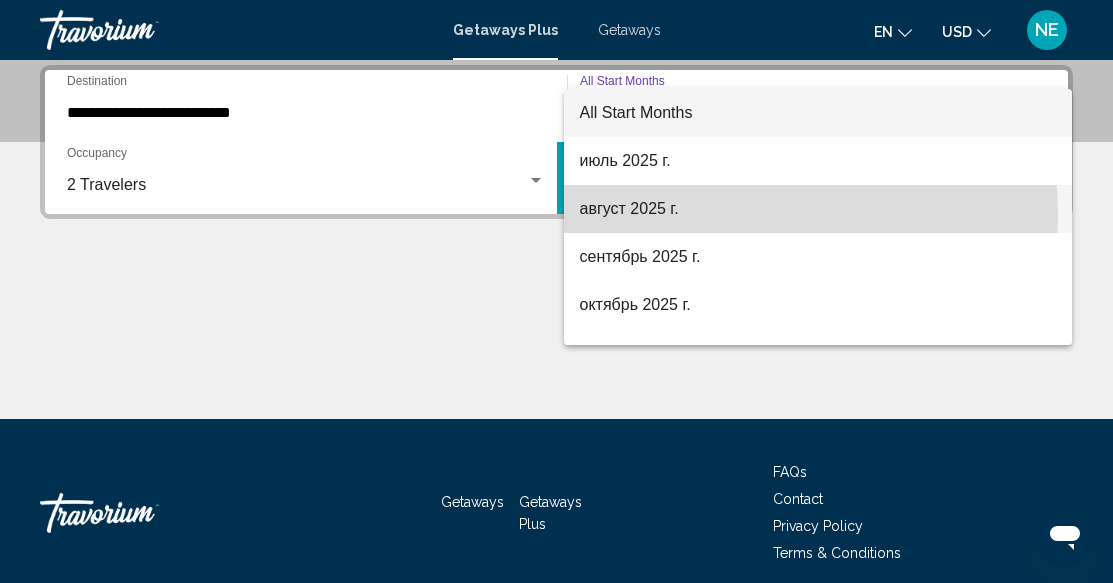 click on "август 2025 г." at bounding box center [818, 209] 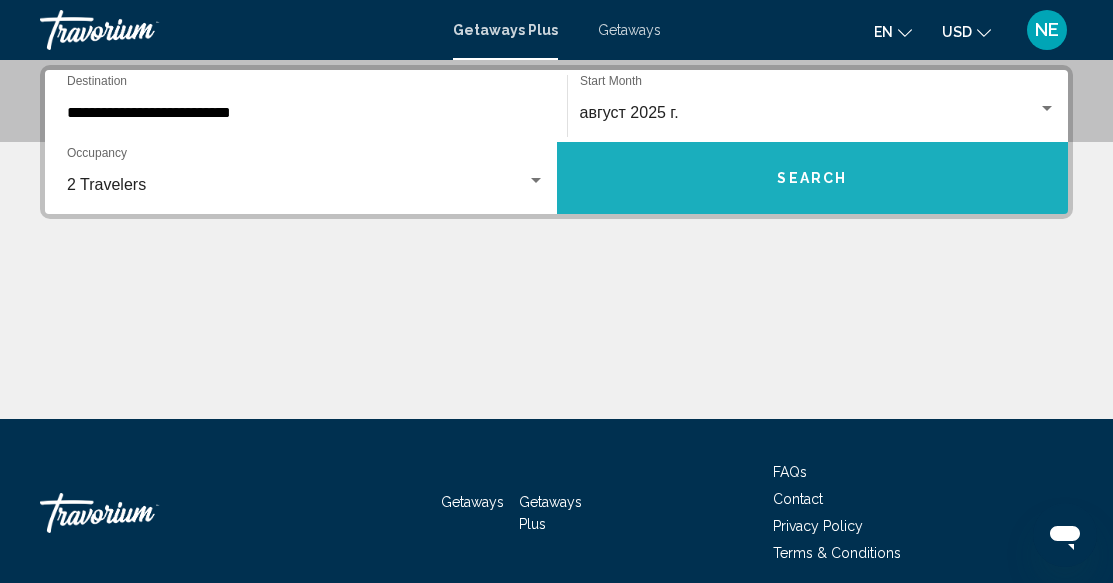 click on "Search" at bounding box center (813, 178) 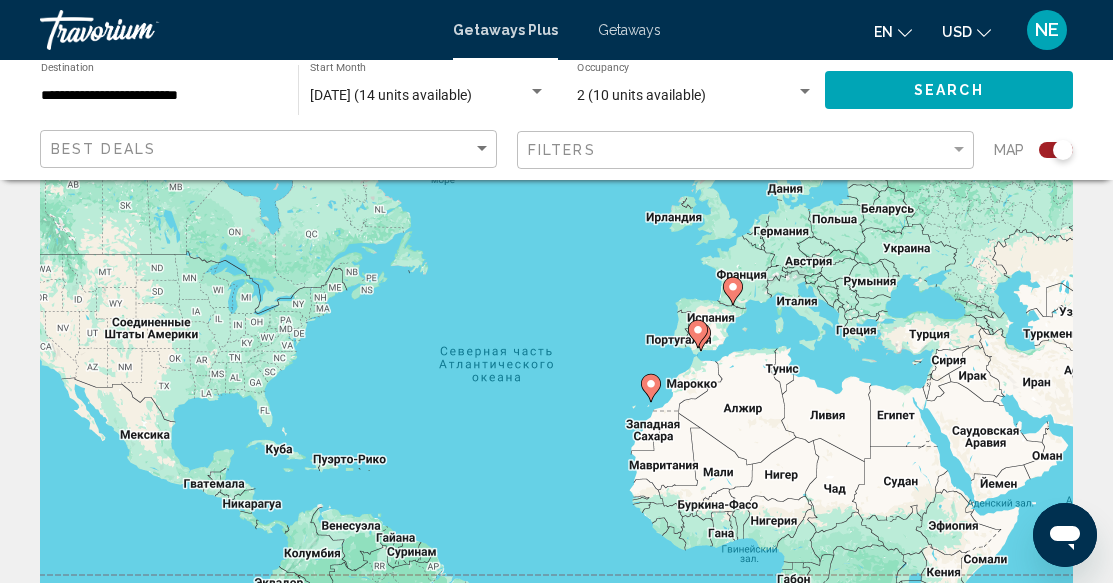 scroll, scrollTop: 0, scrollLeft: 0, axis: both 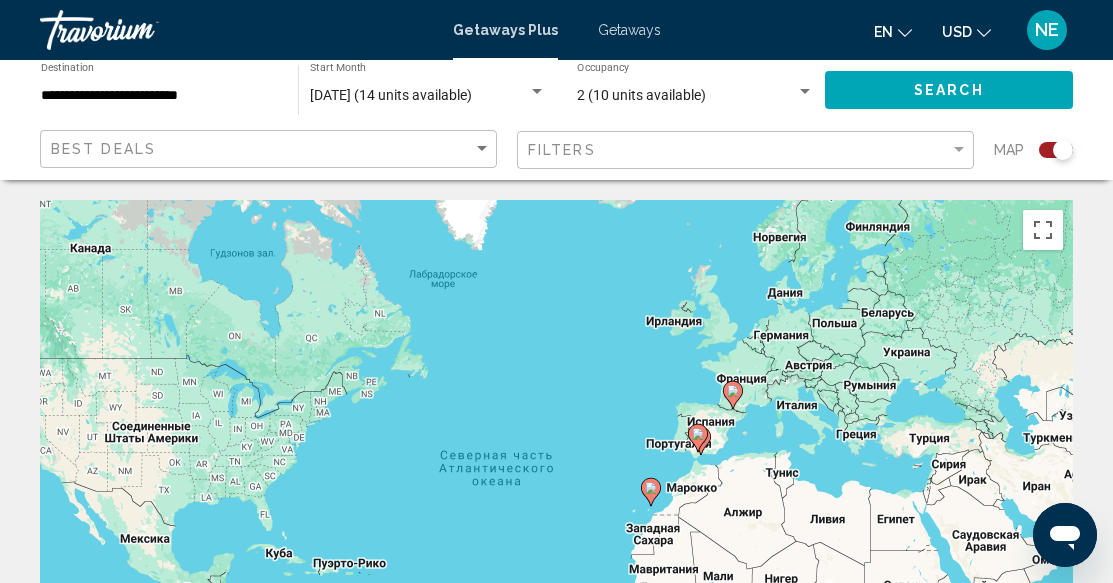 click on "Getaways" at bounding box center [629, 30] 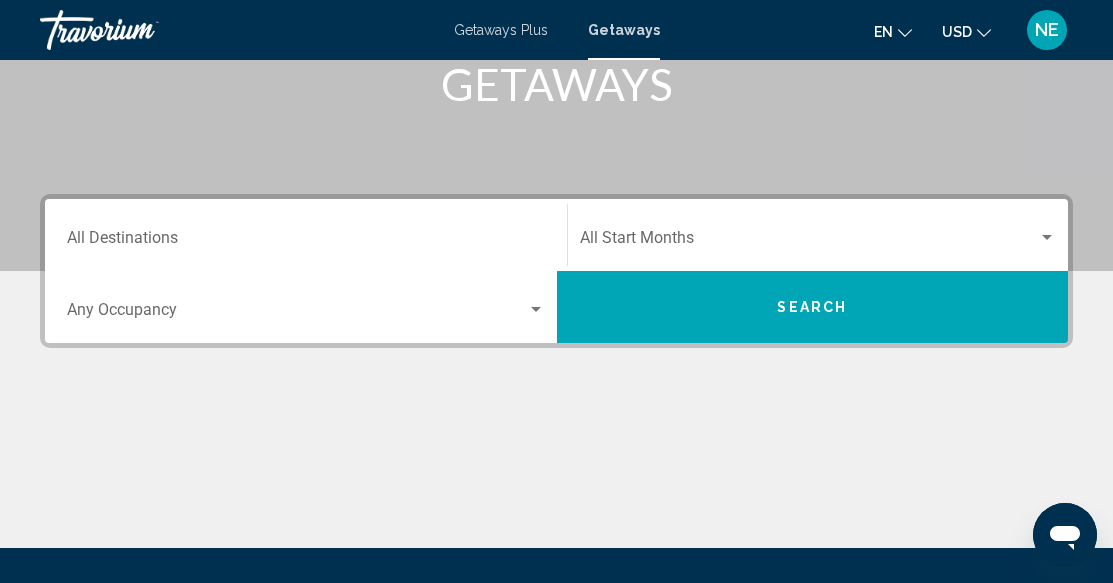 scroll, scrollTop: 400, scrollLeft: 0, axis: vertical 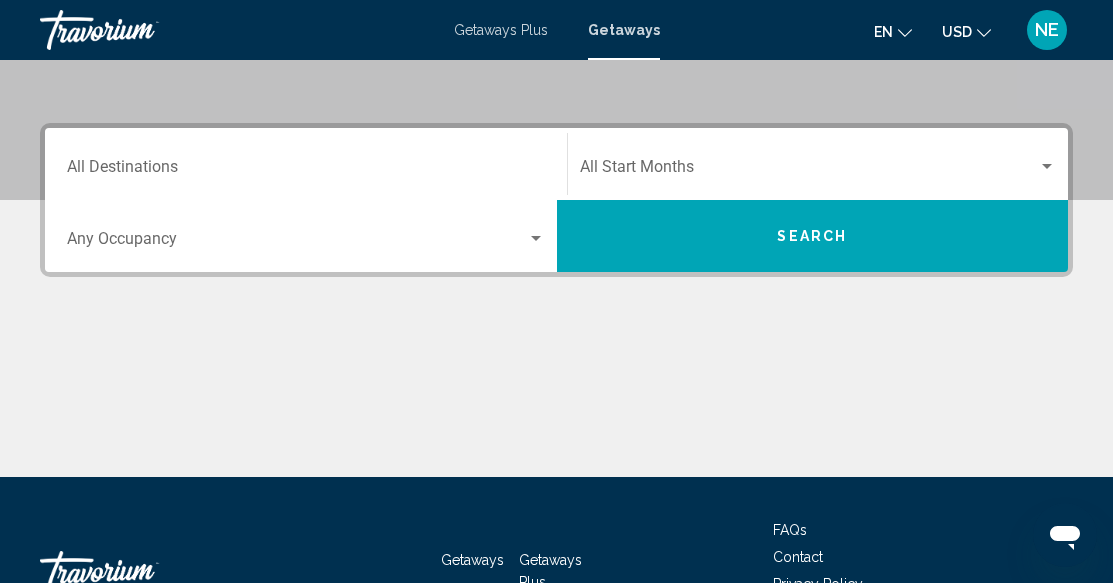 click on "Destination All Destinations" at bounding box center [306, 164] 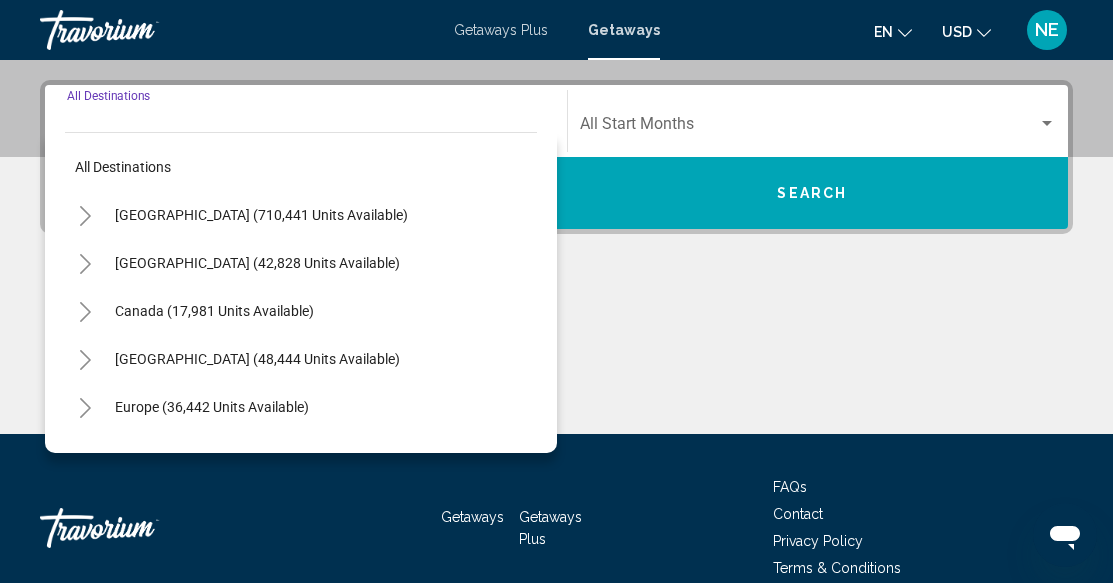 scroll, scrollTop: 458, scrollLeft: 0, axis: vertical 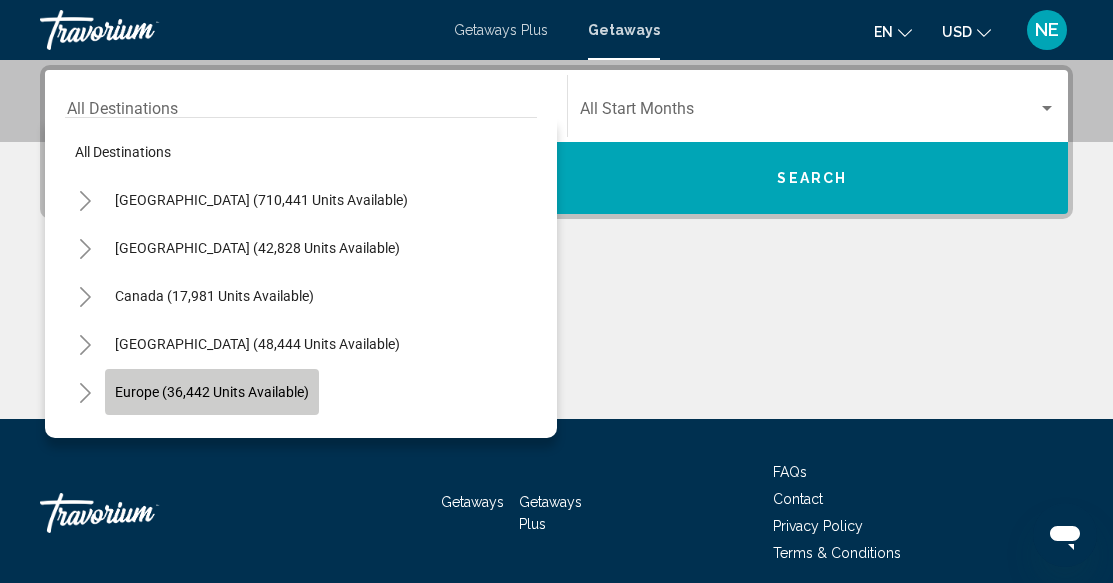 click on "Europe (36,442 units available)" 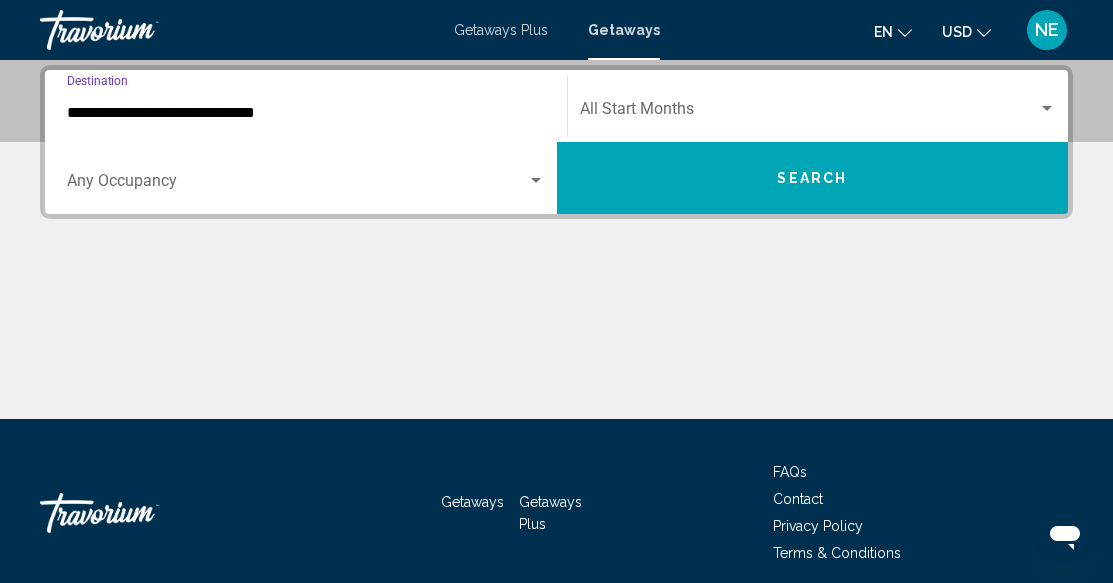 click on "**********" at bounding box center (306, 113) 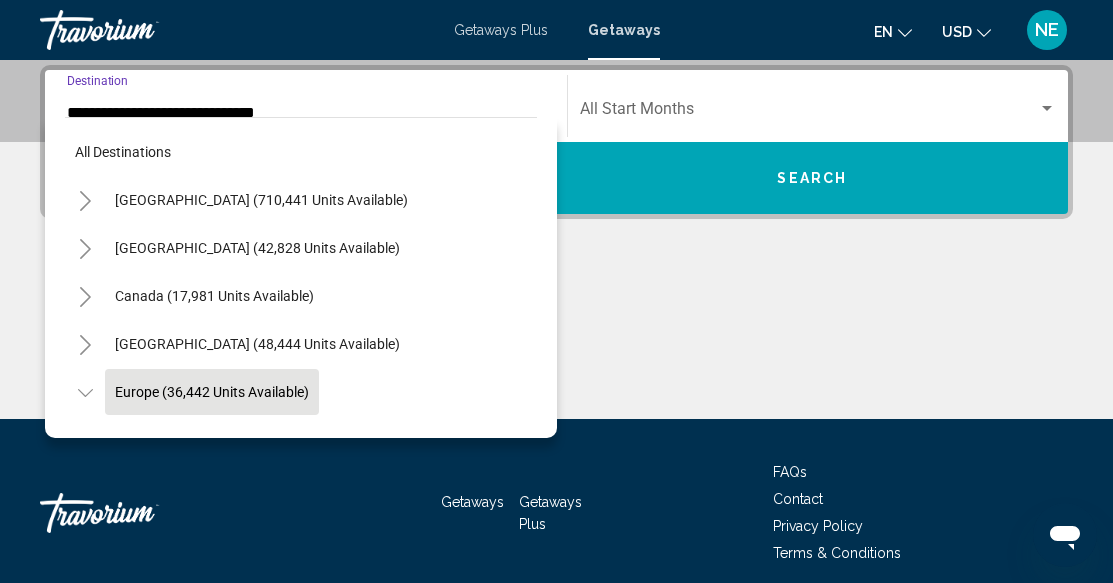 scroll, scrollTop: 439, scrollLeft: 0, axis: vertical 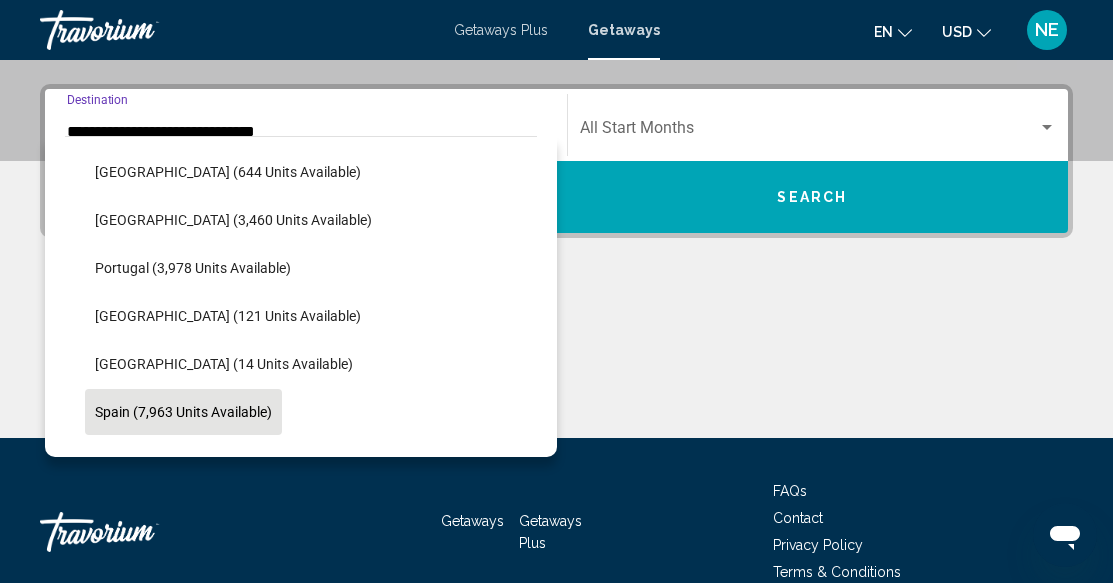 click on "Spain (7,963 units available)" 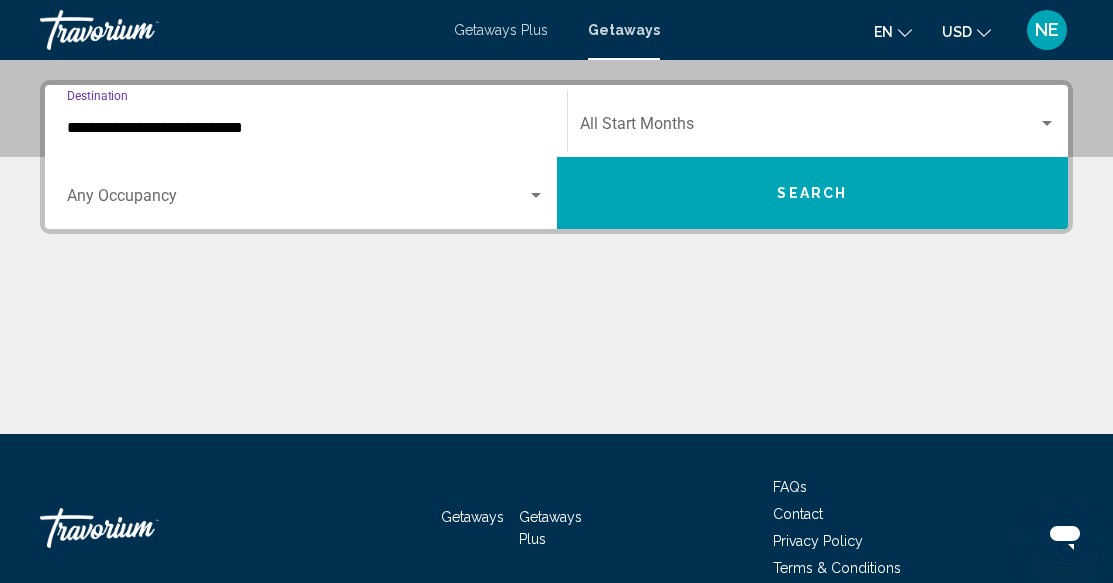scroll, scrollTop: 458, scrollLeft: 0, axis: vertical 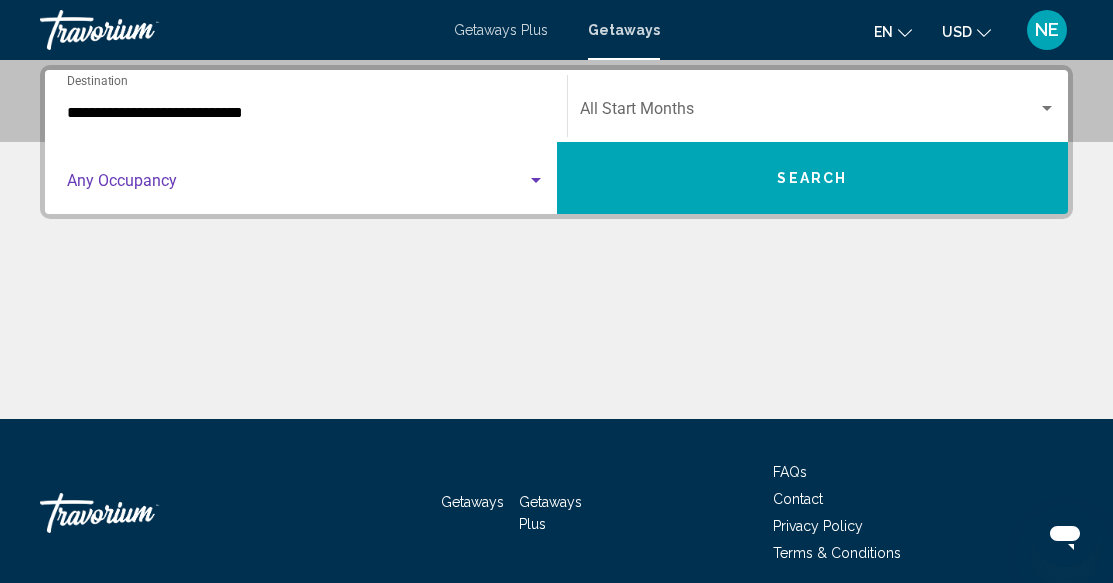 click at bounding box center [297, 185] 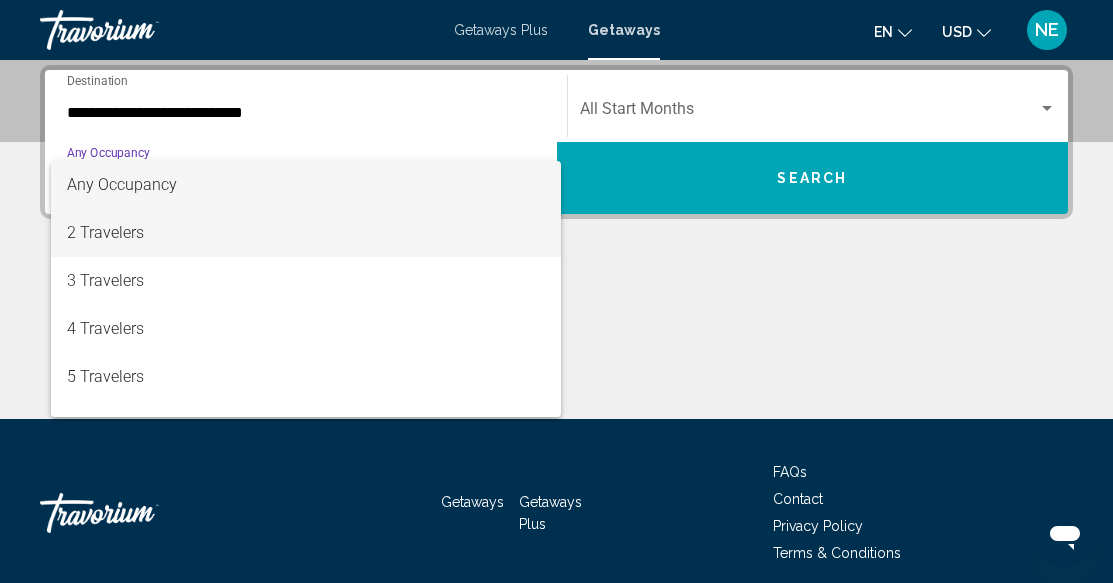 click on "2 Travelers" at bounding box center (306, 233) 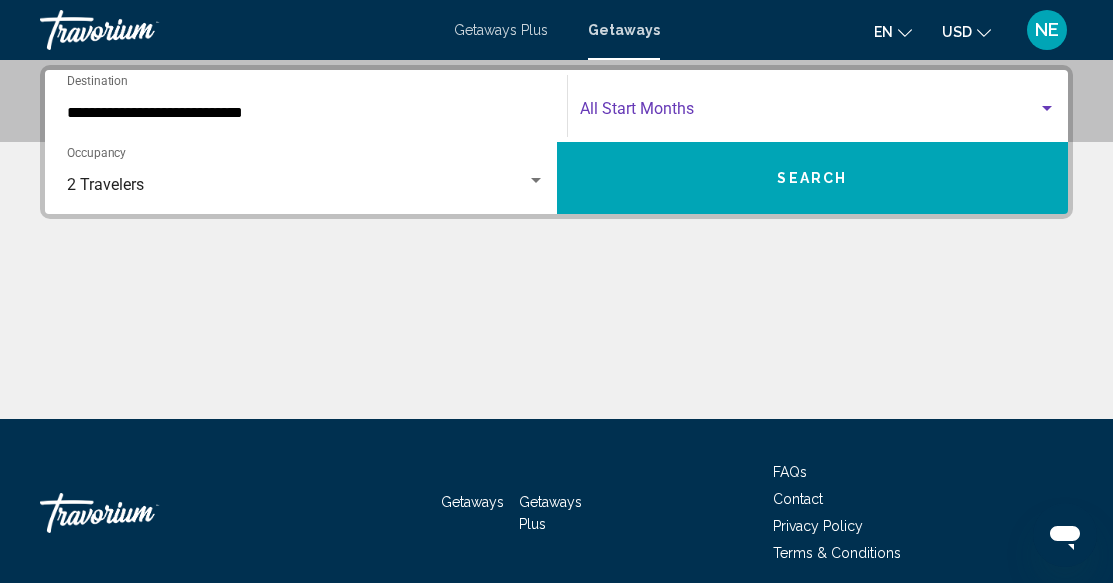 click at bounding box center [809, 113] 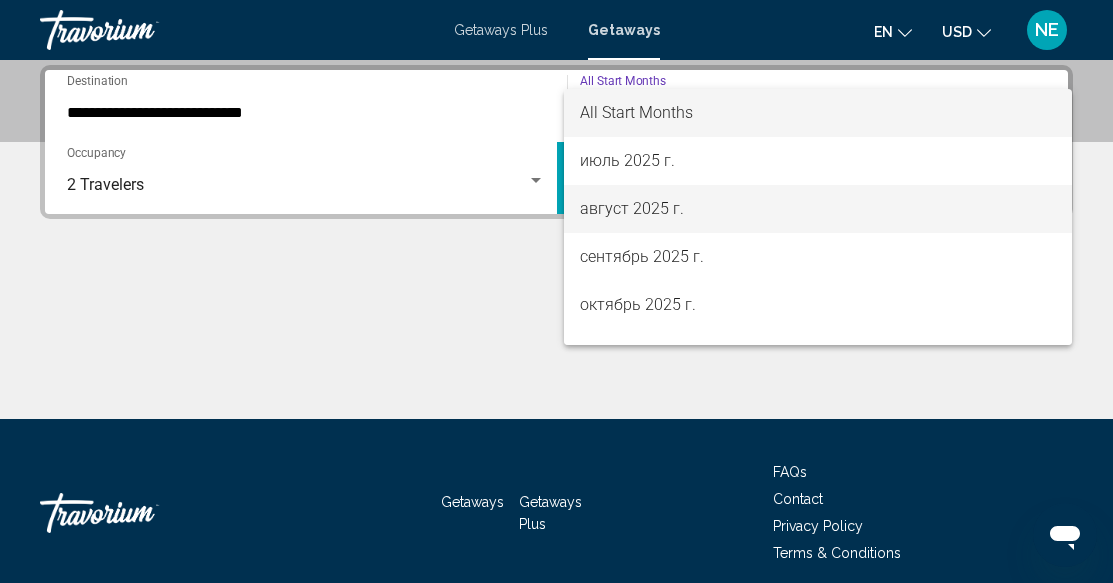 click on "август 2025 г." at bounding box center (818, 209) 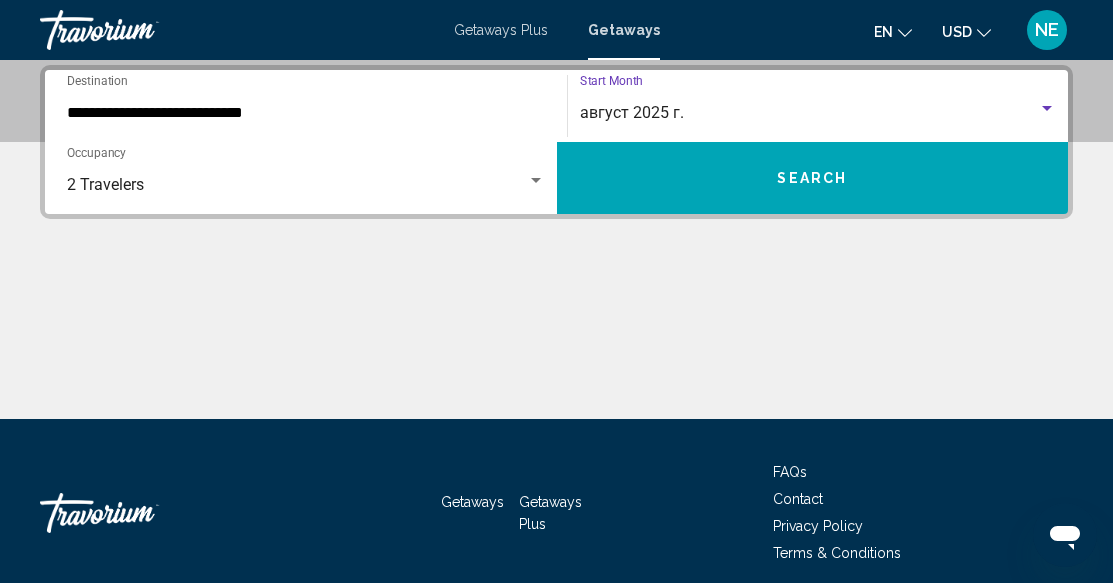 click on "Search" at bounding box center [813, 178] 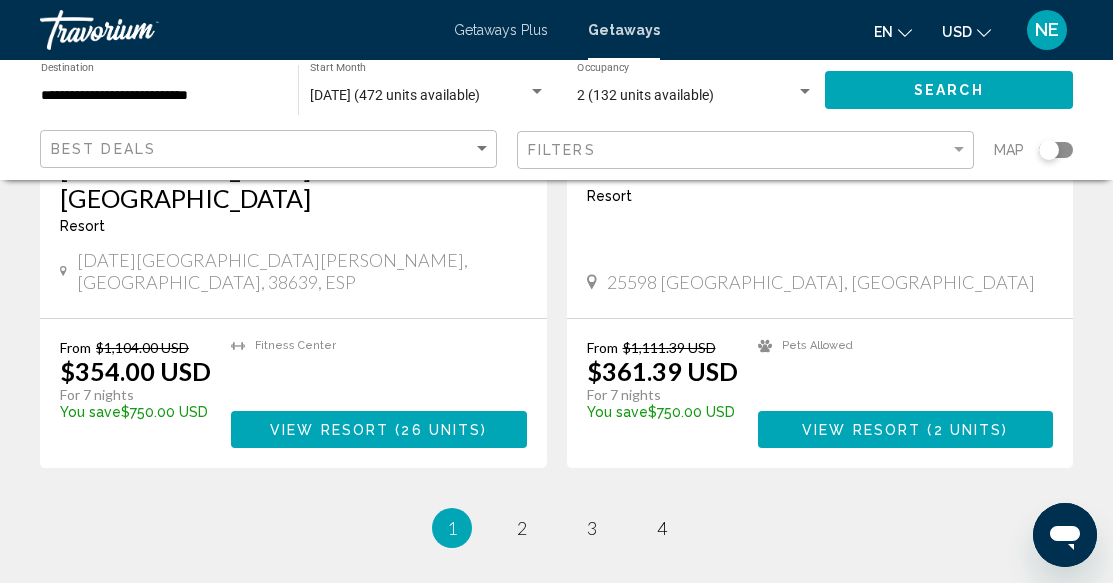scroll, scrollTop: 3899, scrollLeft: 0, axis: vertical 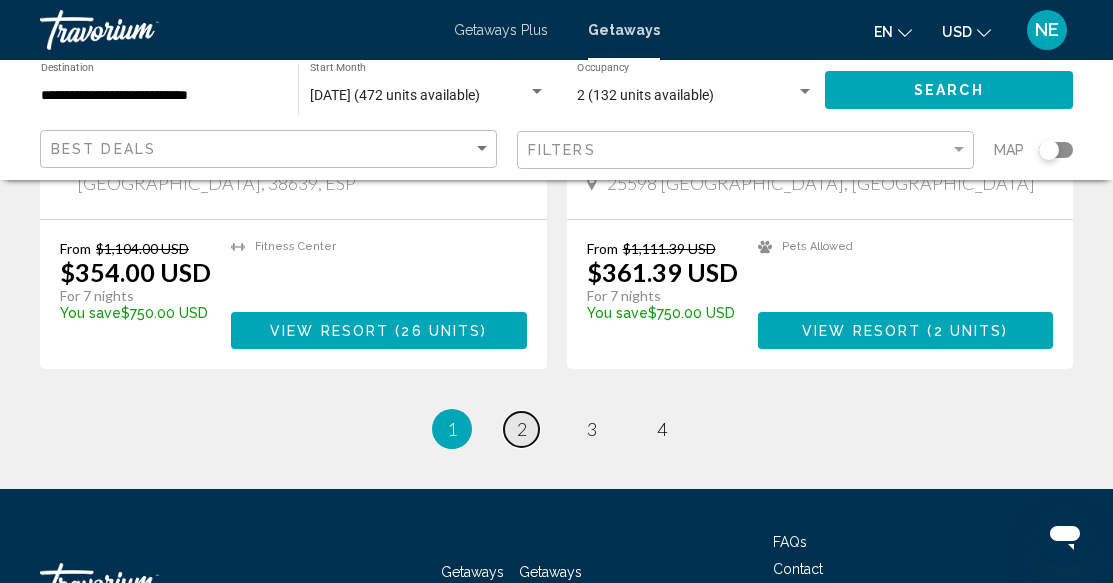 click on "page  2" at bounding box center [521, 429] 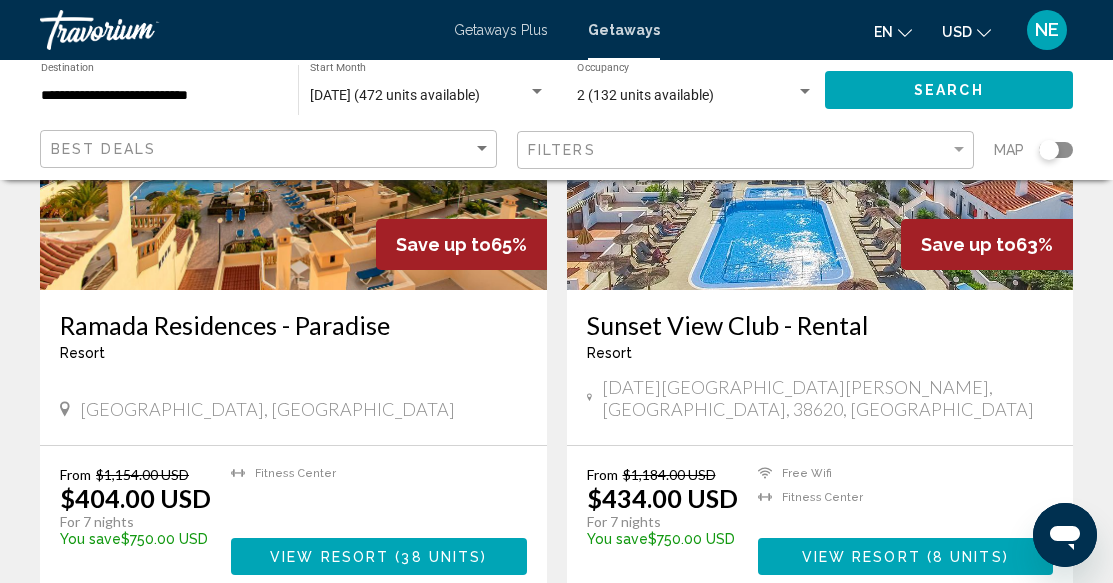 scroll, scrollTop: 400, scrollLeft: 0, axis: vertical 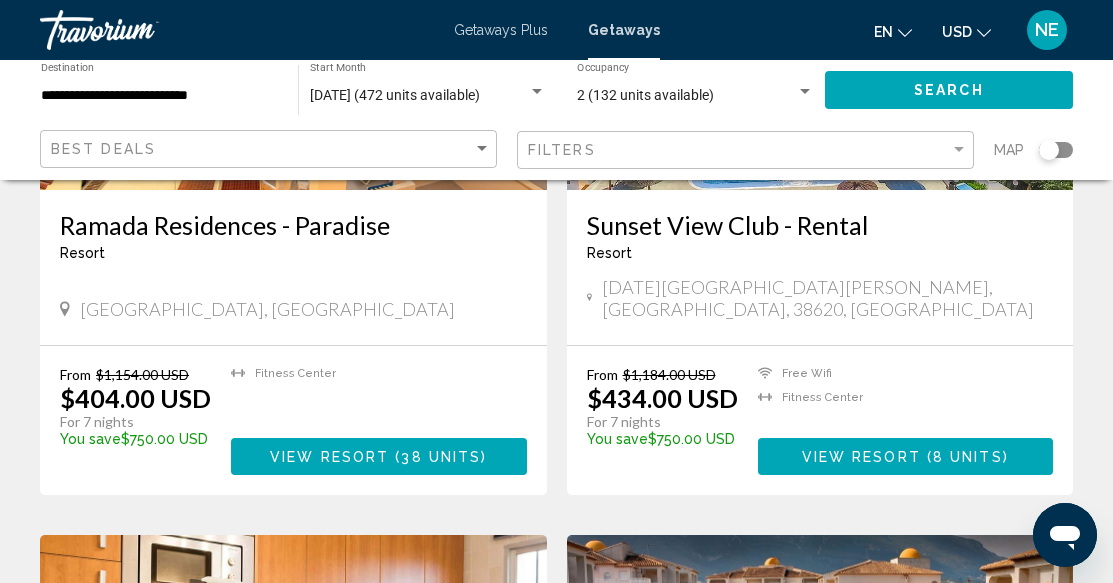 click on "View Resort" at bounding box center (861, 457) 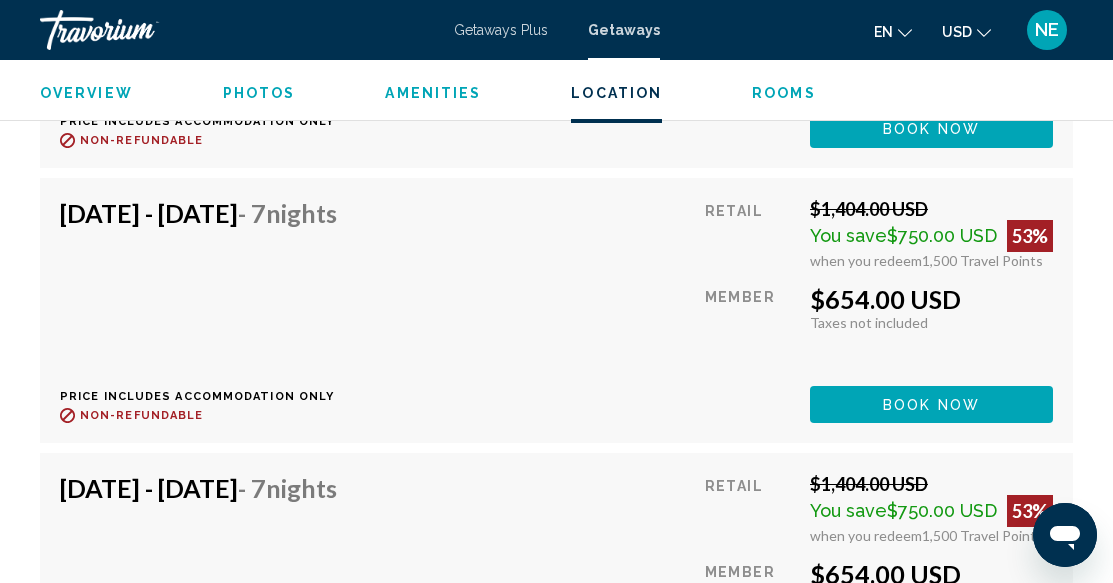 scroll, scrollTop: 4143, scrollLeft: 0, axis: vertical 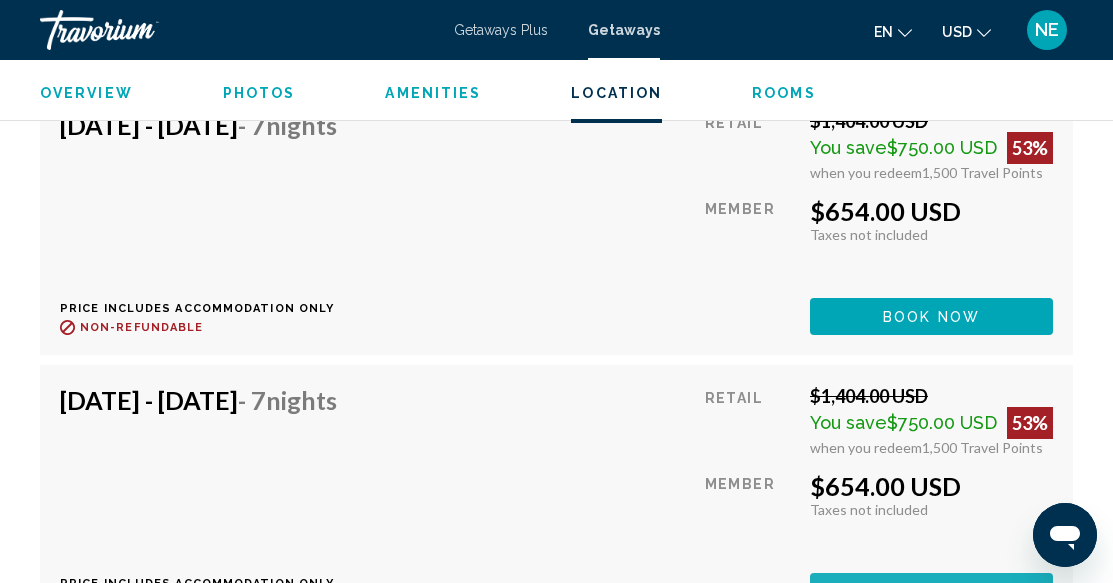 click on "Book now" at bounding box center (931, 591) 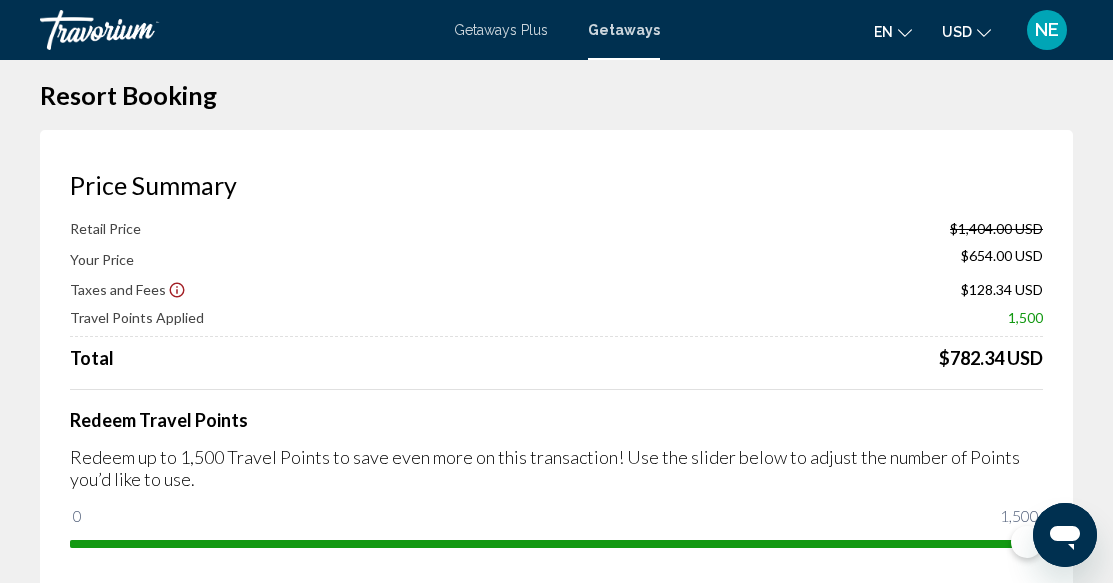 scroll, scrollTop: 0, scrollLeft: 0, axis: both 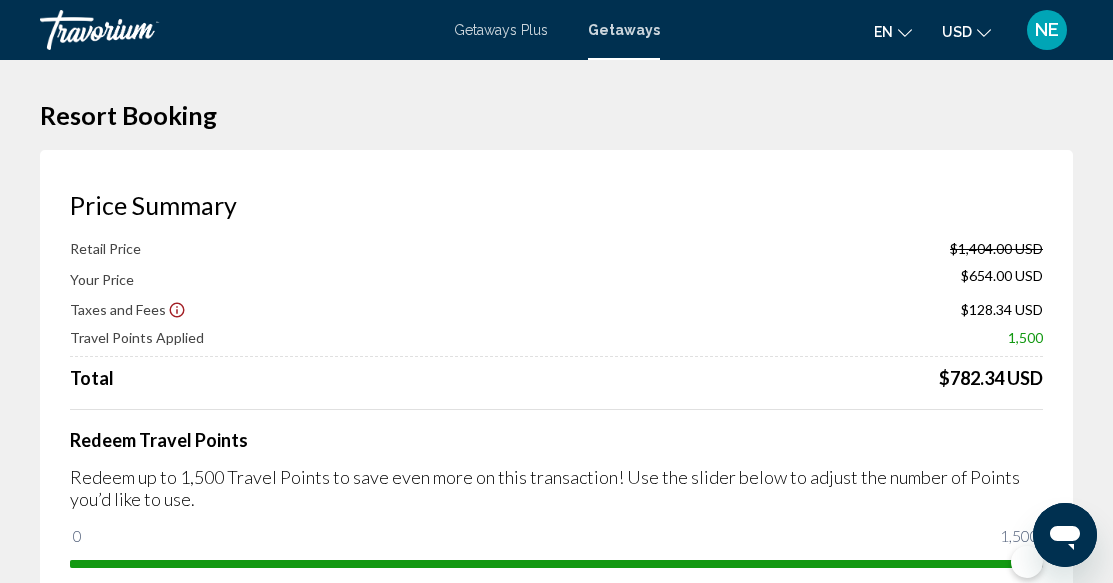 click on "Getaways Plus" at bounding box center [501, 30] 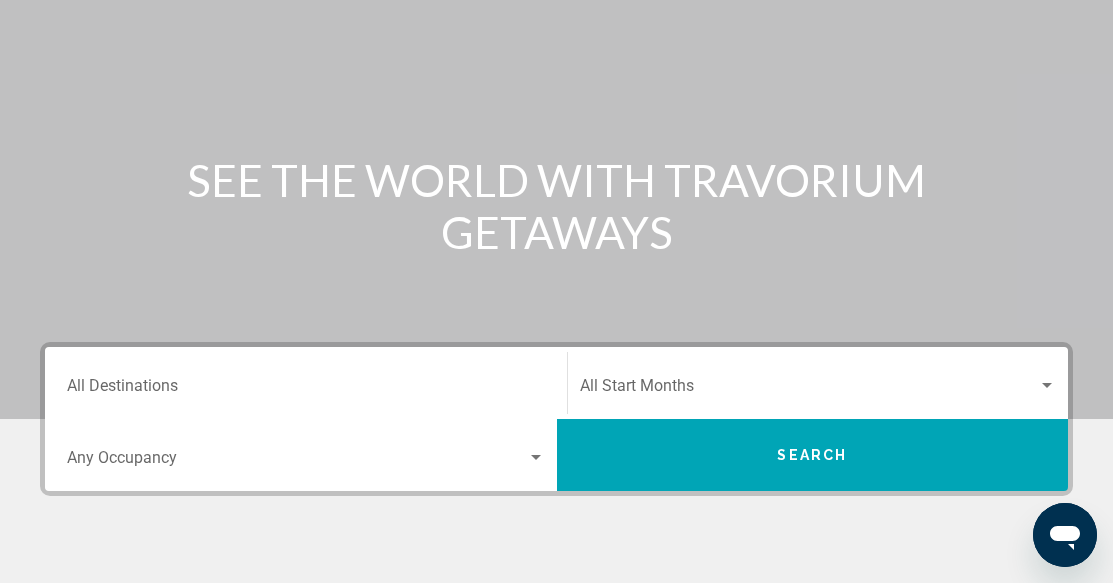 scroll, scrollTop: 400, scrollLeft: 0, axis: vertical 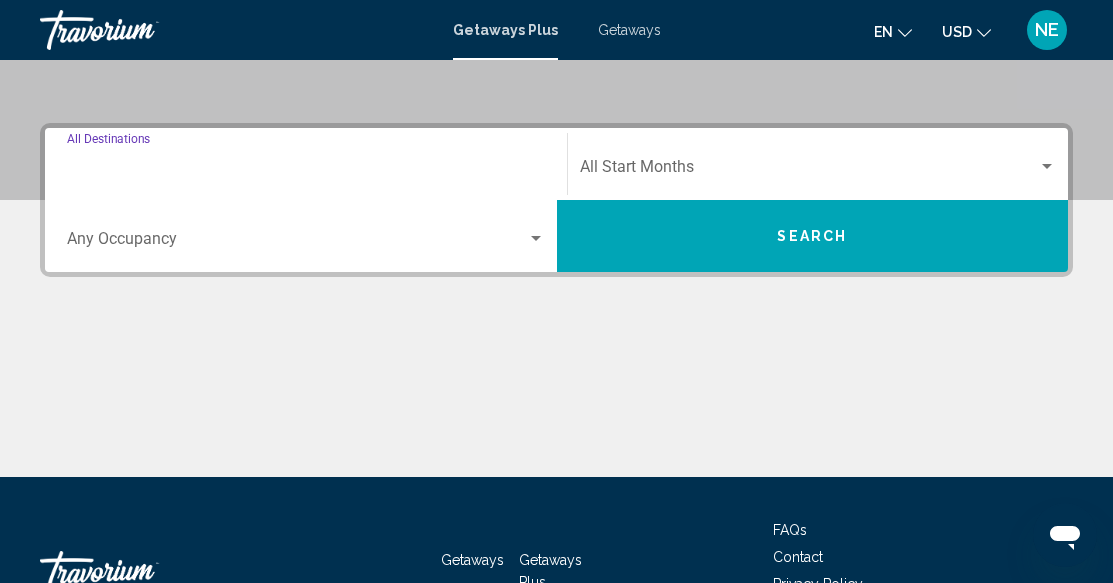 click on "Destination All Destinations" at bounding box center [306, 171] 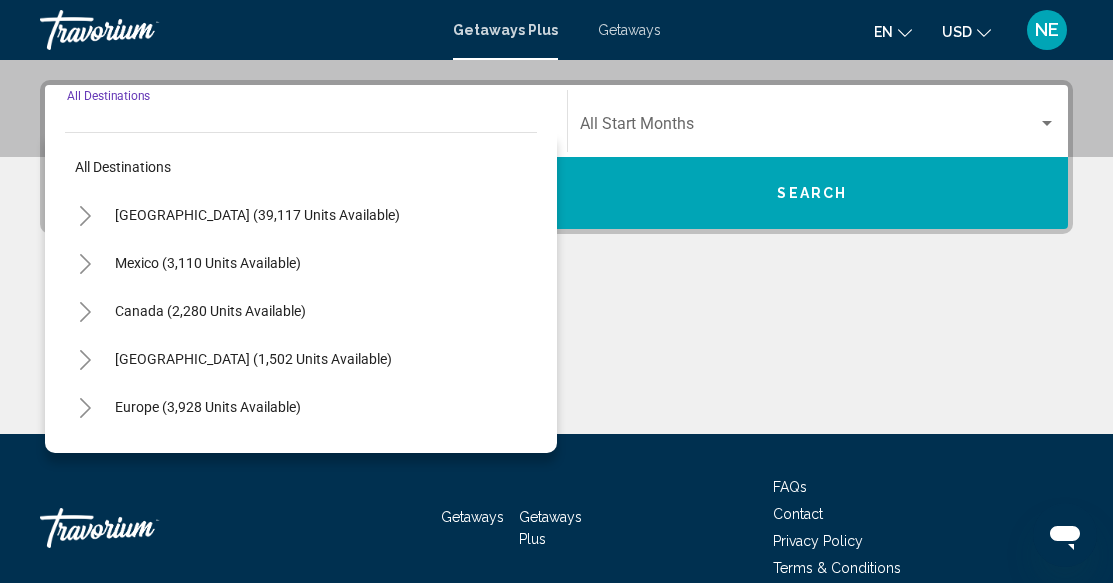 scroll, scrollTop: 458, scrollLeft: 0, axis: vertical 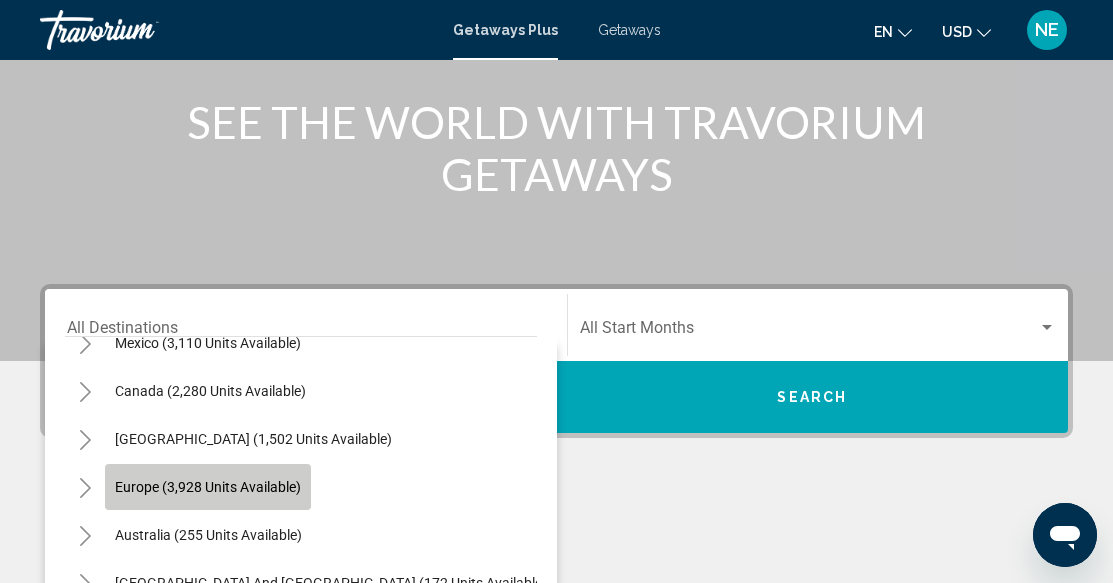 click on "Europe (3,928 units available)" 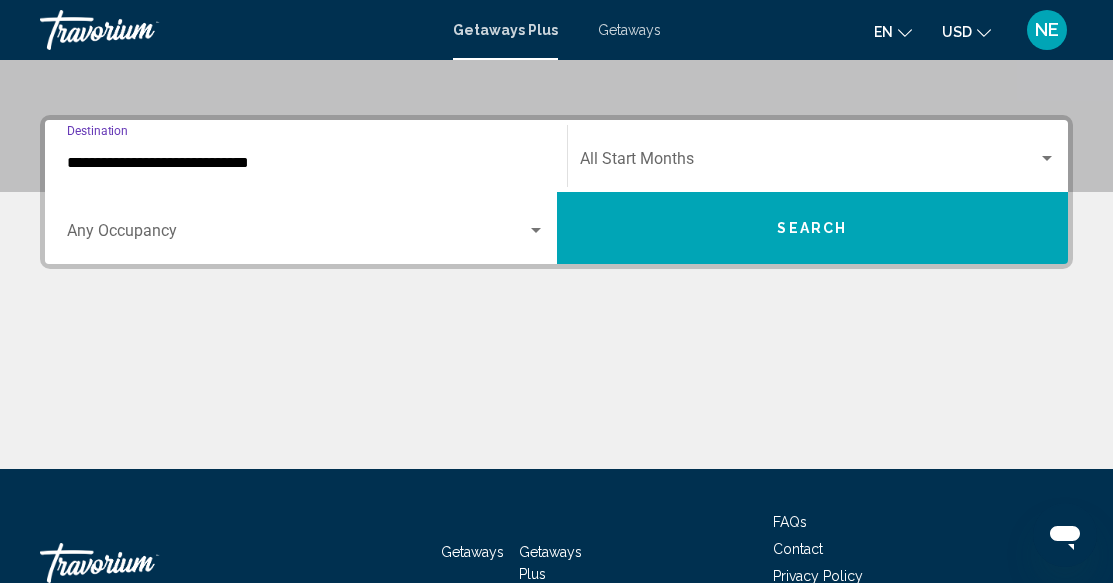 scroll, scrollTop: 458, scrollLeft: 0, axis: vertical 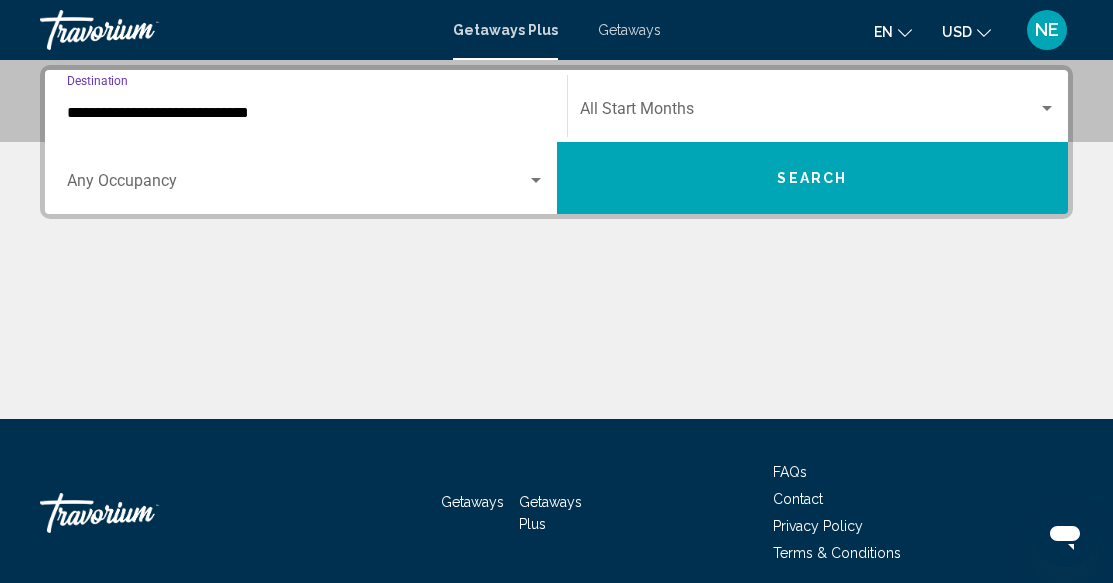 click on "**********" at bounding box center (306, 113) 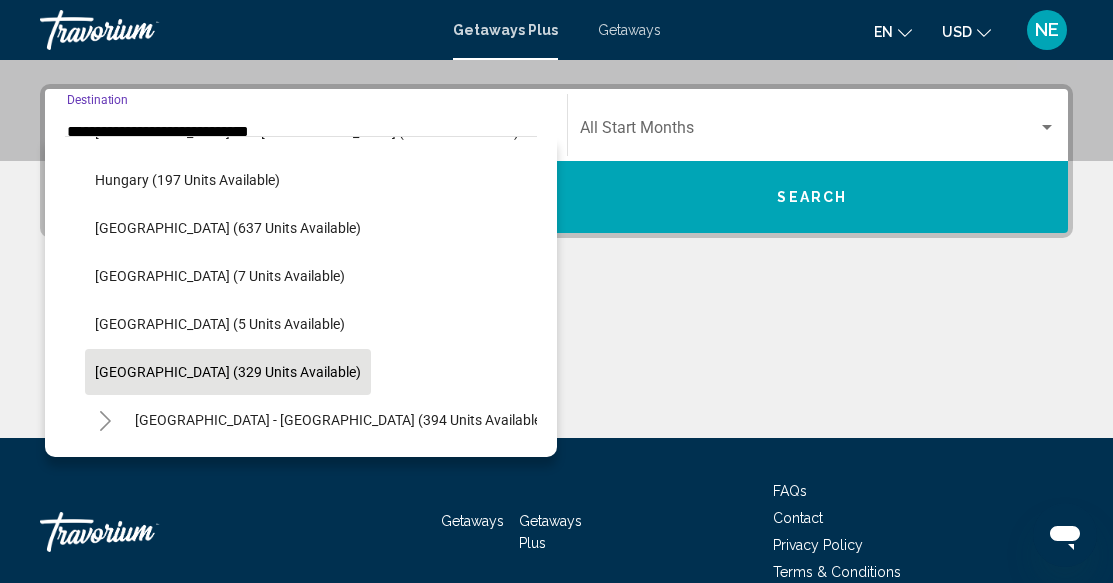 scroll, scrollTop: 619, scrollLeft: 0, axis: vertical 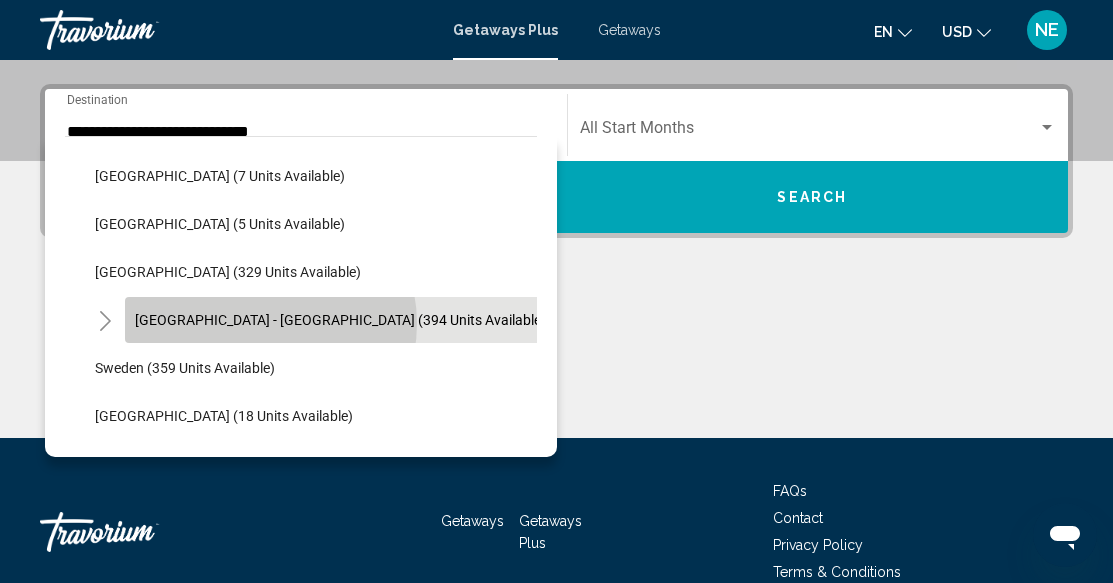 click on "[GEOGRAPHIC_DATA] - [GEOGRAPHIC_DATA] (394 units available)" 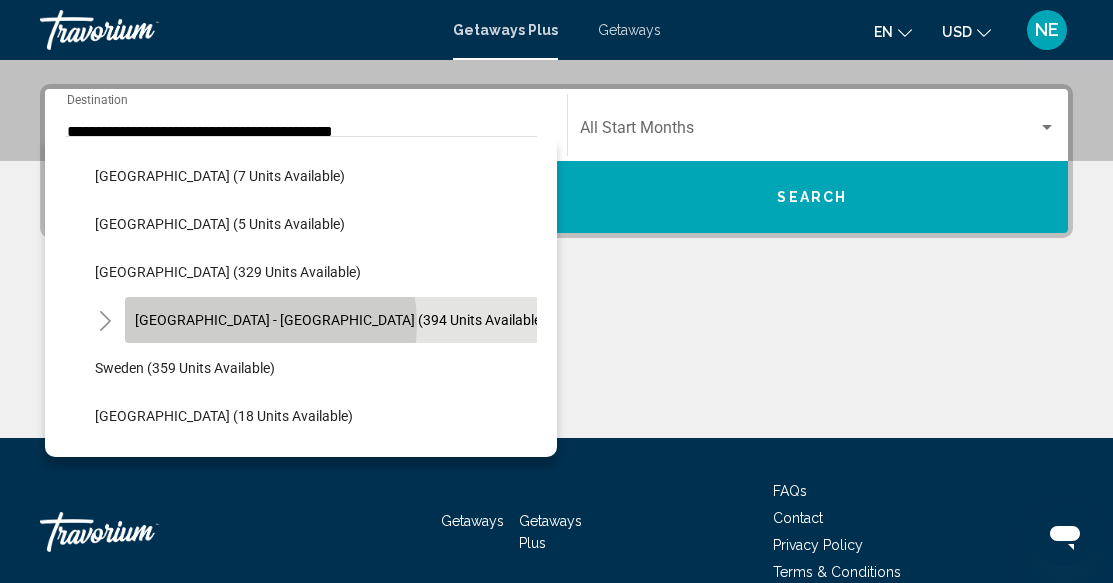 scroll, scrollTop: 458, scrollLeft: 0, axis: vertical 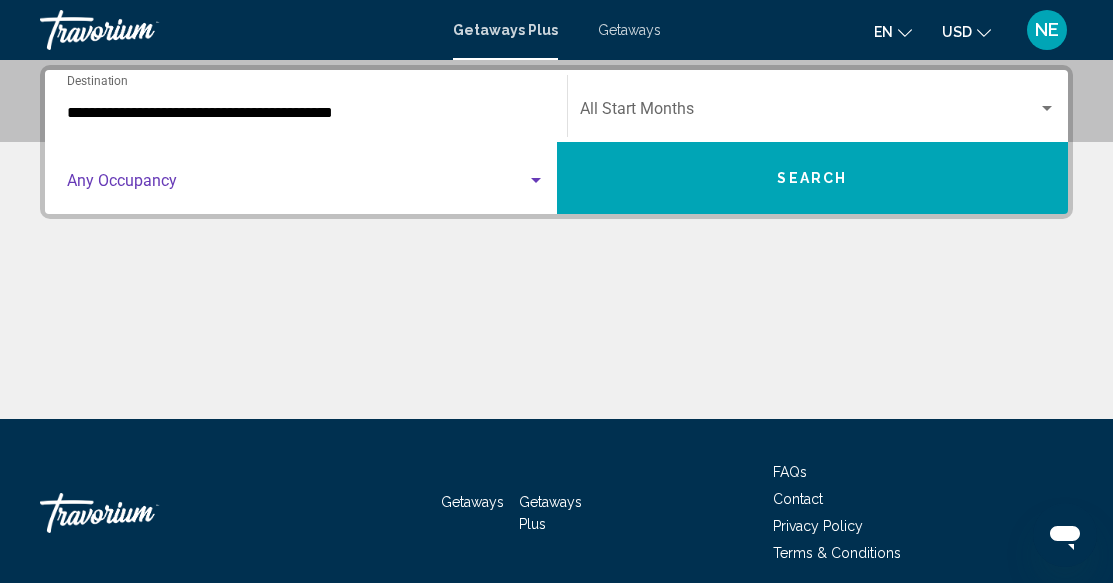 click at bounding box center (297, 185) 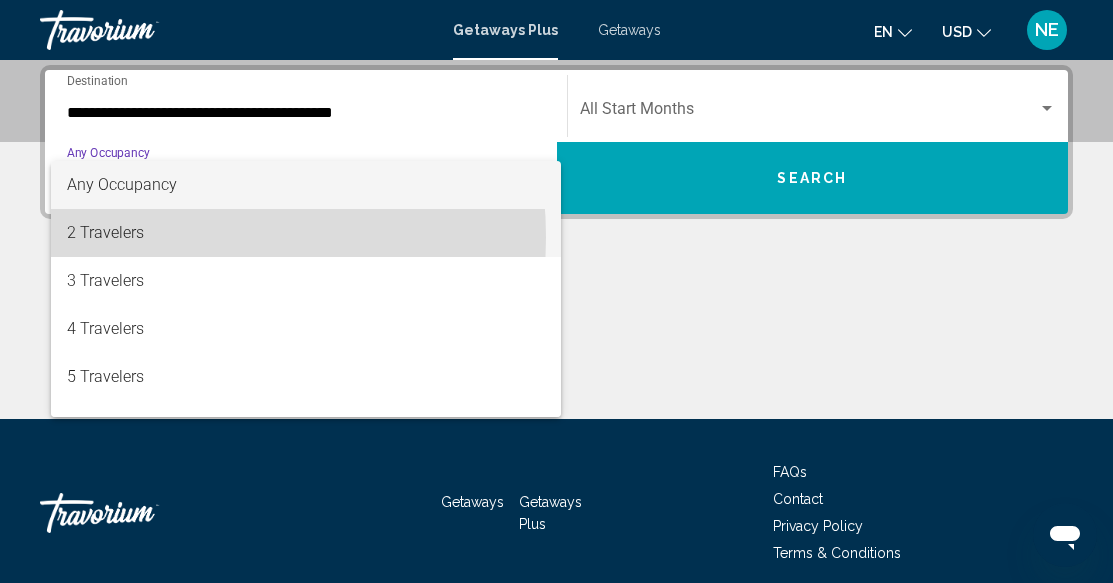 click on "2 Travelers" at bounding box center (306, 233) 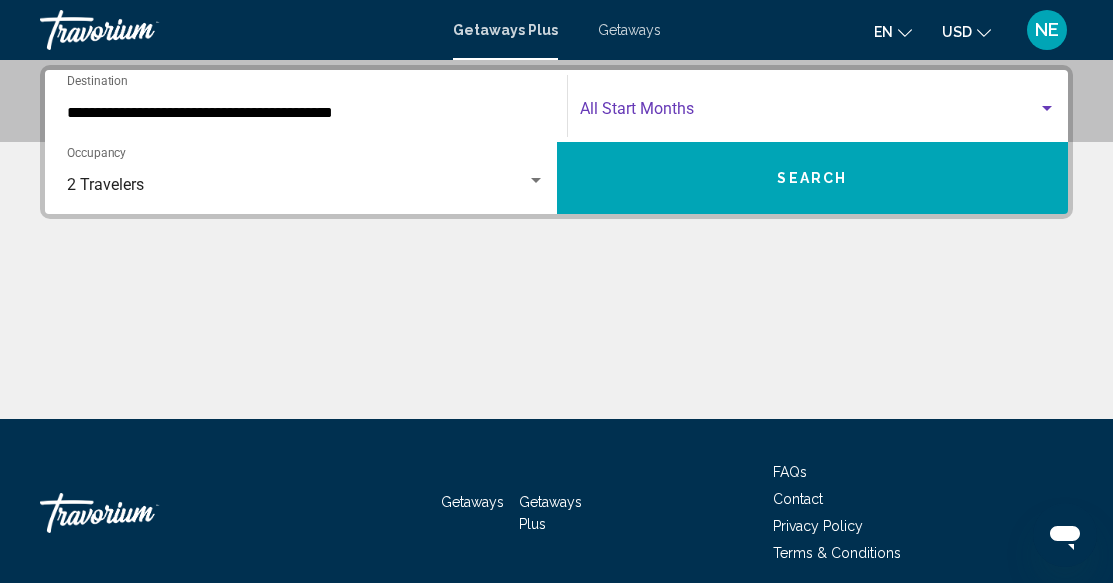 click at bounding box center (809, 113) 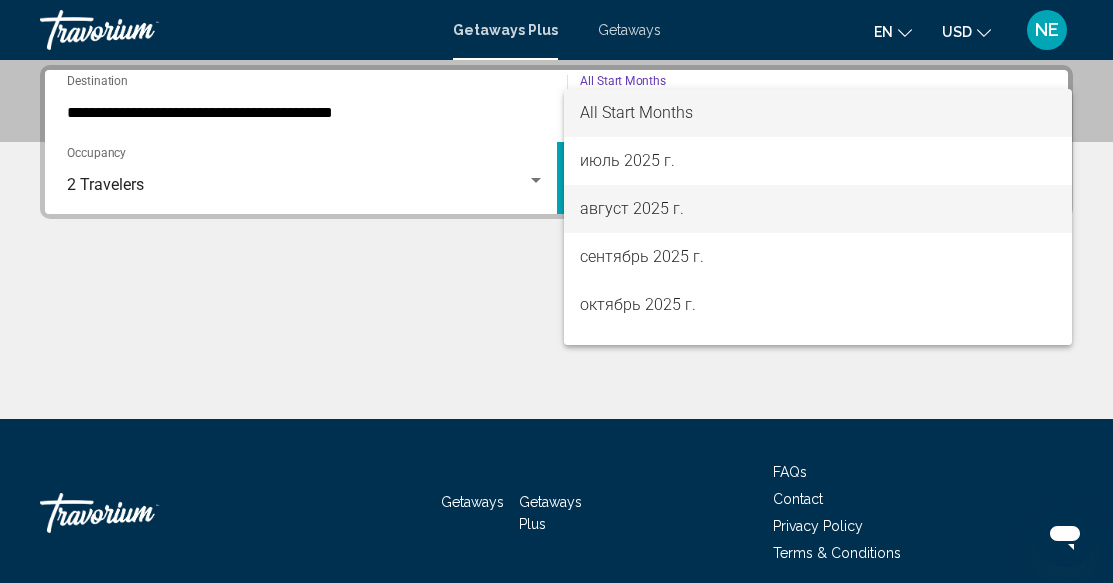 click on "август 2025 г." at bounding box center [818, 209] 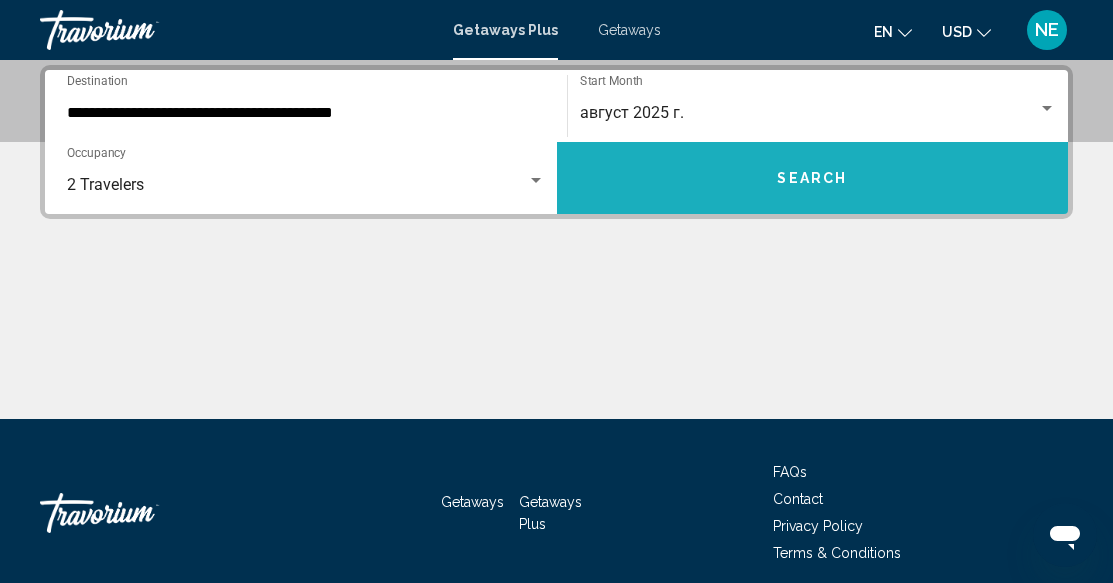 click on "Search" at bounding box center (813, 178) 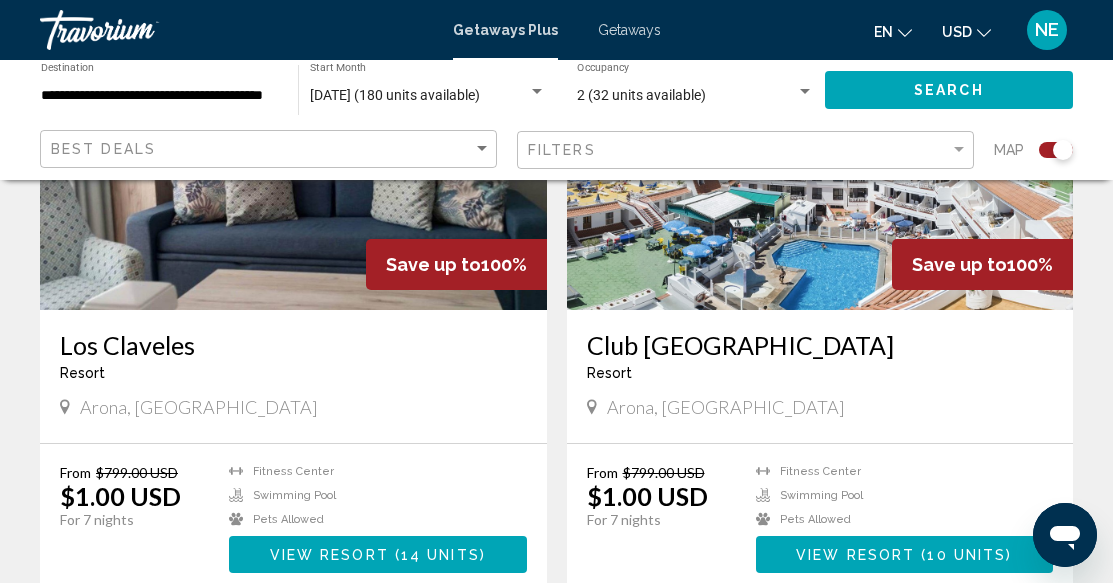 scroll, scrollTop: 1000, scrollLeft: 0, axis: vertical 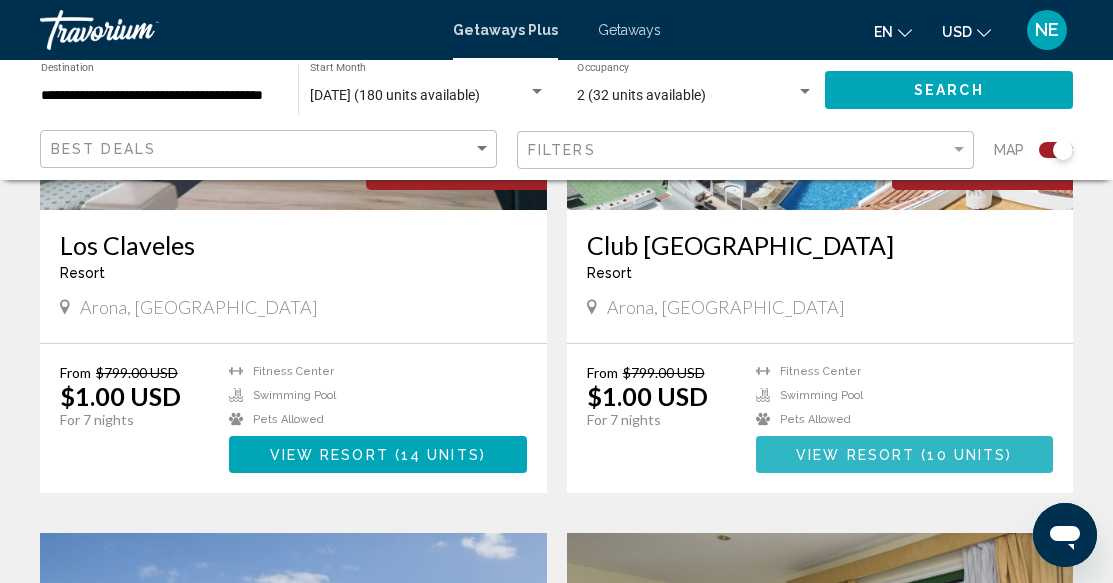 click on "View Resort" at bounding box center [855, 455] 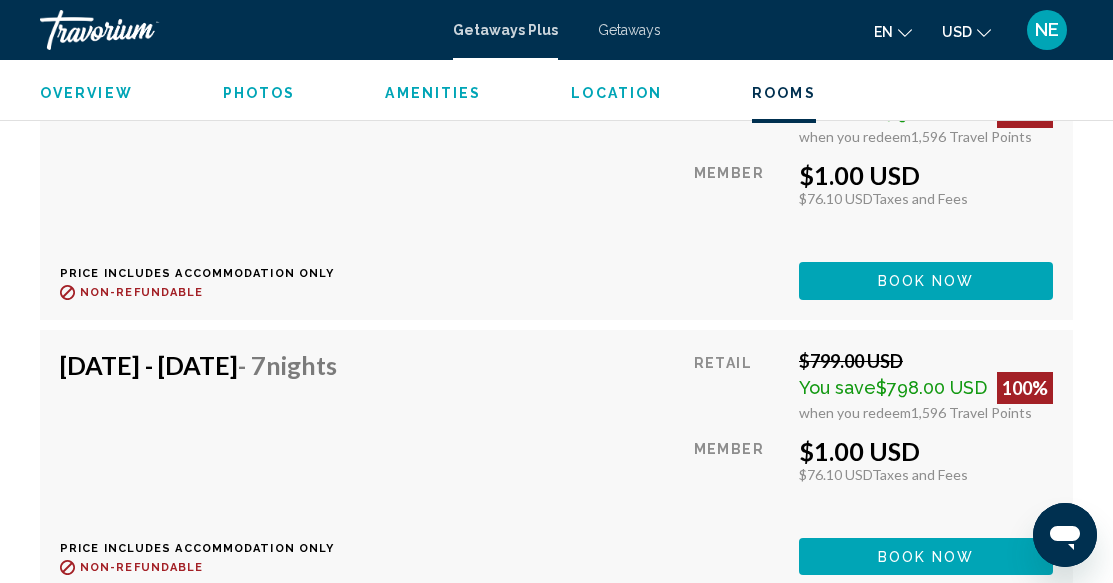 scroll, scrollTop: 4443, scrollLeft: 0, axis: vertical 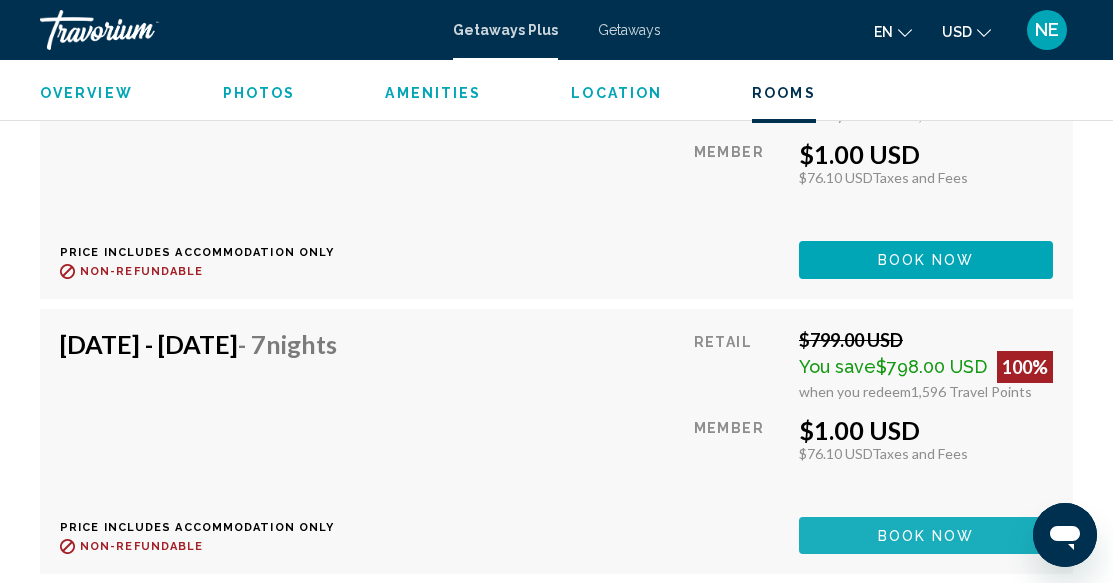 click on "Book now" at bounding box center [926, 536] 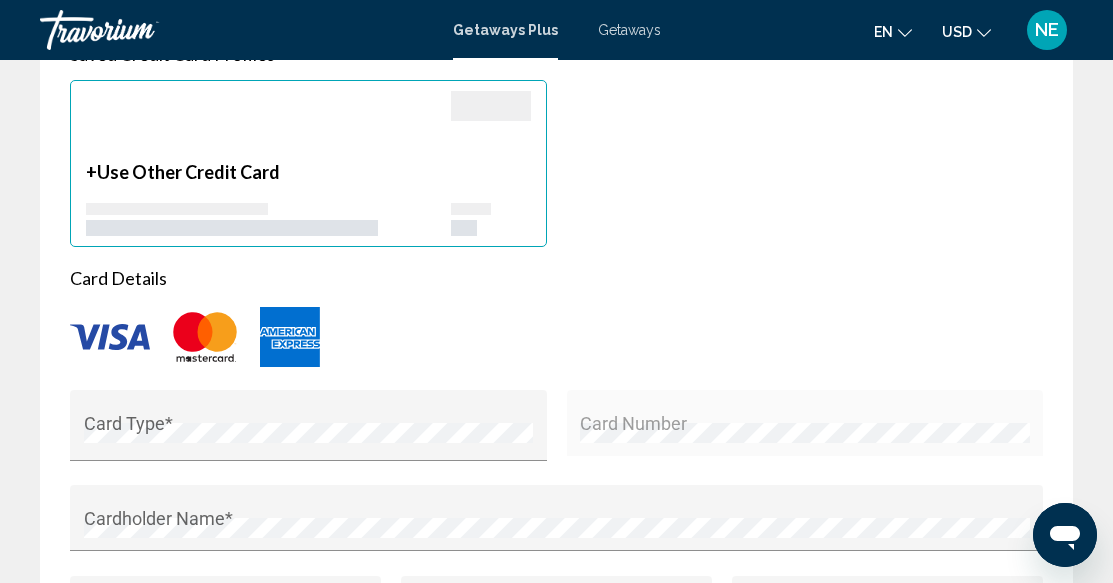 scroll, scrollTop: 2000, scrollLeft: 0, axis: vertical 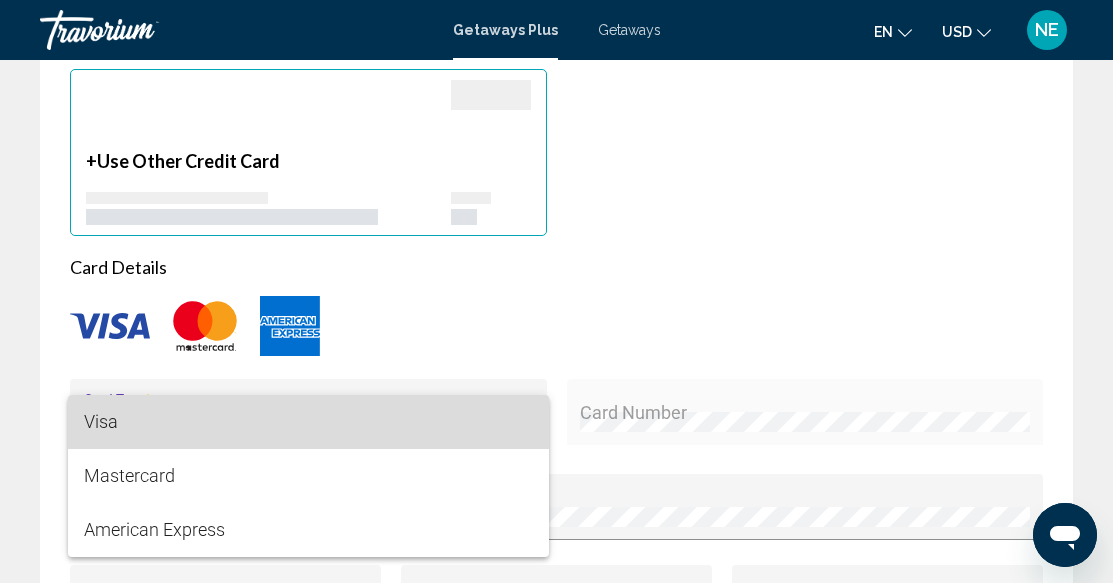 click on "Visa" at bounding box center (309, 422) 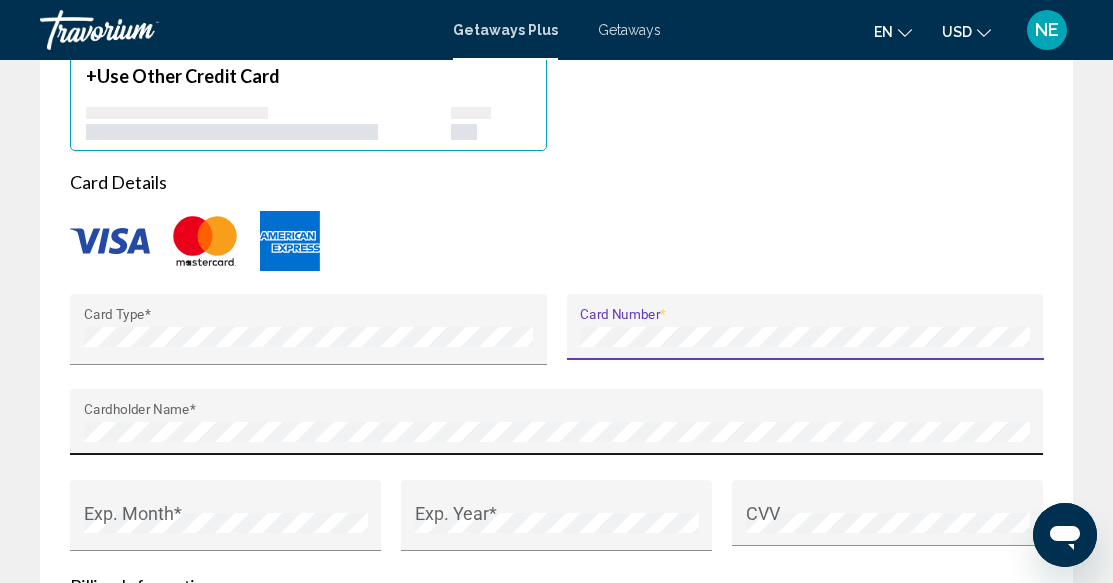 scroll, scrollTop: 2300, scrollLeft: 0, axis: vertical 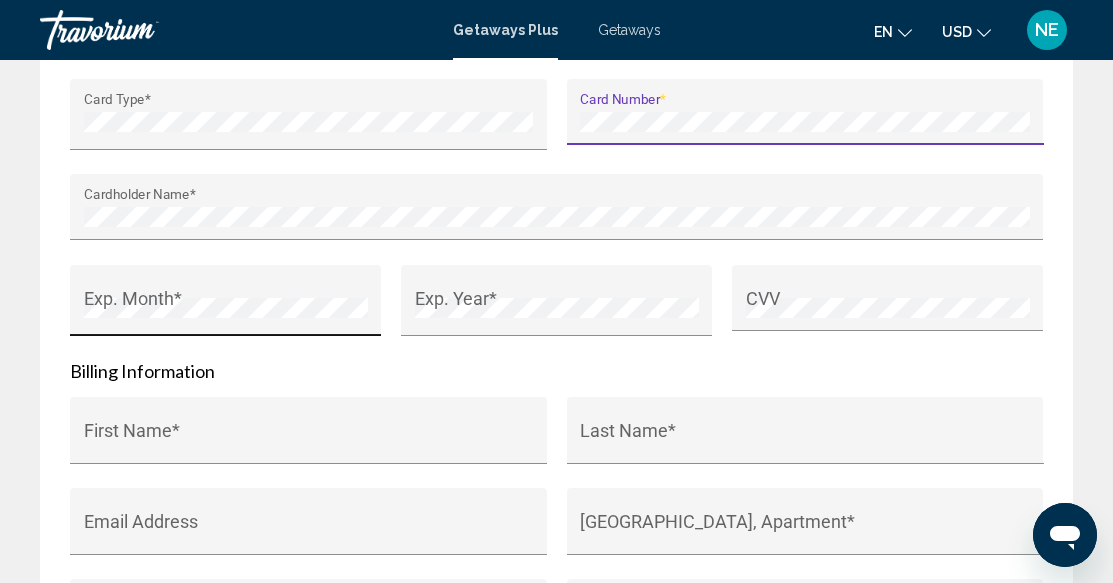 click on "Exp. Month  *" at bounding box center (226, 307) 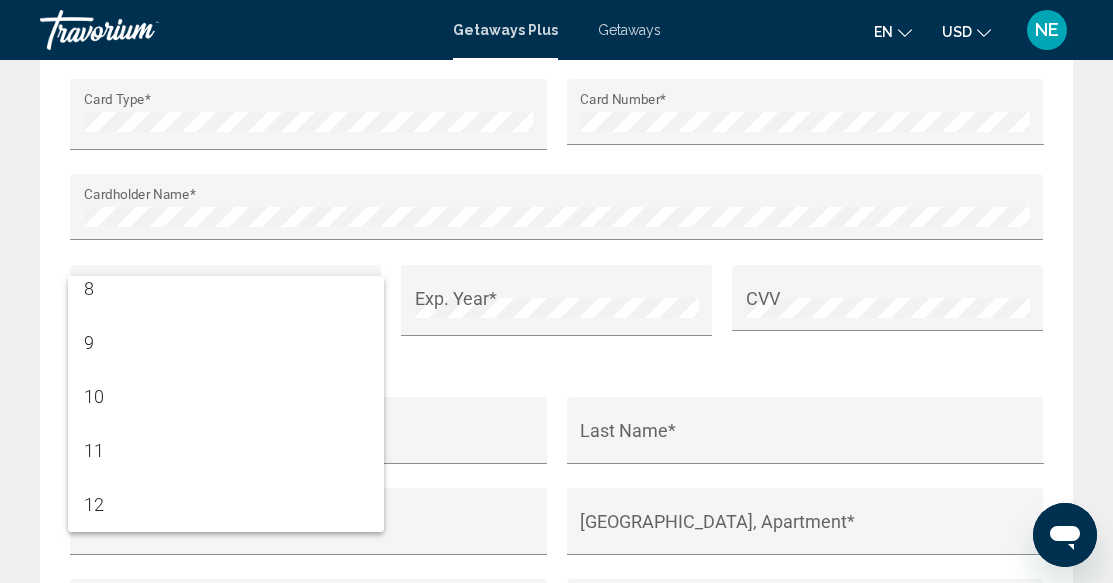 scroll, scrollTop: 192, scrollLeft: 0, axis: vertical 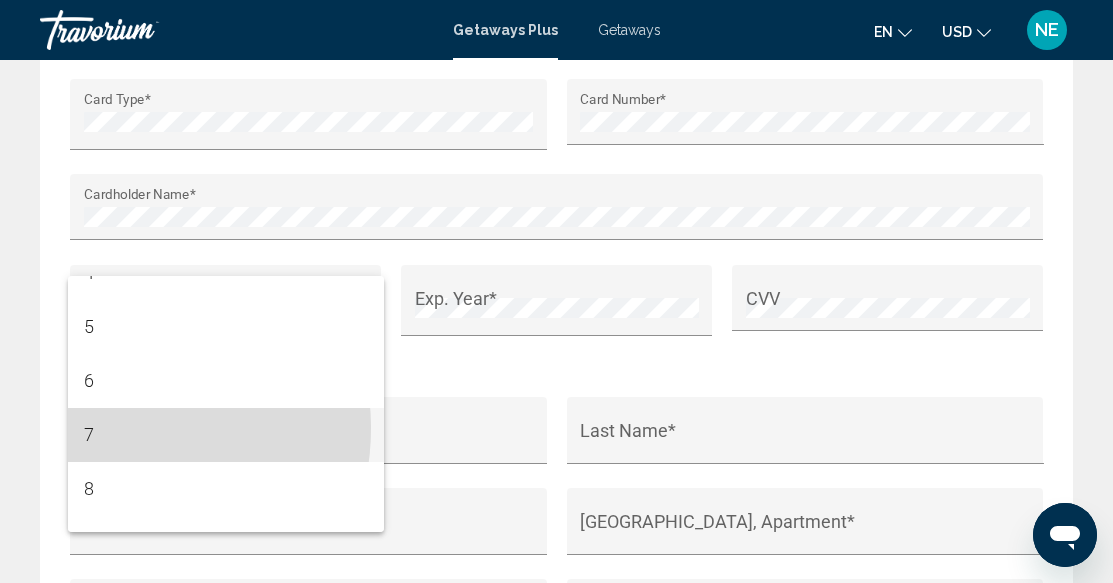 click on "7" at bounding box center [226, 435] 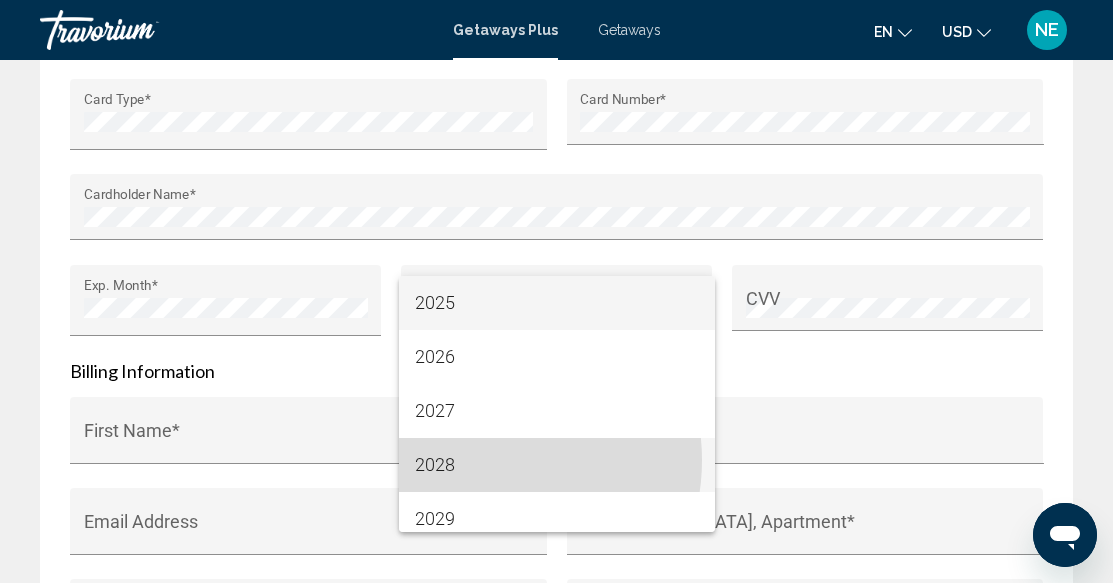 click on "2028" at bounding box center [557, 465] 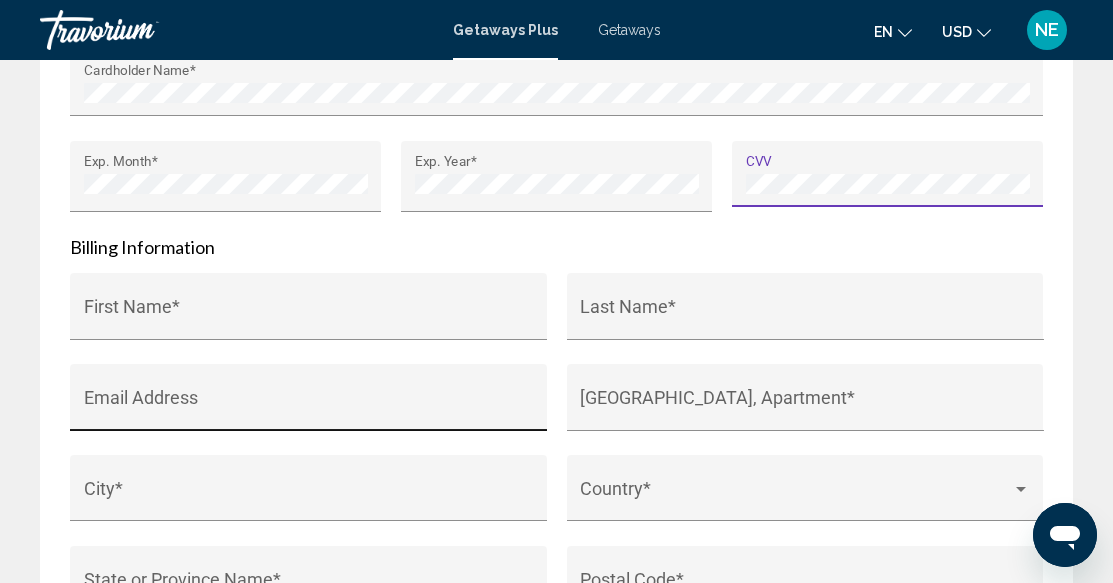 scroll, scrollTop: 2400, scrollLeft: 0, axis: vertical 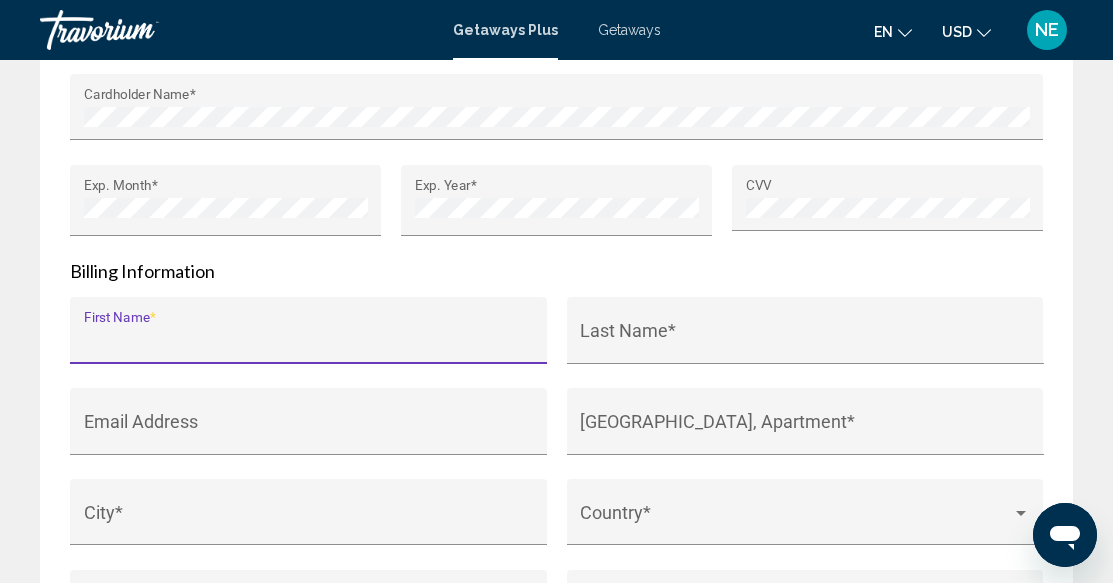 click on "First Name  *" at bounding box center [309, 340] 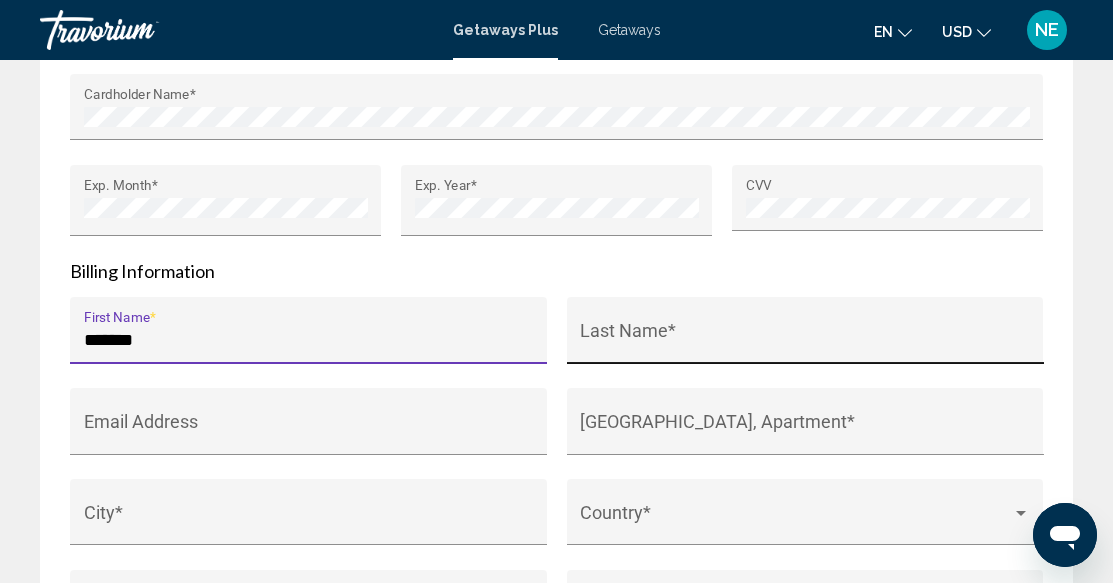 type on "*******" 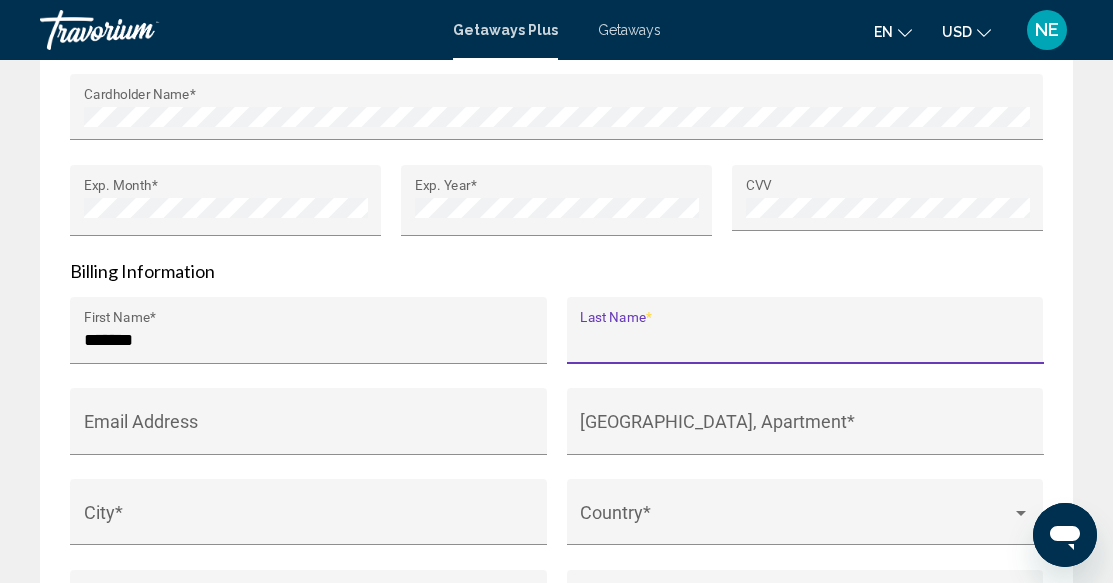 click on "Last Name  *" at bounding box center [805, 340] 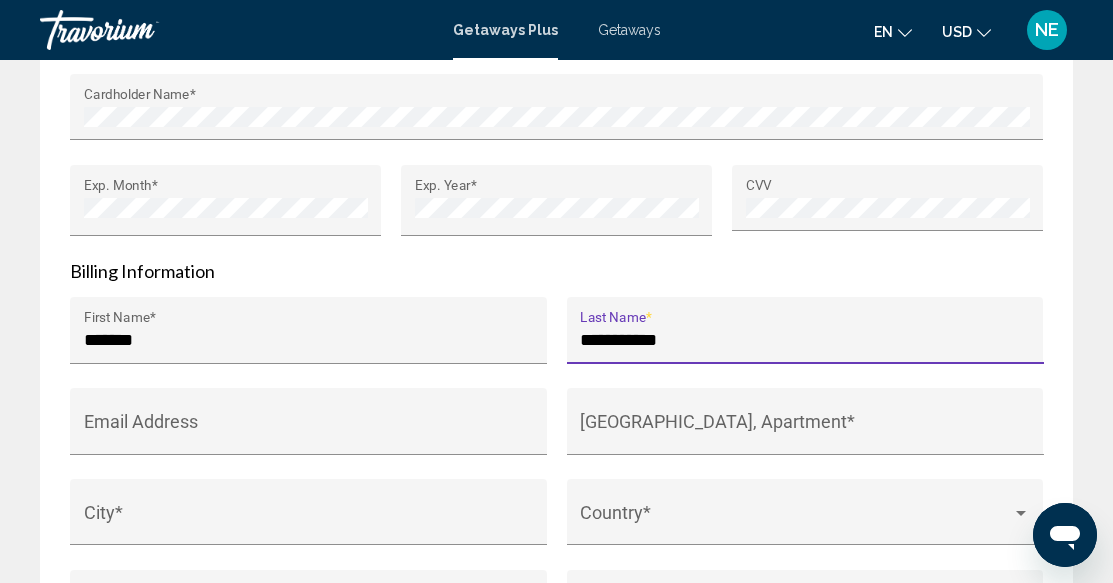 click on "**********" at bounding box center [805, 340] 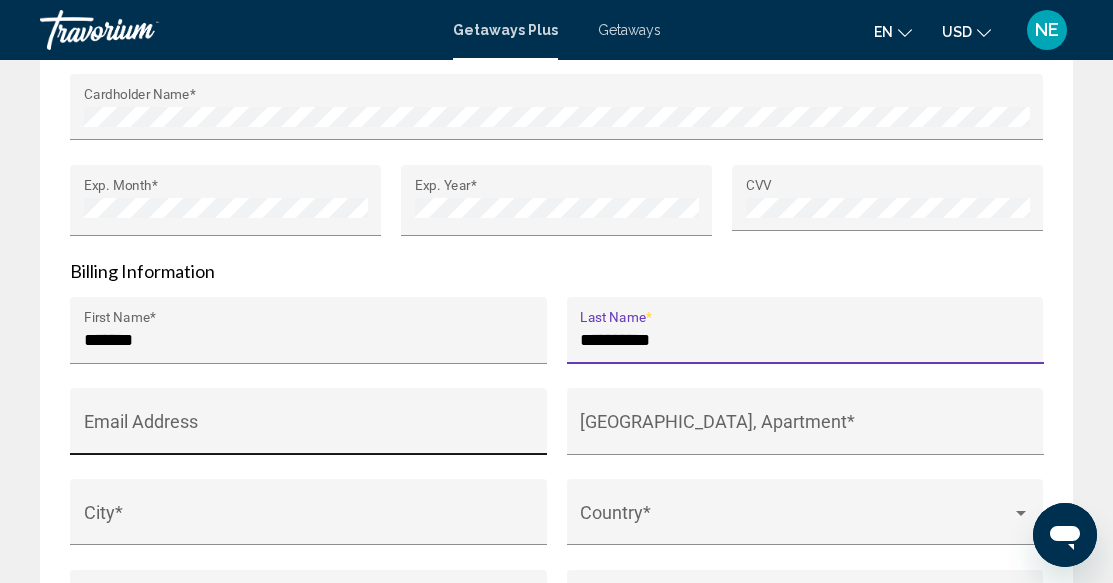 type on "**********" 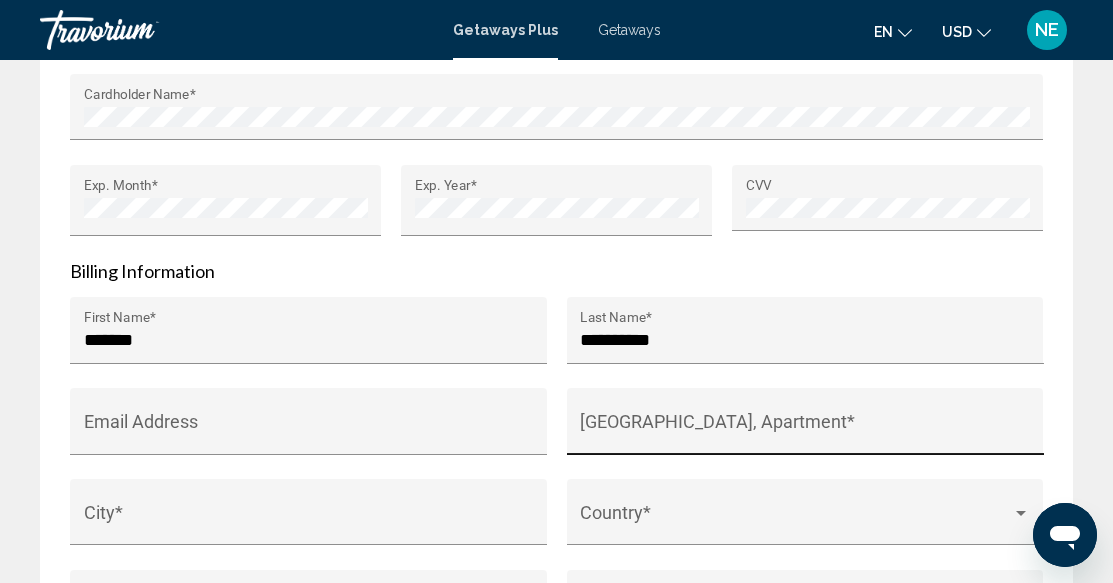 click on "[GEOGRAPHIC_DATA], Apartment  *" at bounding box center [805, 427] 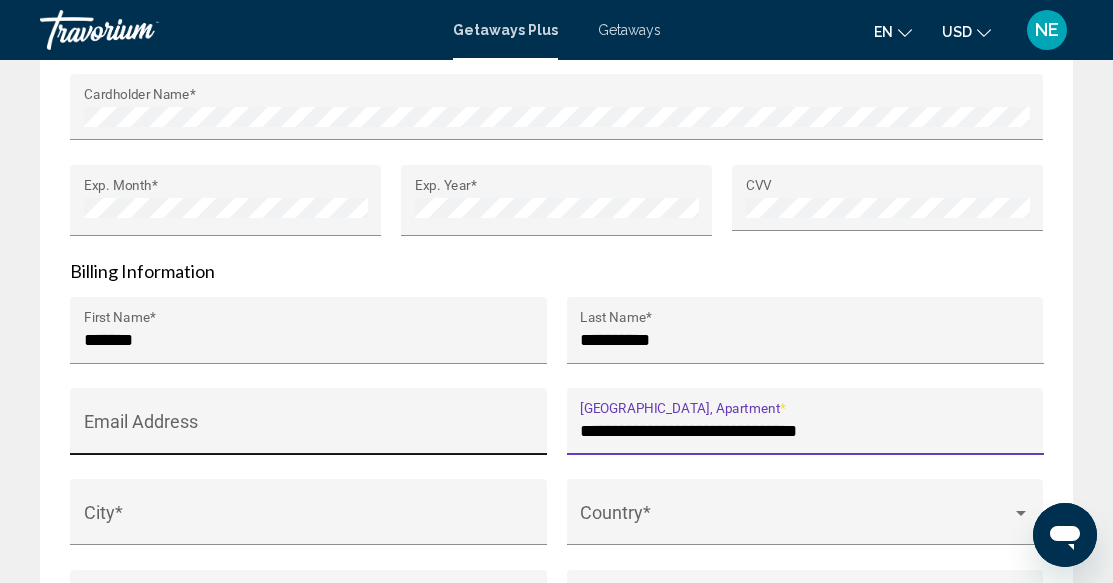 type on "**********" 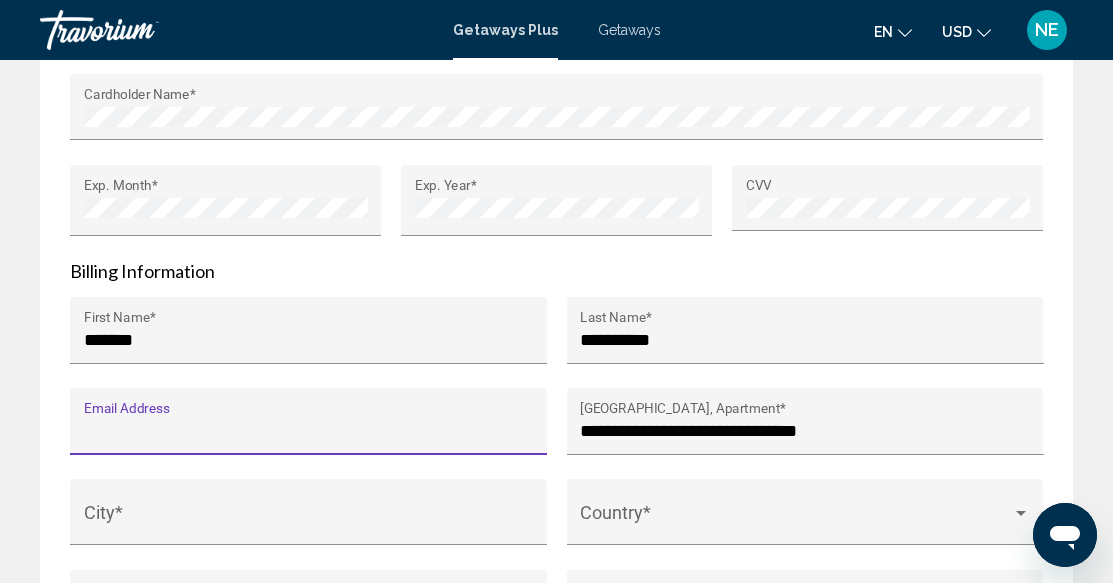click on "Email Address" at bounding box center (309, 431) 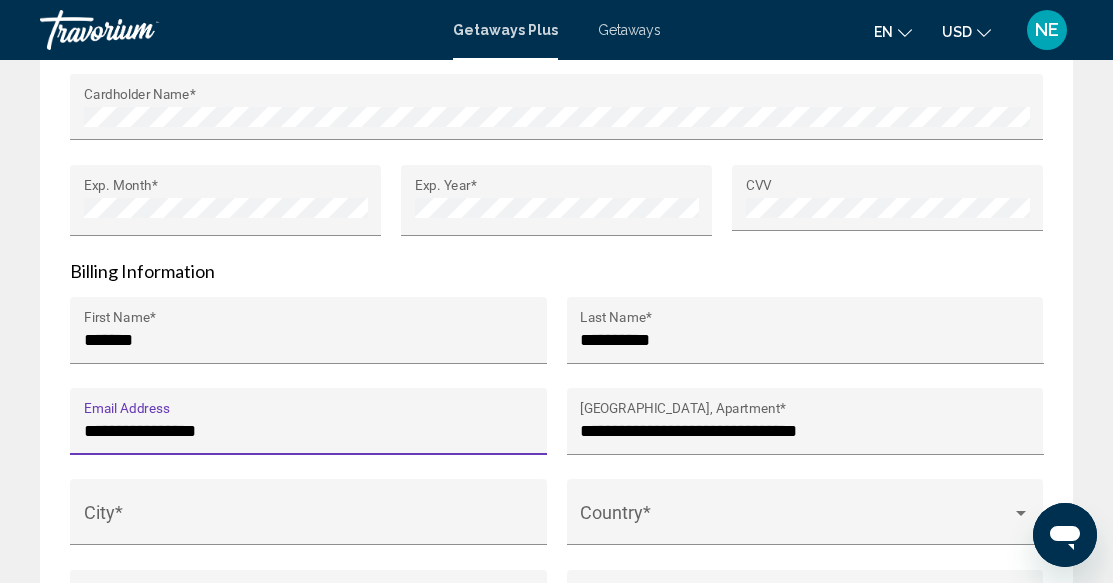 click on "**********" at bounding box center (309, 431) 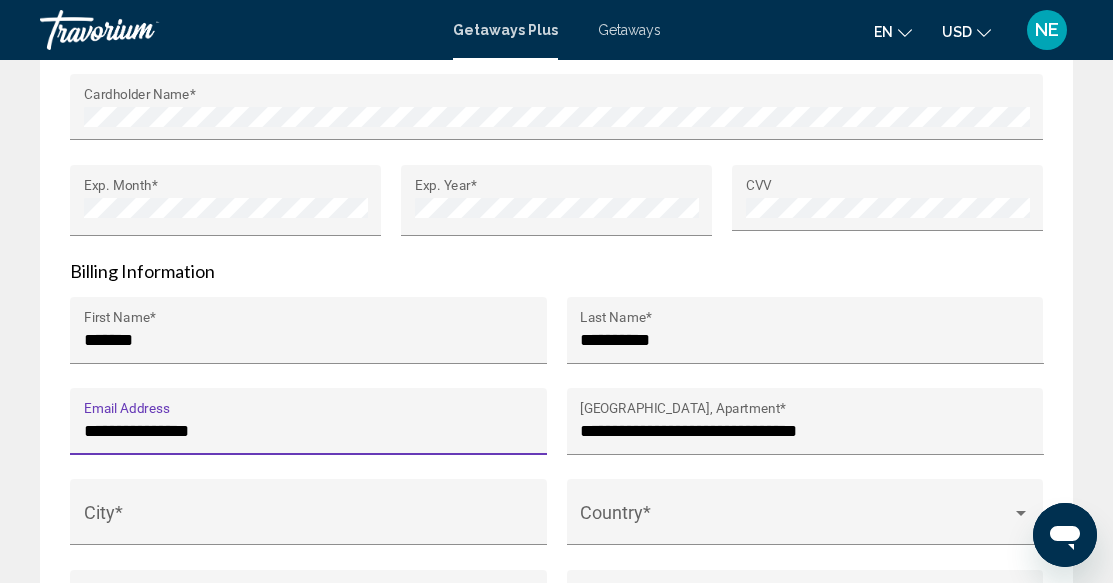 click on "**********" at bounding box center [309, 431] 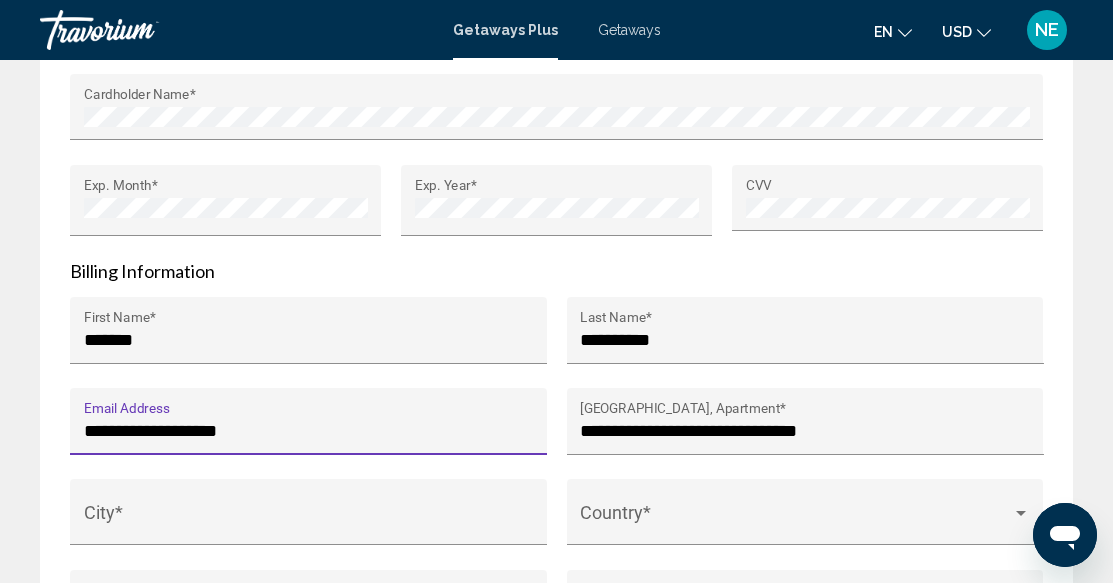 click on "**********" at bounding box center [309, 431] 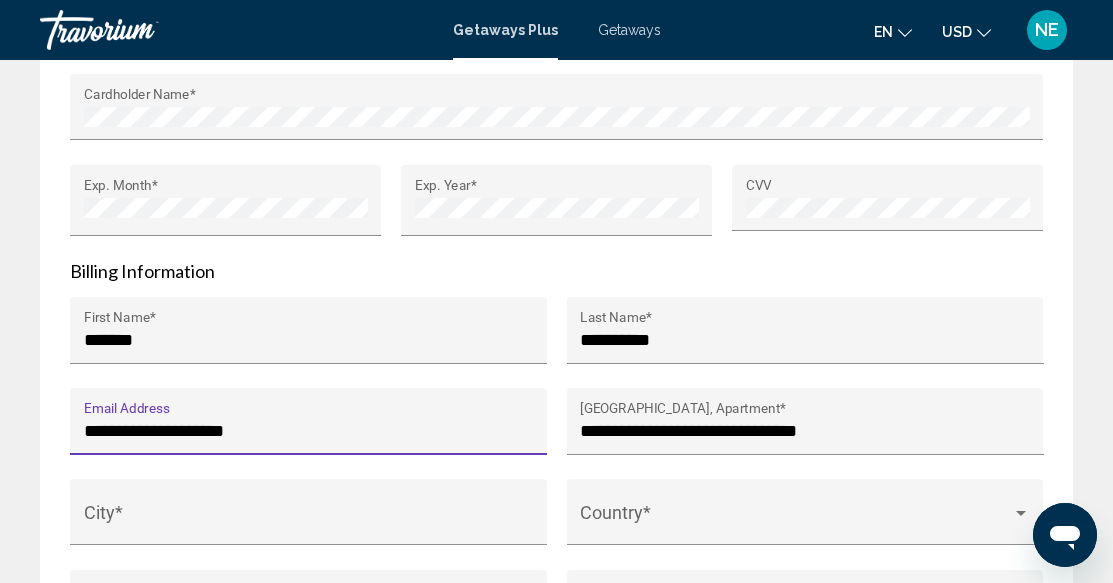 click on "**********" at bounding box center (309, 431) 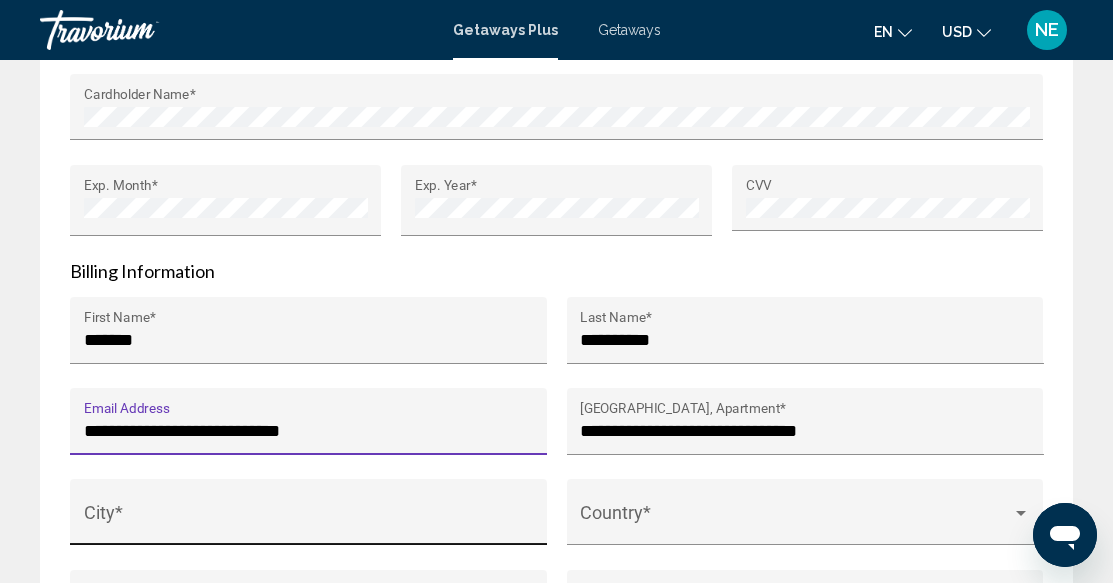 type on "**********" 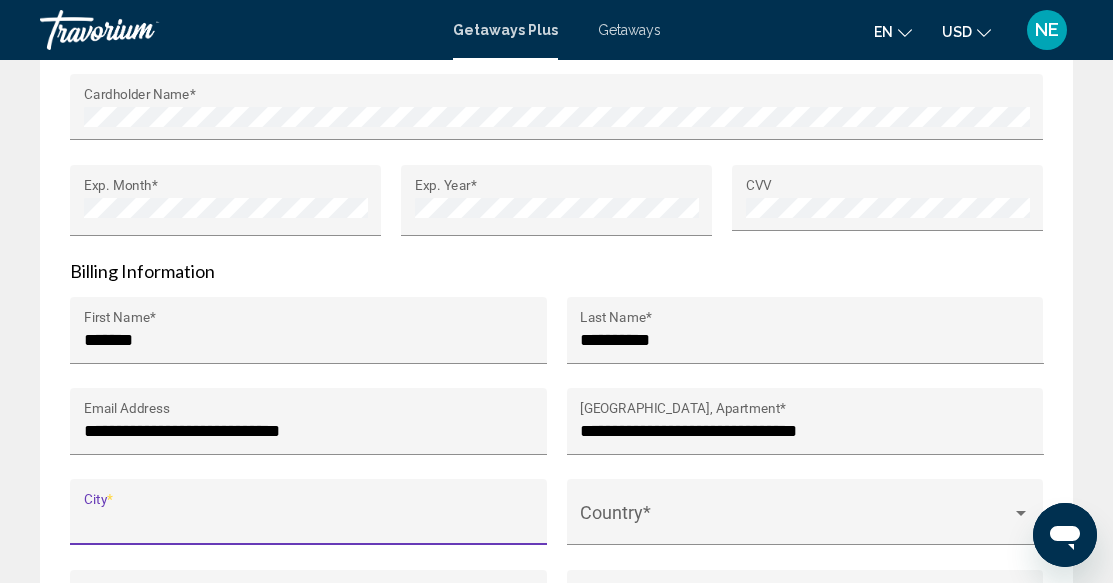 click on "City  *" at bounding box center [309, 522] 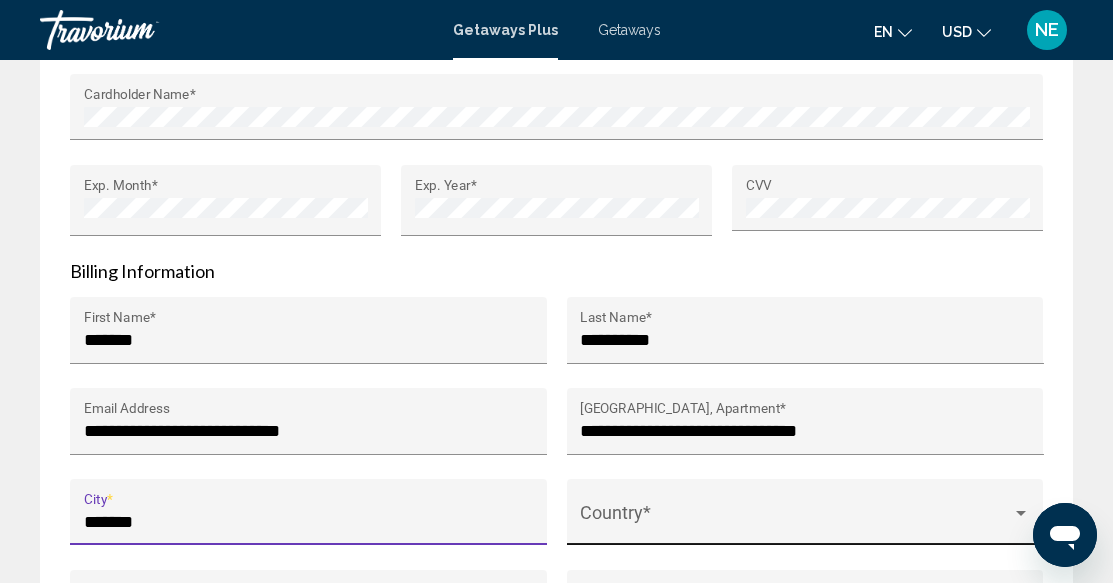 type on "*******" 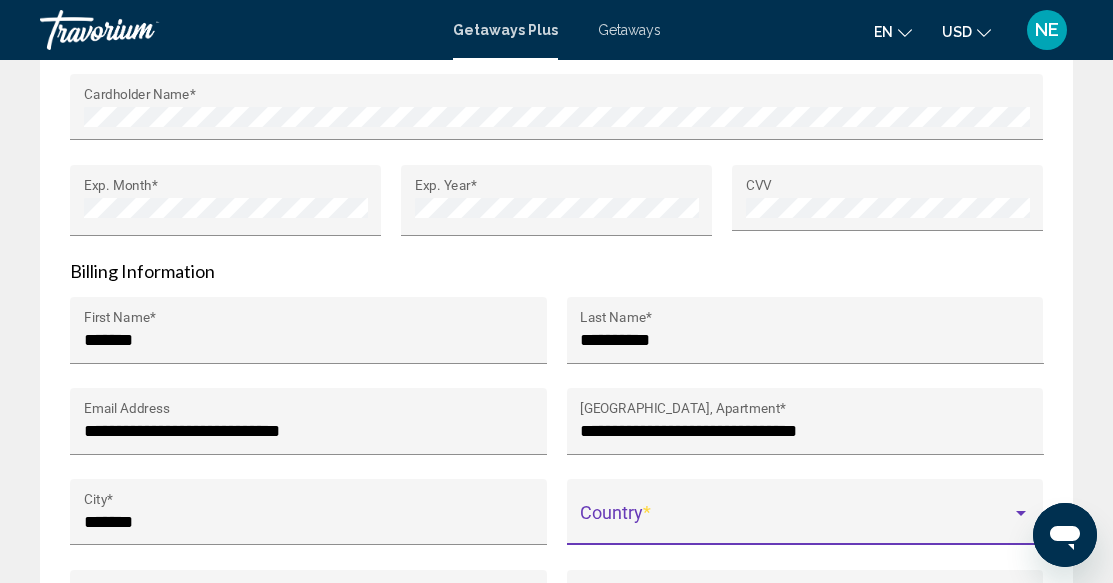 click at bounding box center (796, 522) 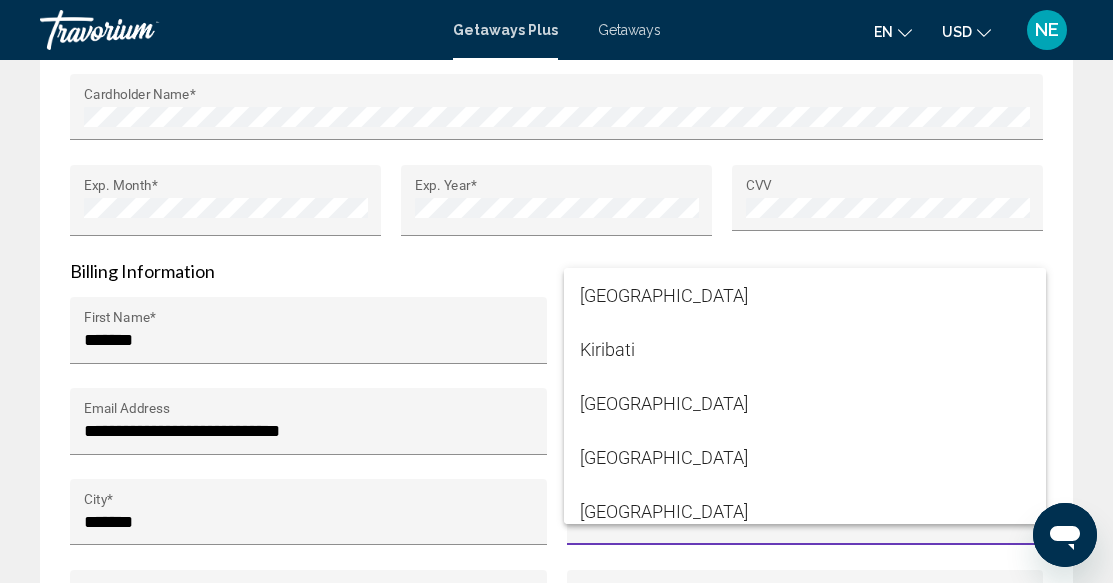 scroll, scrollTop: 6400, scrollLeft: 0, axis: vertical 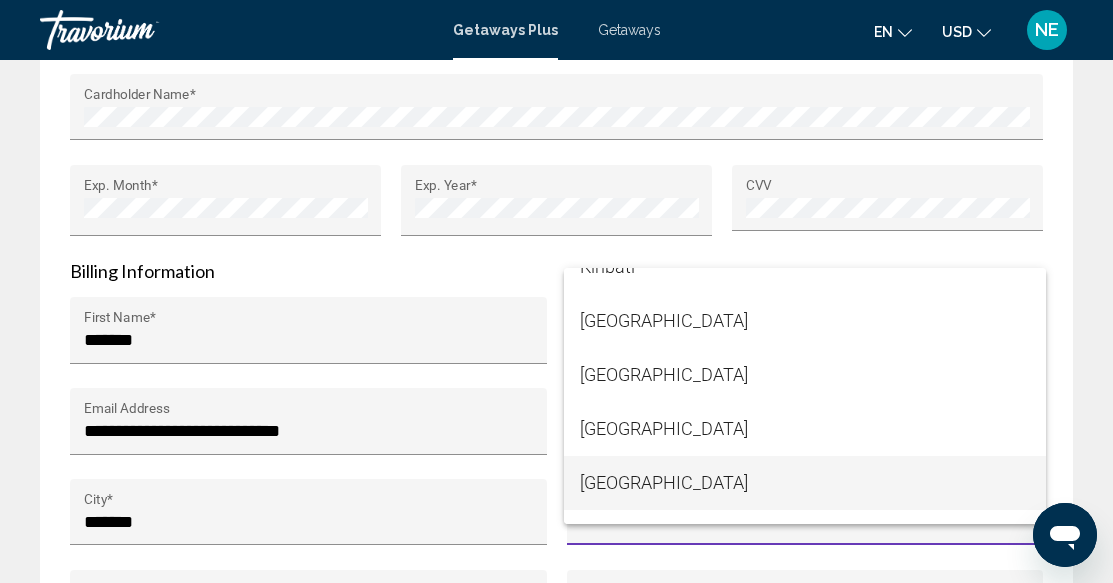 click on "[GEOGRAPHIC_DATA]" at bounding box center (805, 483) 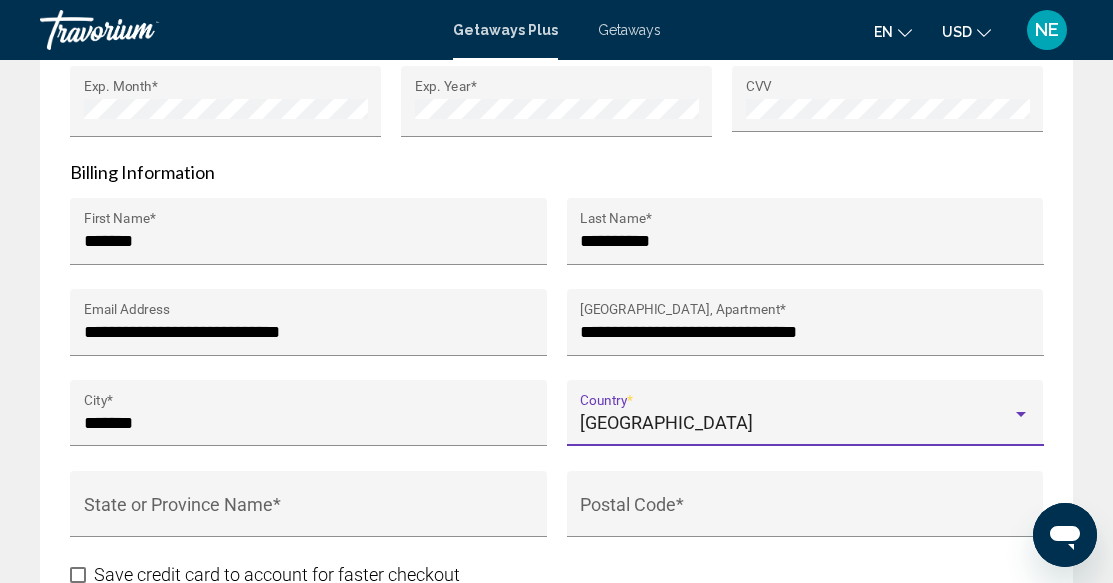 scroll, scrollTop: 2700, scrollLeft: 0, axis: vertical 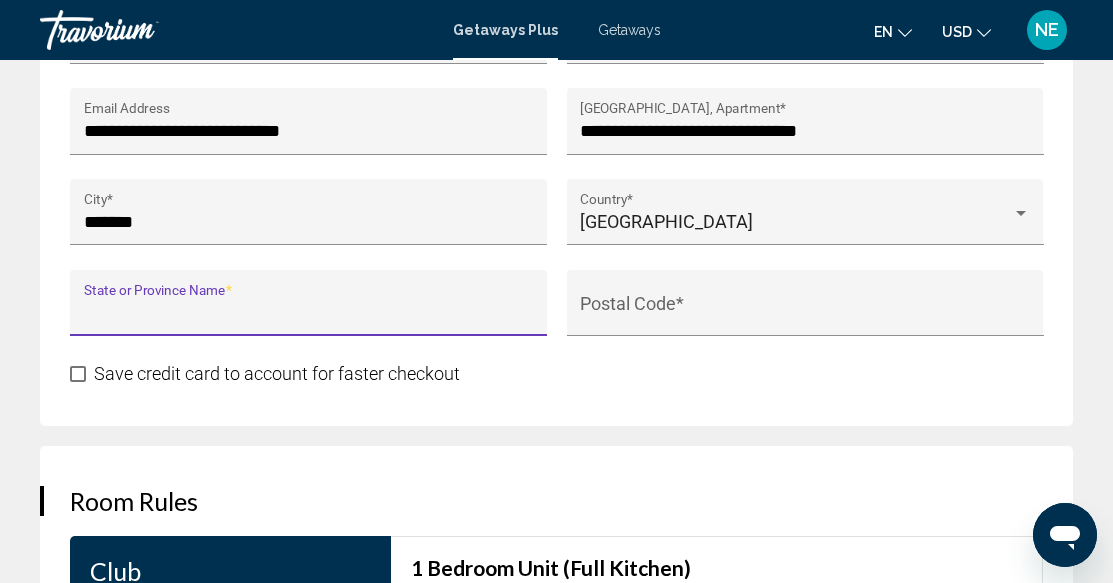 click on "State or Province Name  *" at bounding box center (309, 313) 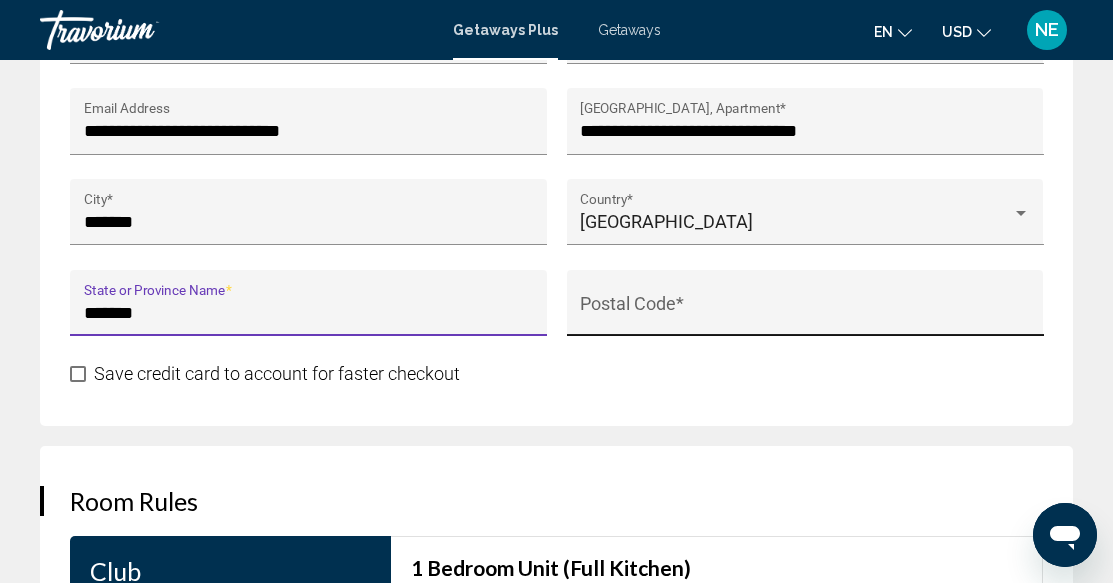 type on "*******" 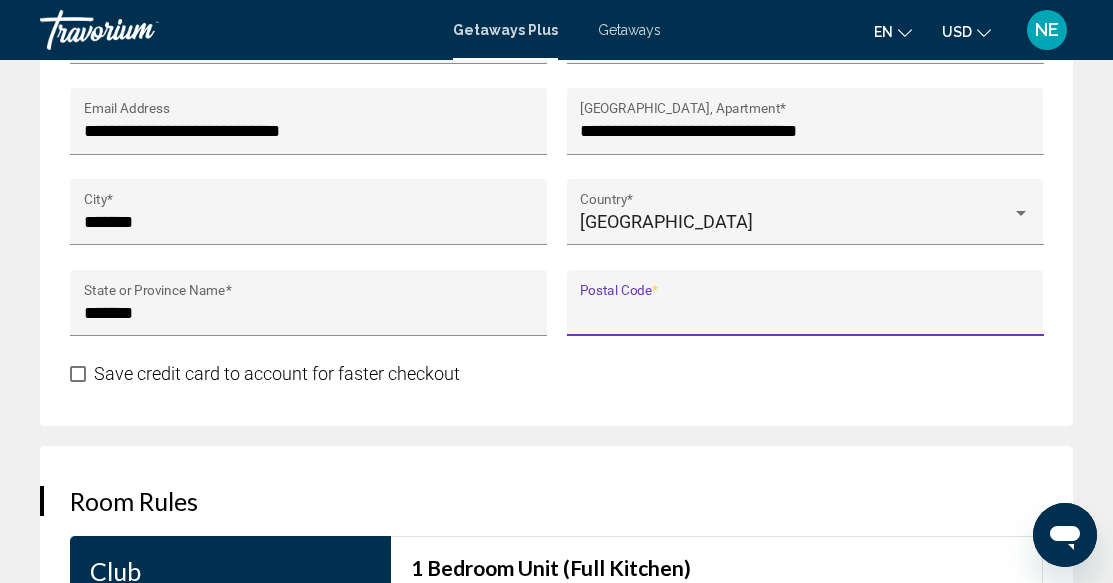 click on "Postal Code  *" at bounding box center [805, 309] 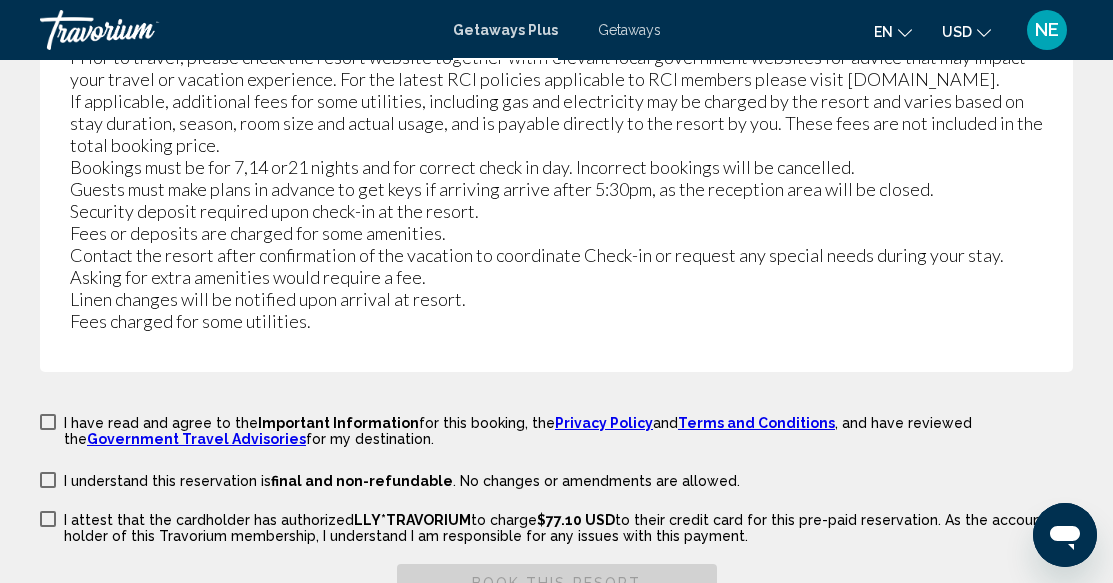 scroll, scrollTop: 4300, scrollLeft: 0, axis: vertical 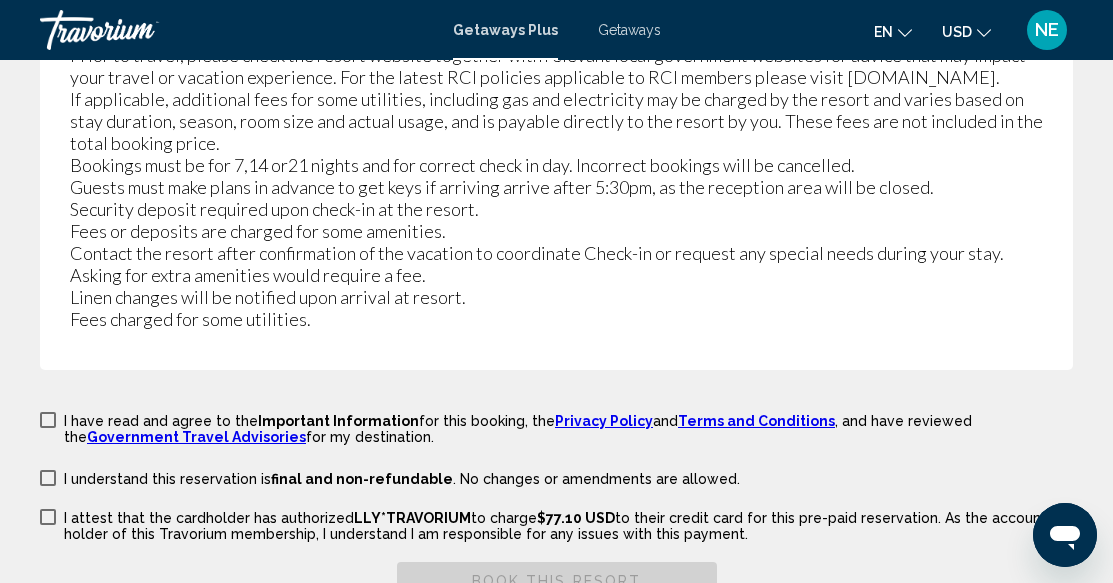 type on "******" 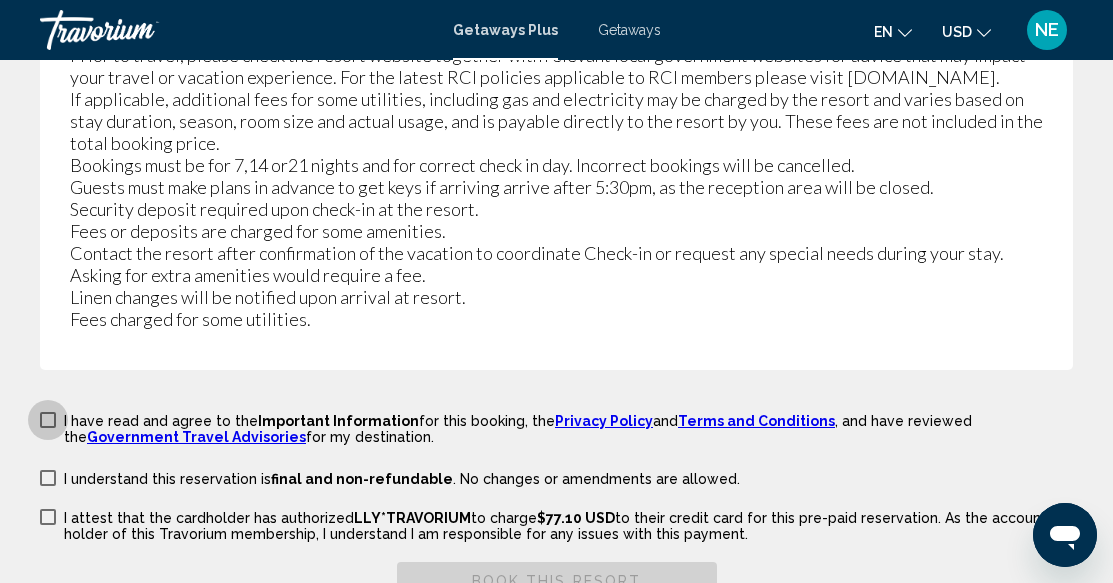 drag, startPoint x: 42, startPoint y: 381, endPoint x: 67, endPoint y: 399, distance: 30.805843 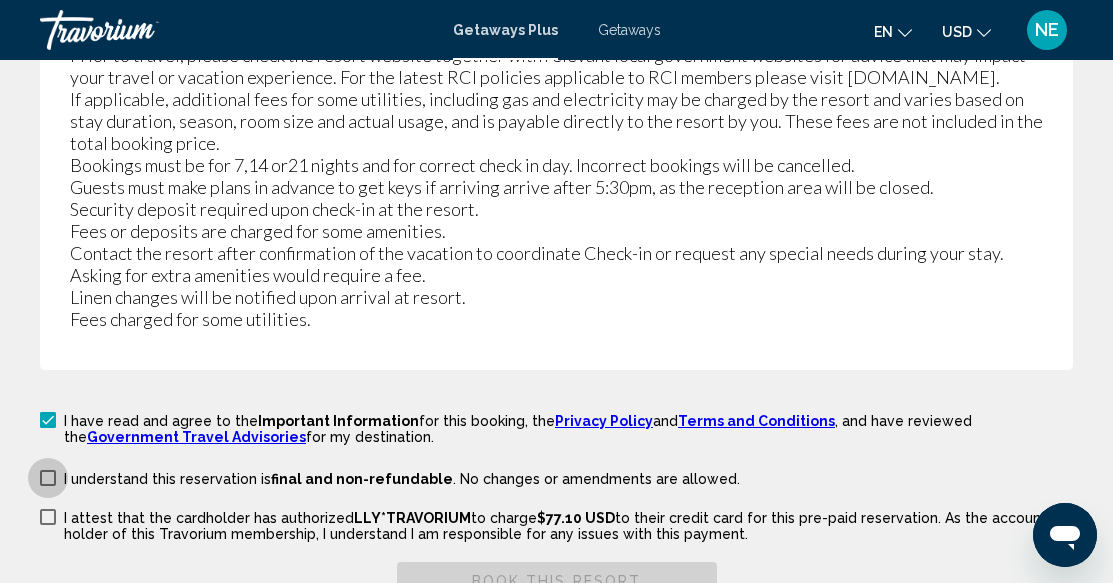 click at bounding box center [48, 478] 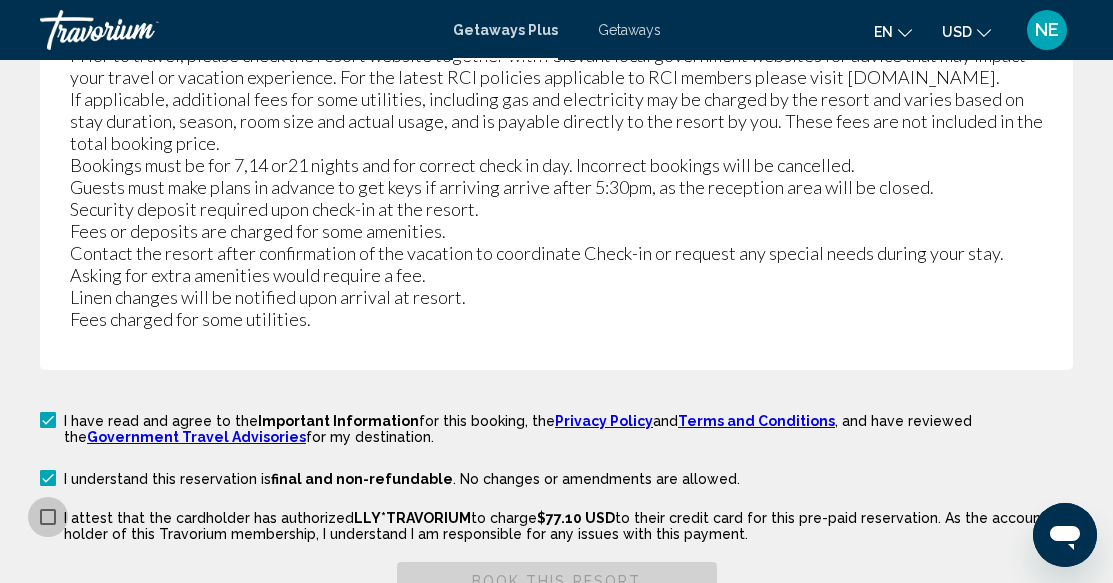 click at bounding box center [48, 517] 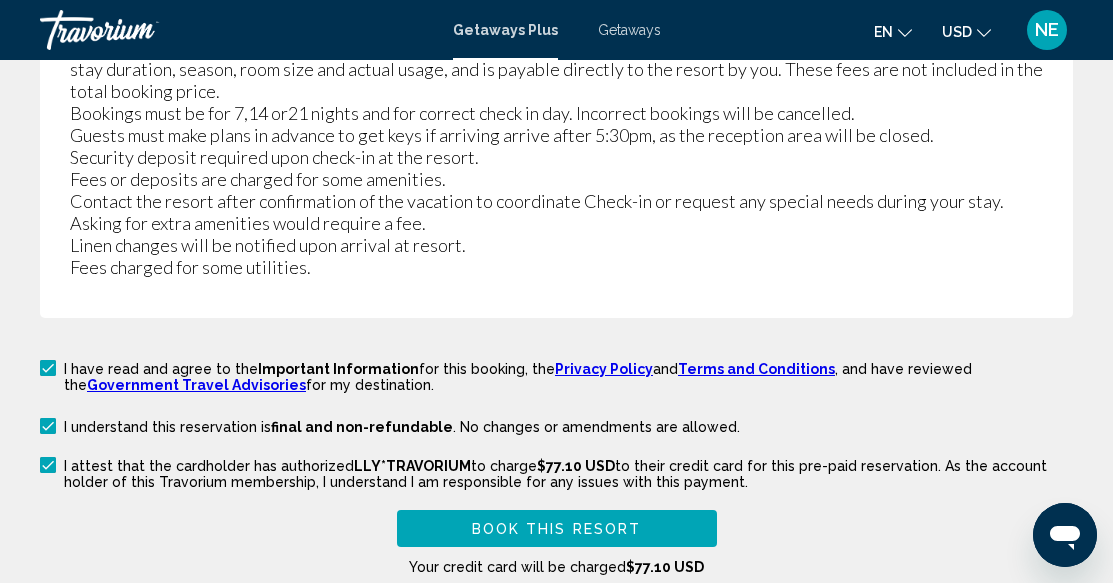 scroll, scrollTop: 4293, scrollLeft: 0, axis: vertical 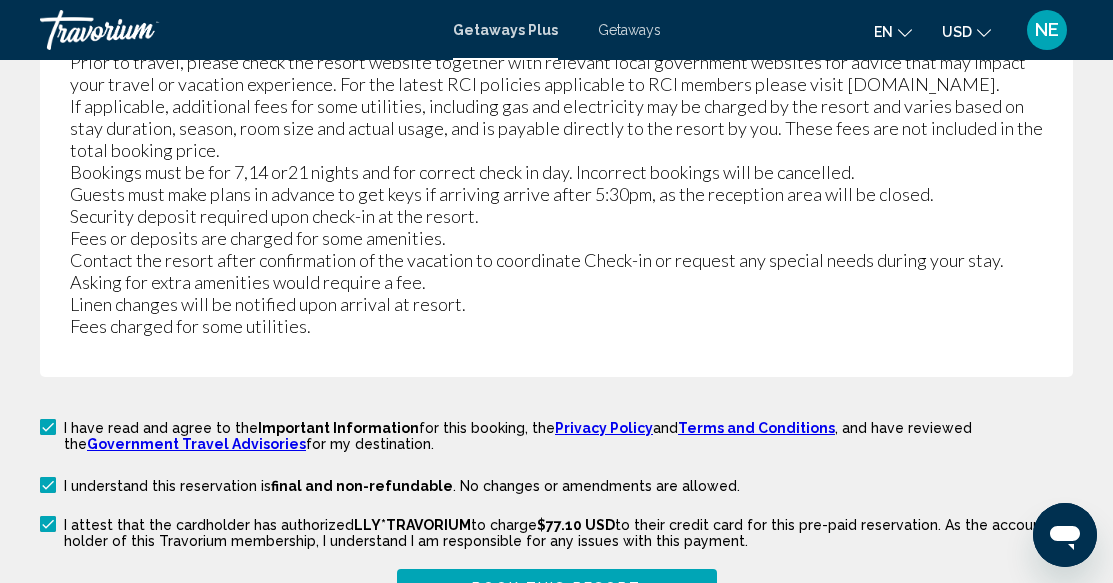 click on "Getaways Plus  Getaways en
English Español Français Italiano Português русский USD
USD ($) MXN (Mex$) CAD (Can$) GBP (£) EUR (€) AUD (A$) NZD (NZ$) CNY (CN¥) NE Login" at bounding box center [556, 30] 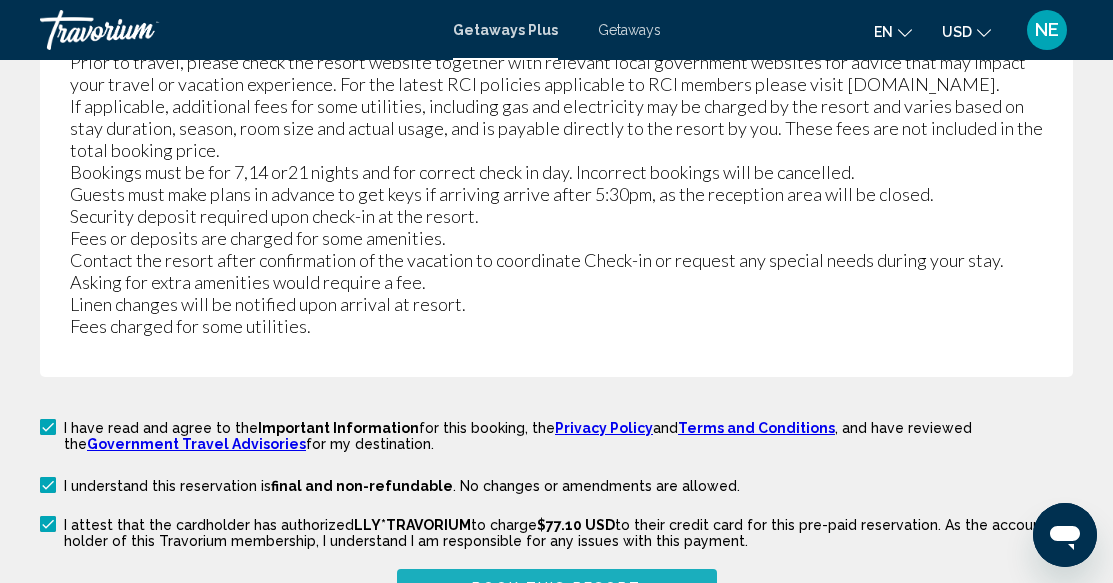 click on "Book this Resort" at bounding box center (557, 587) 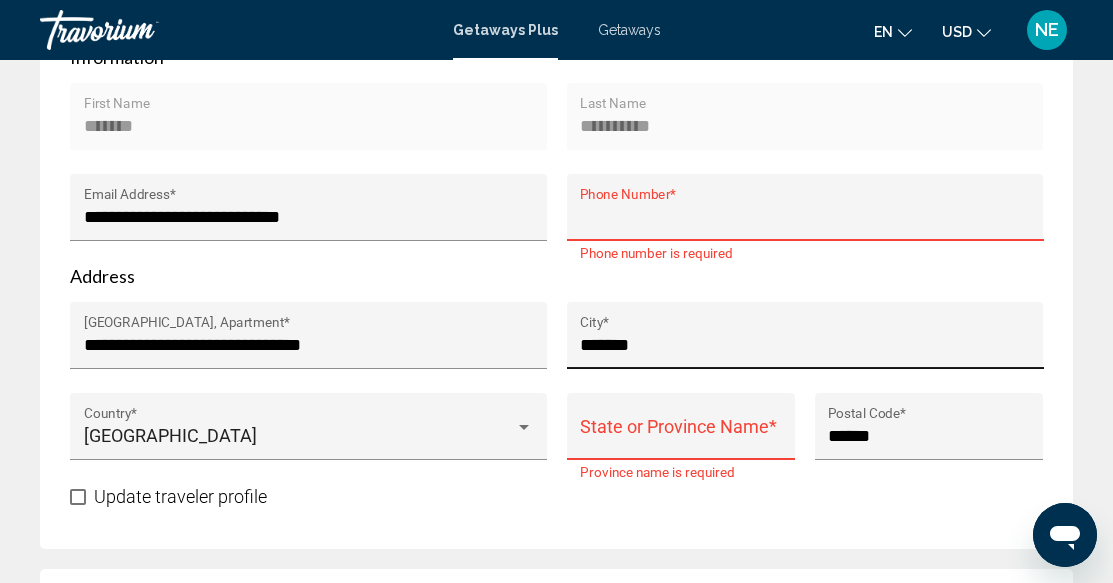 scroll, scrollTop: 1057, scrollLeft: 0, axis: vertical 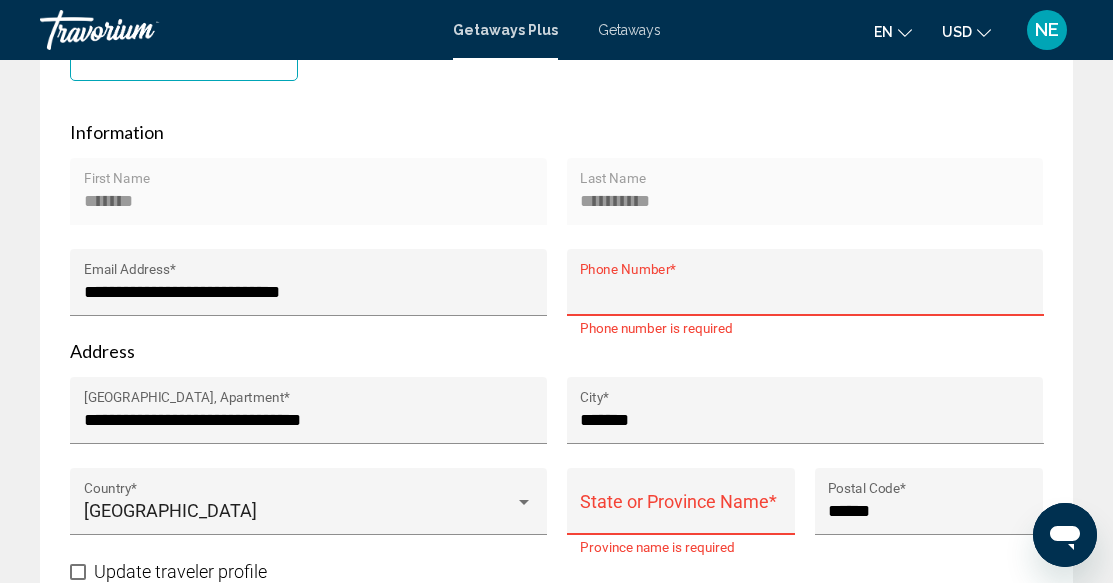 click on "Phone Number  *" at bounding box center (805, 292) 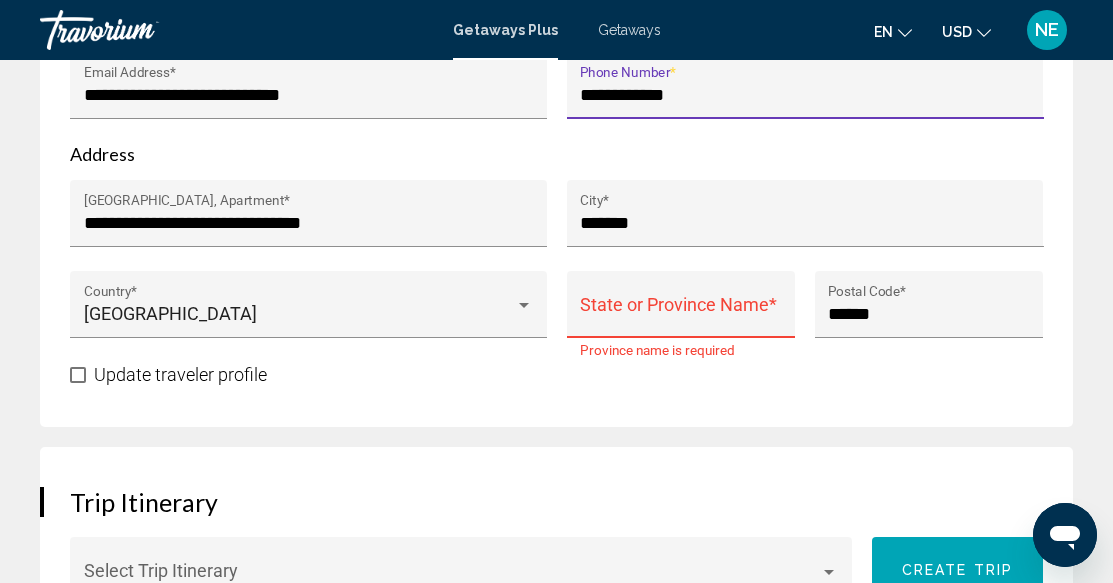 scroll, scrollTop: 1257, scrollLeft: 0, axis: vertical 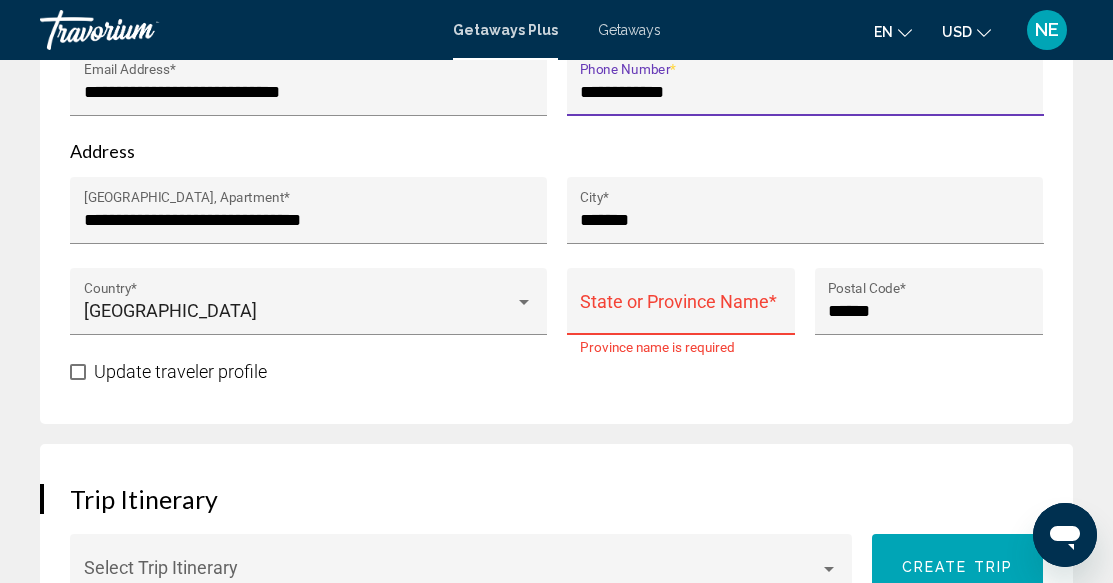 type on "**********" 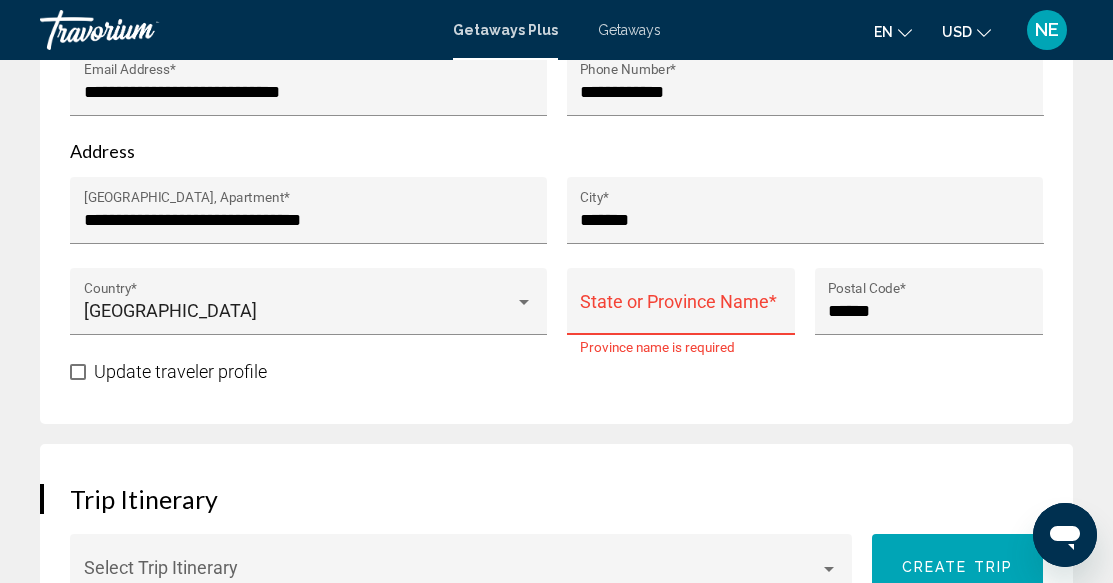 click on "State or Province Name  *" at bounding box center (680, 307) 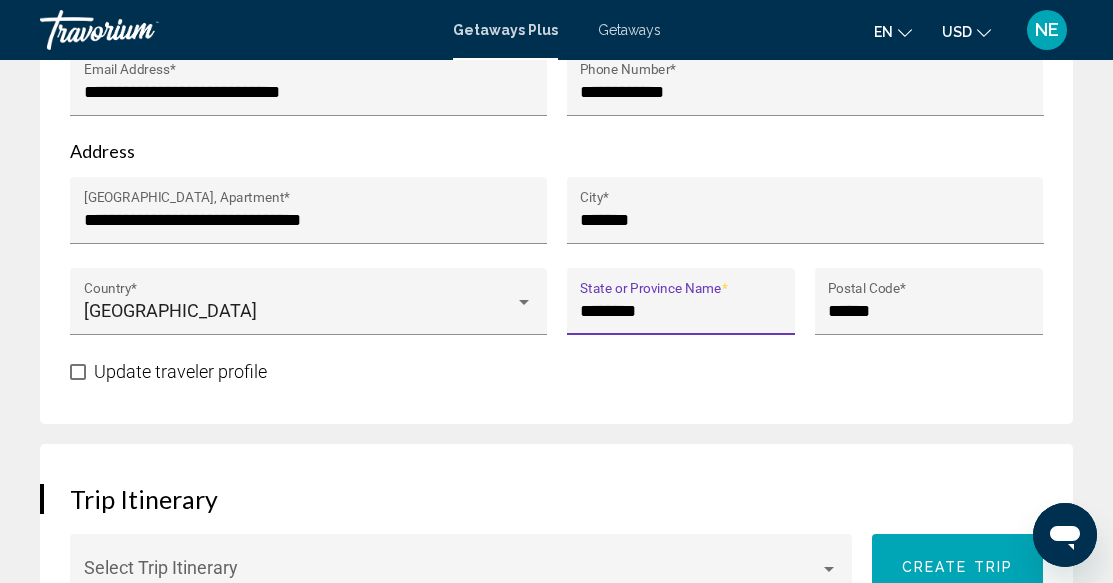 click on "********" at bounding box center (680, 311) 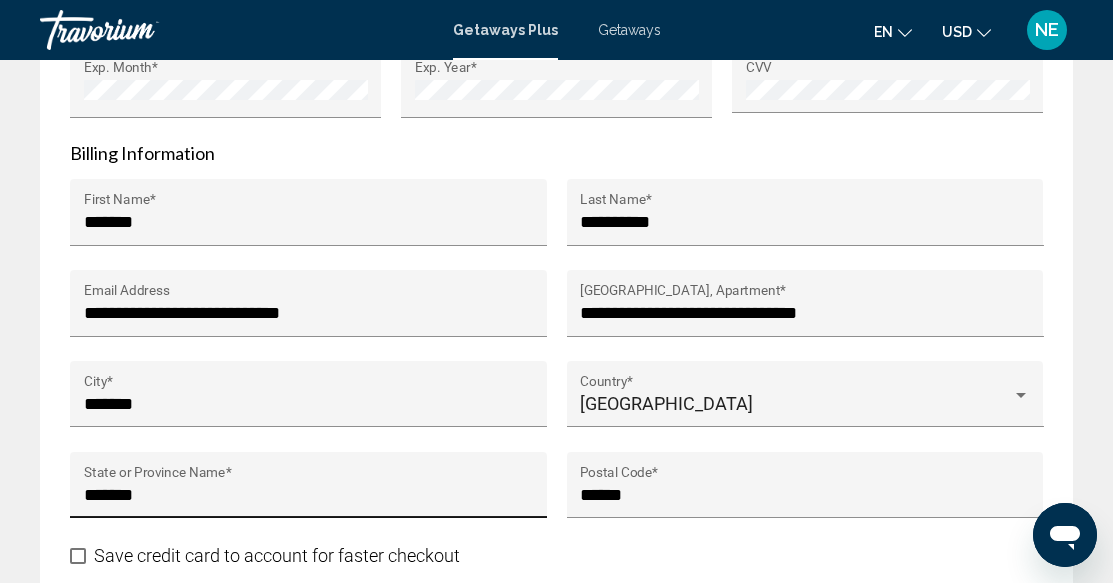 scroll, scrollTop: 2557, scrollLeft: 0, axis: vertical 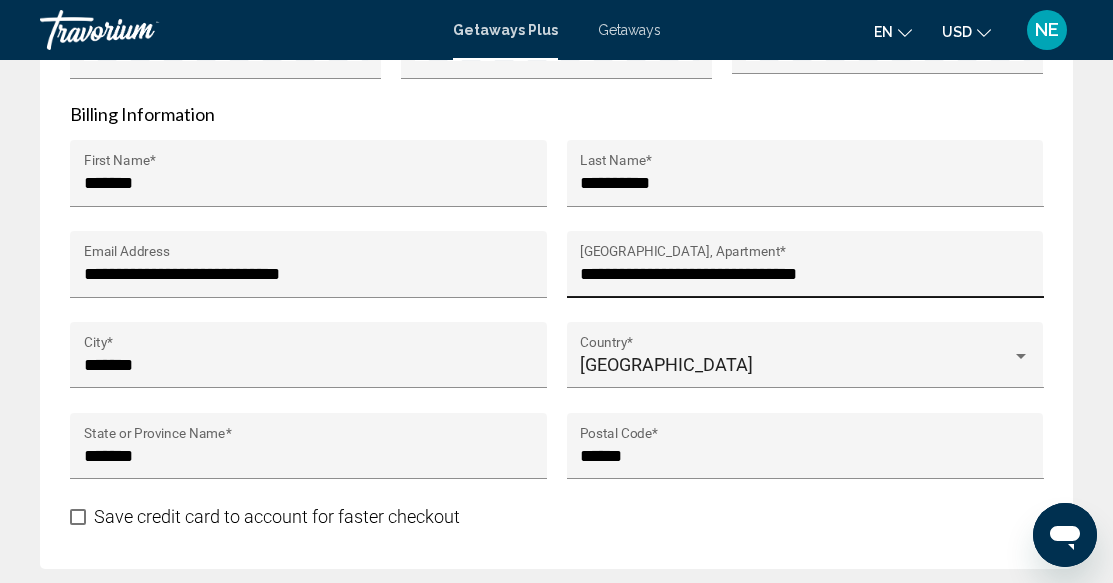 type on "*******" 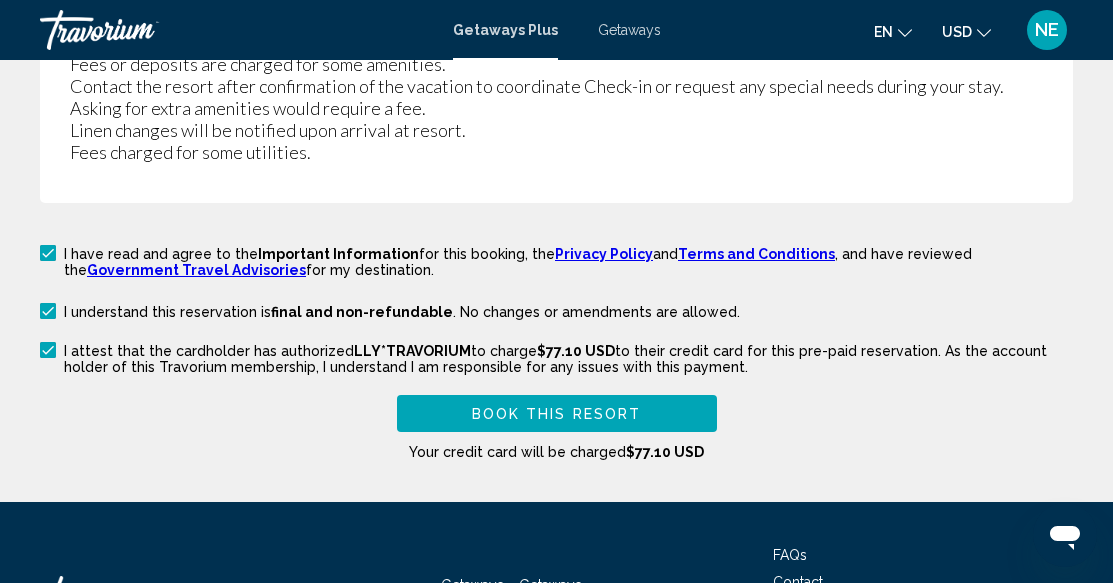 scroll, scrollTop: 4557, scrollLeft: 0, axis: vertical 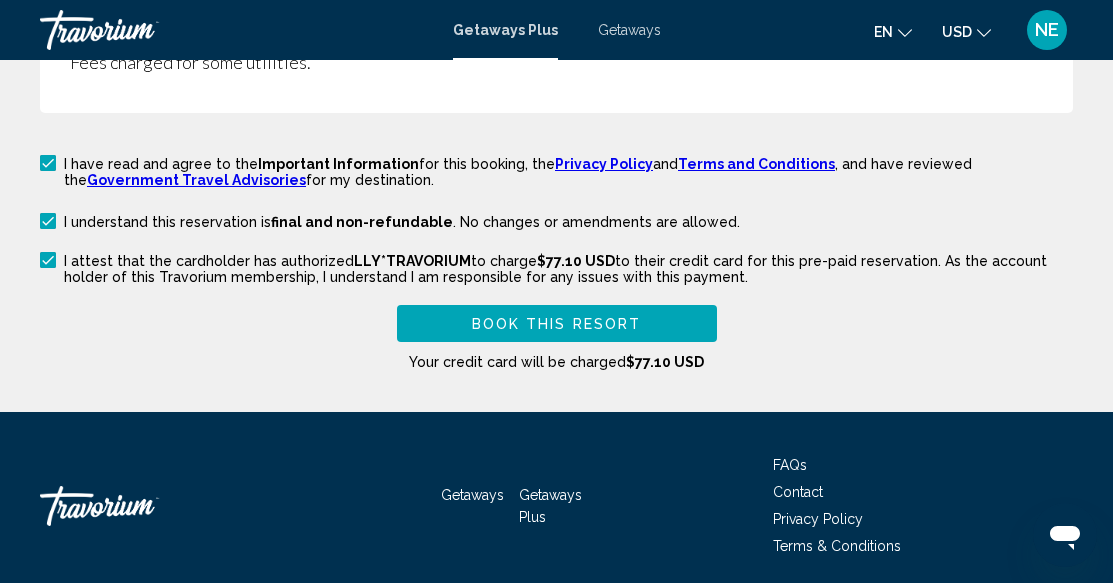 type on "**********" 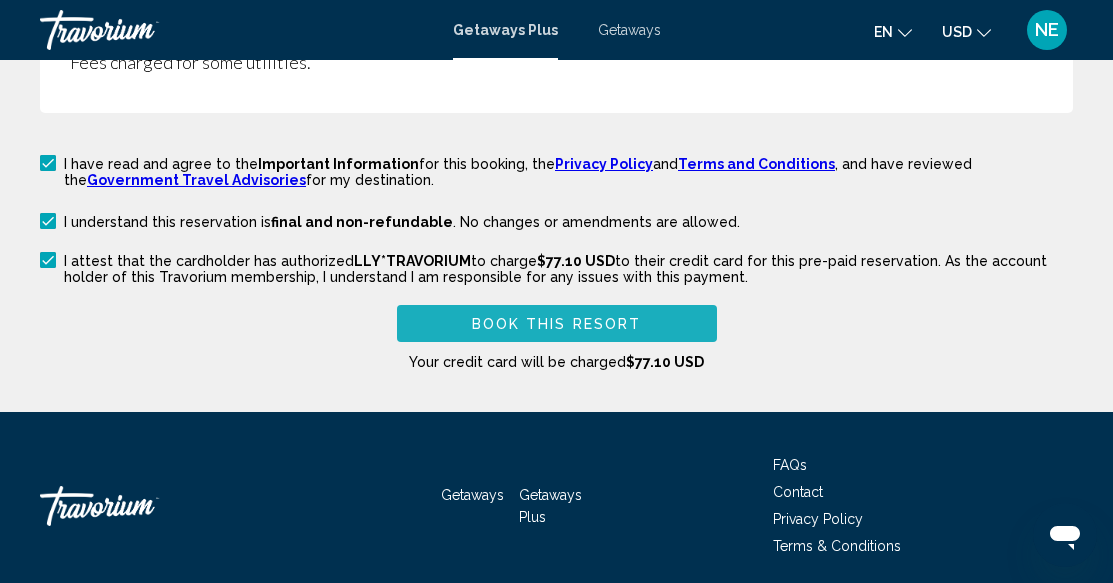 click on "Book this Resort" at bounding box center [557, 323] 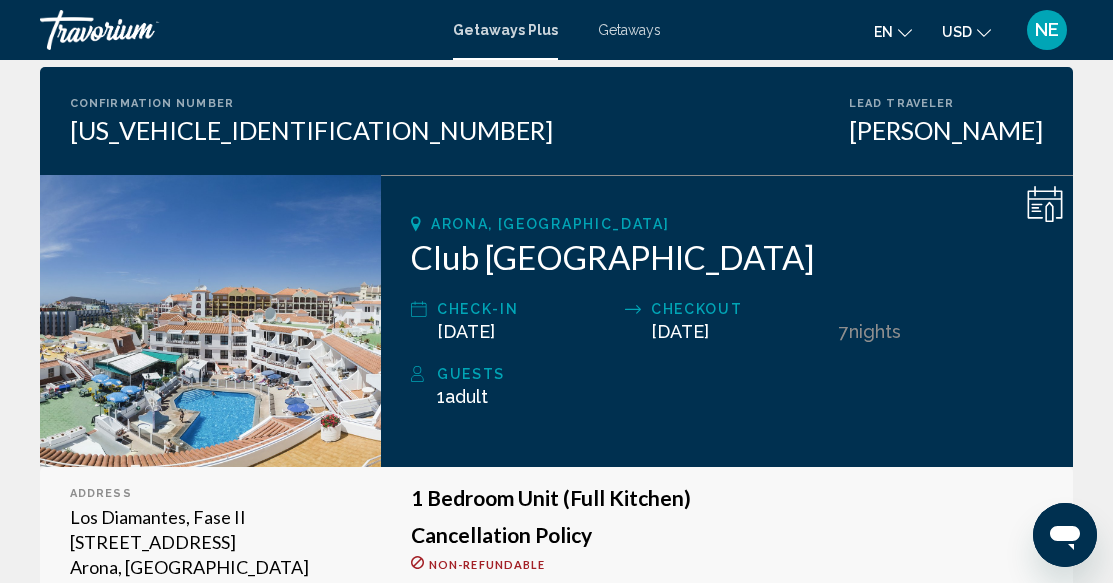 scroll, scrollTop: 0, scrollLeft: 0, axis: both 